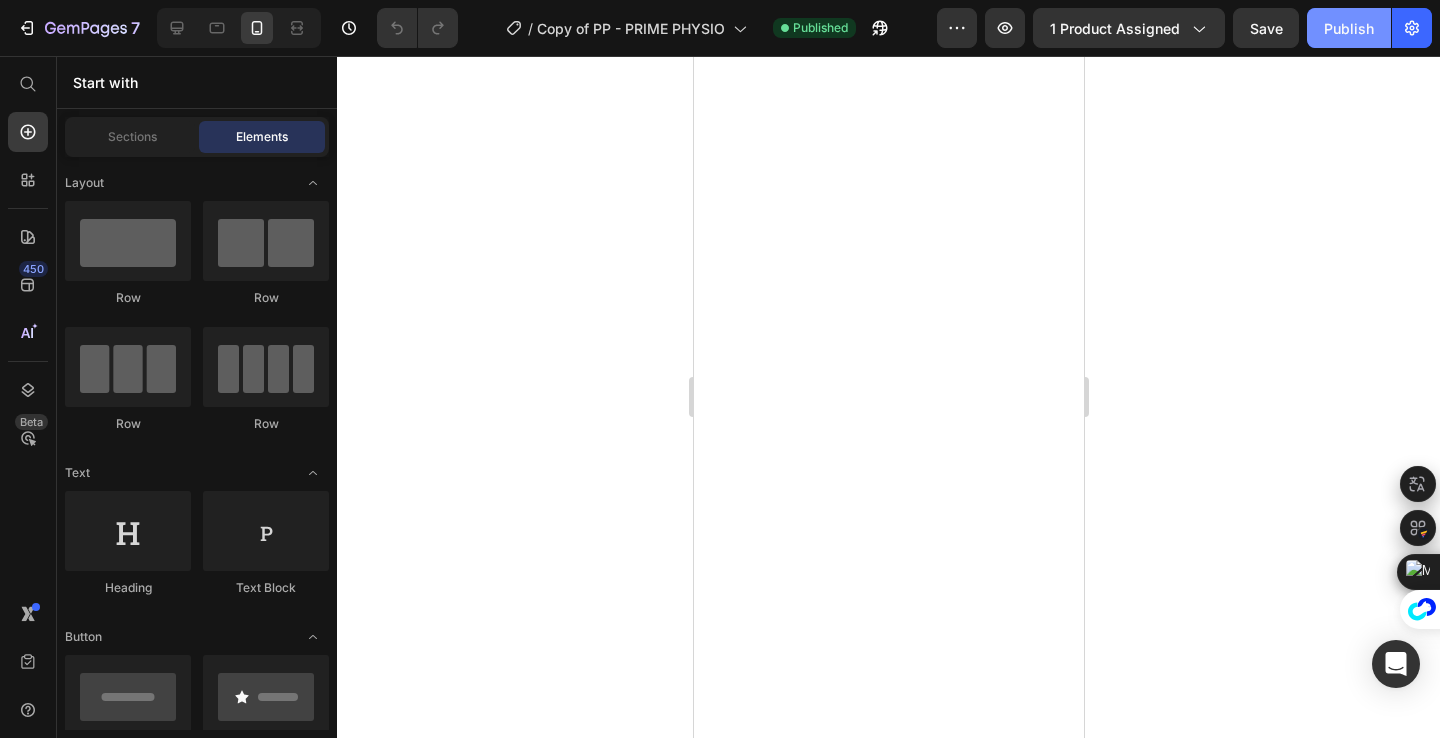 scroll, scrollTop: 0, scrollLeft: 0, axis: both 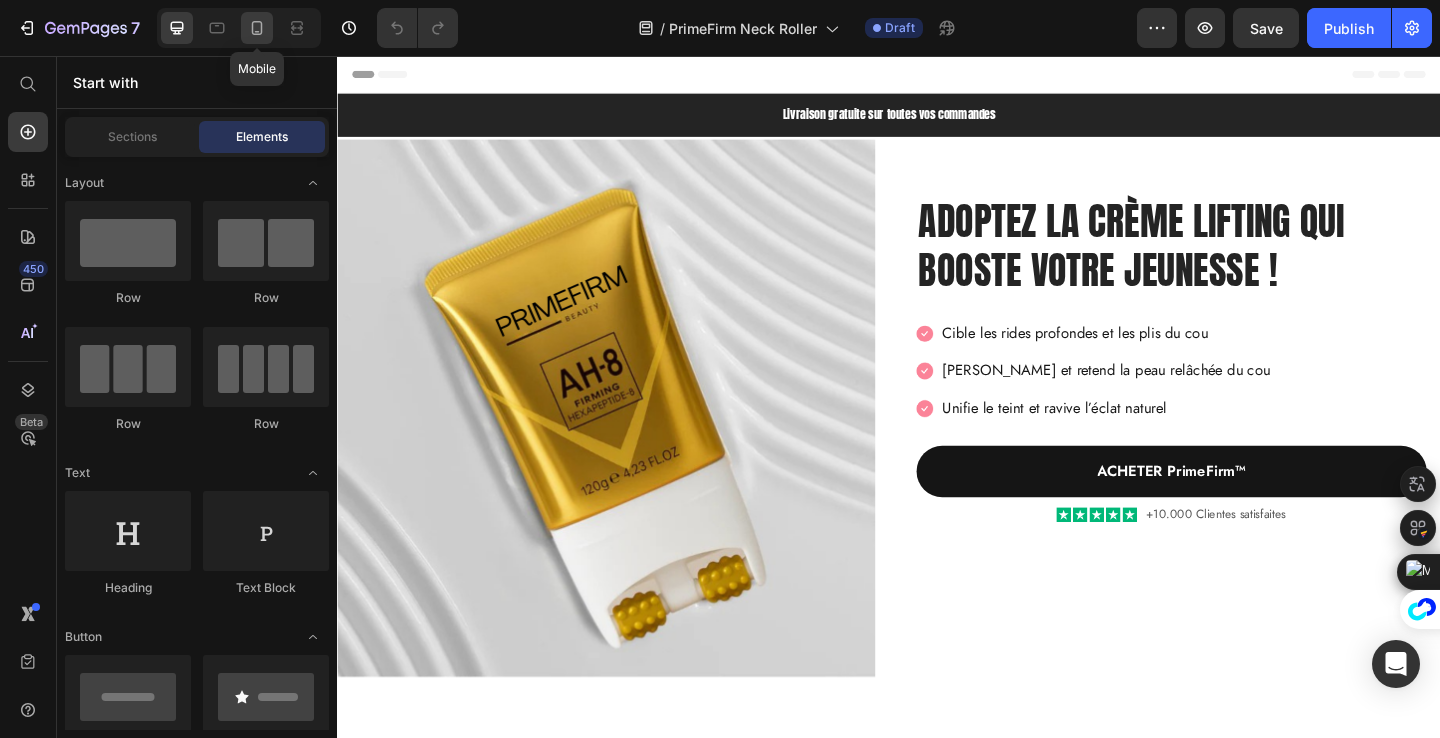 click 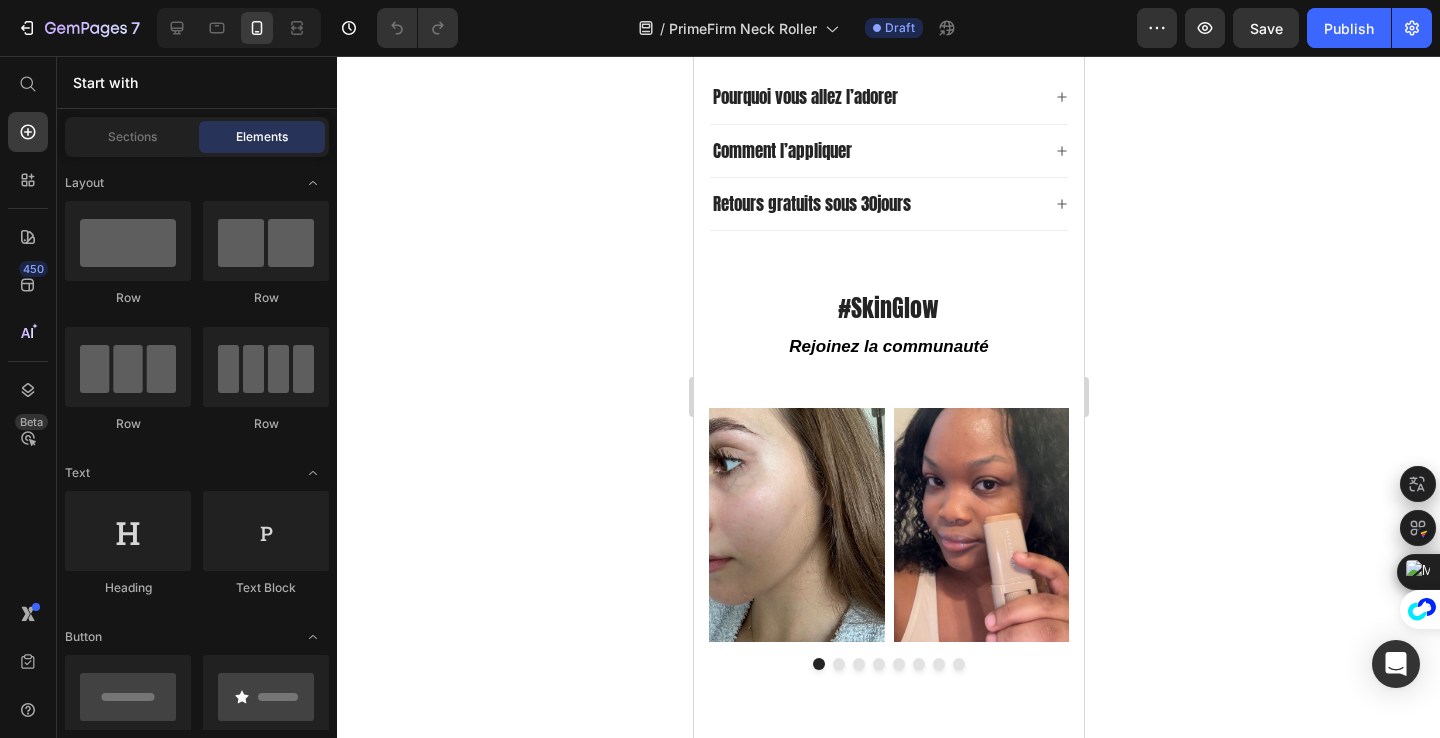 scroll, scrollTop: 5680, scrollLeft: 0, axis: vertical 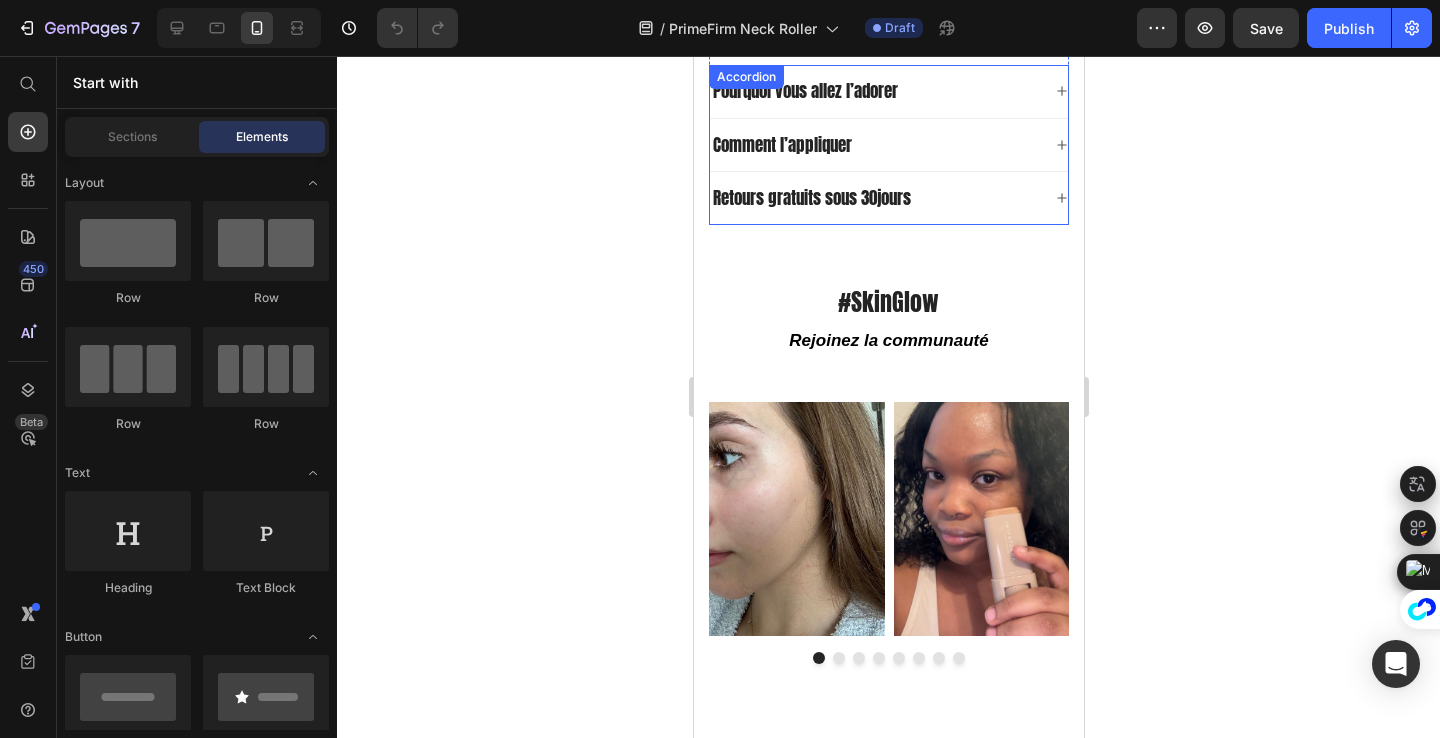 click on "Comment l’appliquer" at bounding box center [874, 145] 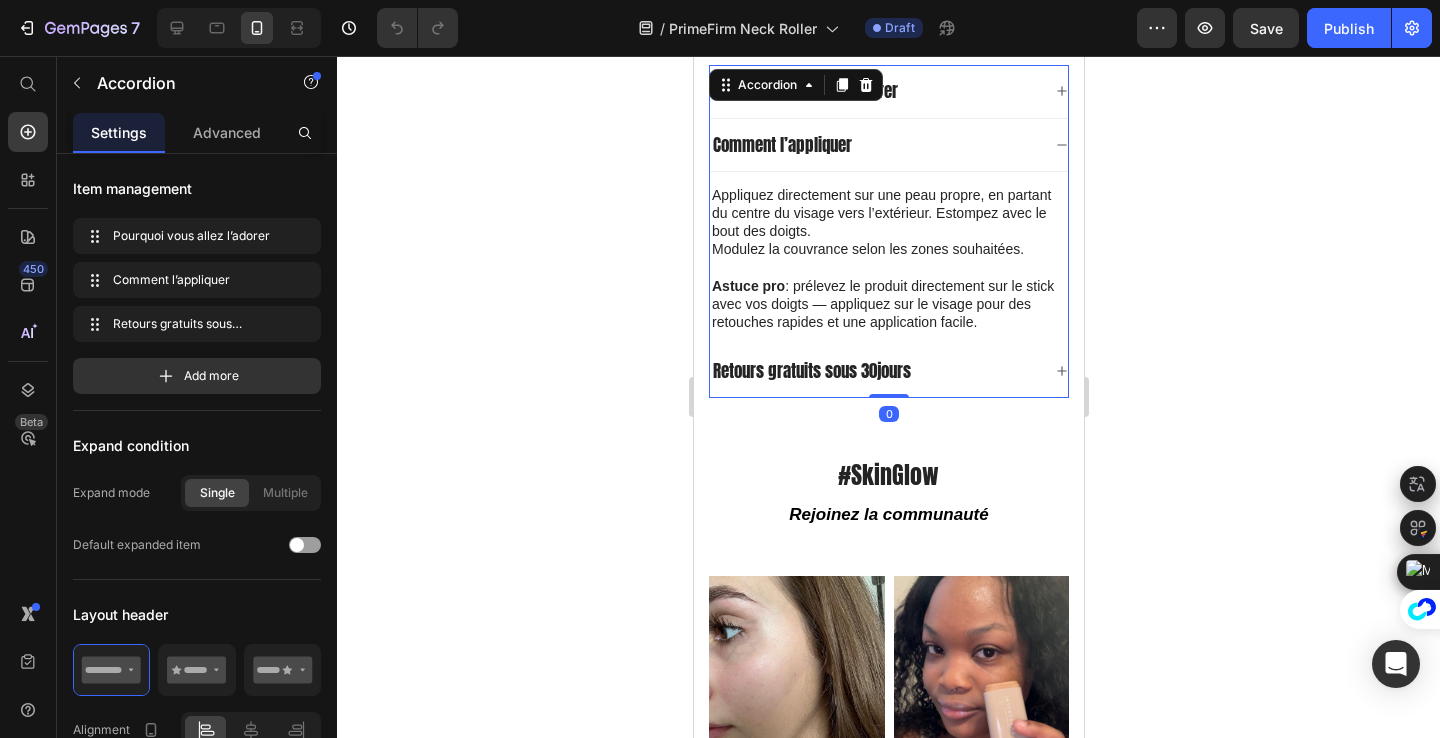 click on "Comment l’appliquer" at bounding box center (874, 145) 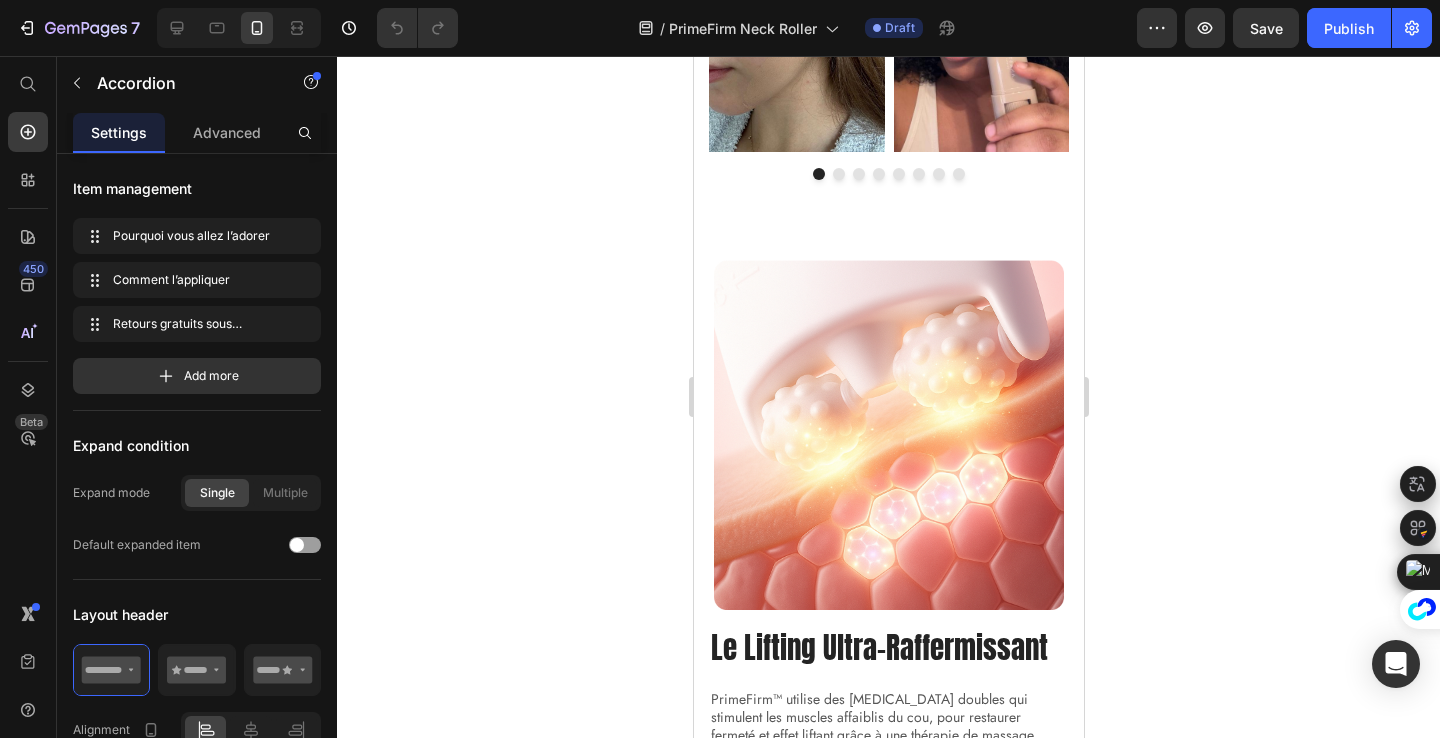 scroll, scrollTop: 6192, scrollLeft: 0, axis: vertical 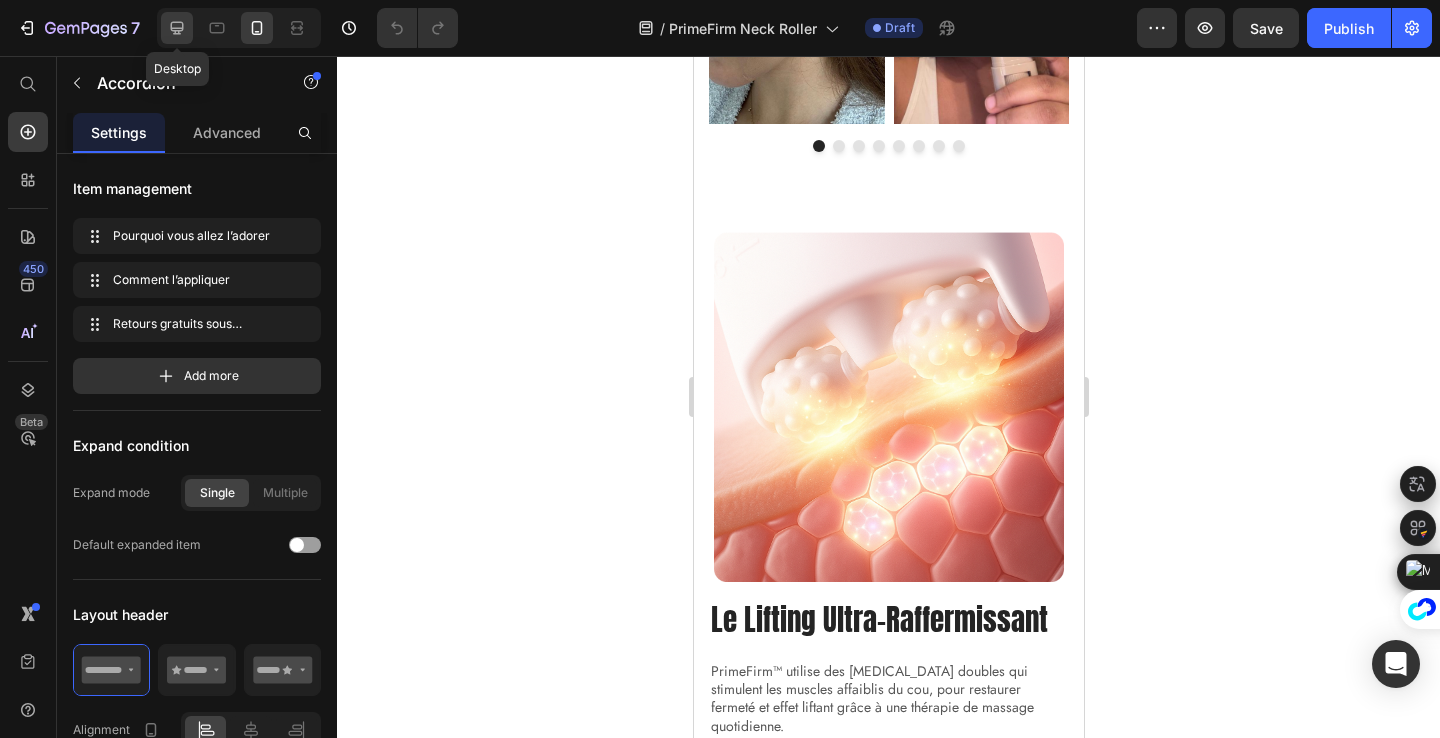 click 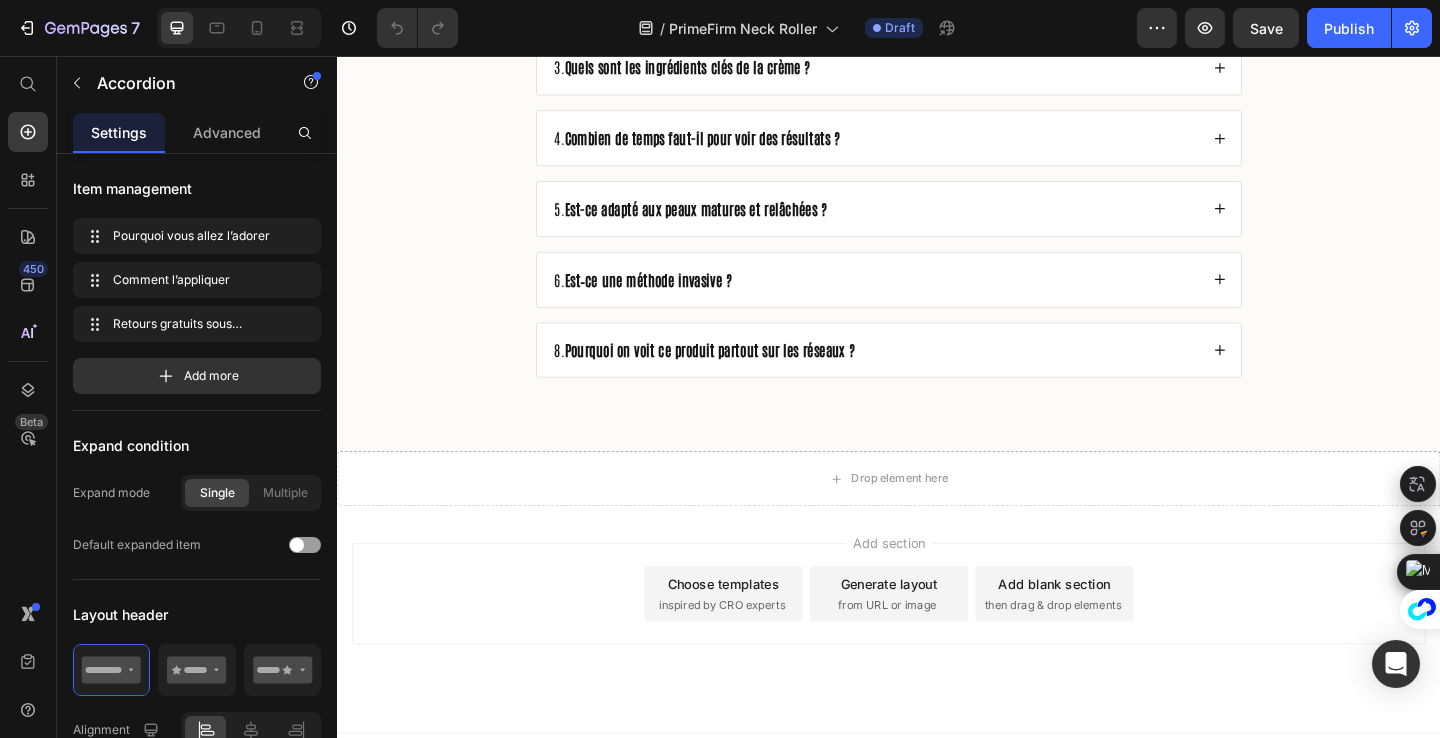 scroll, scrollTop: 8097, scrollLeft: 0, axis: vertical 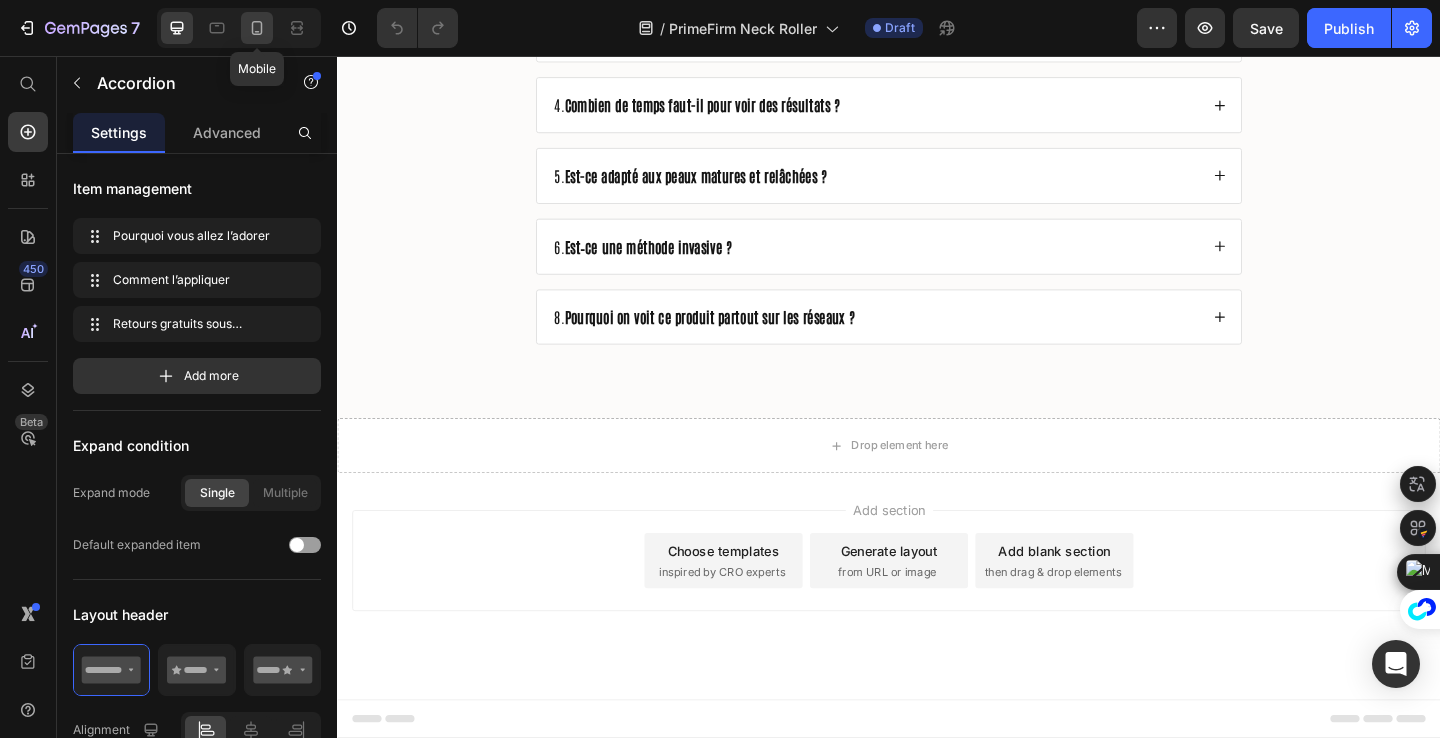 click 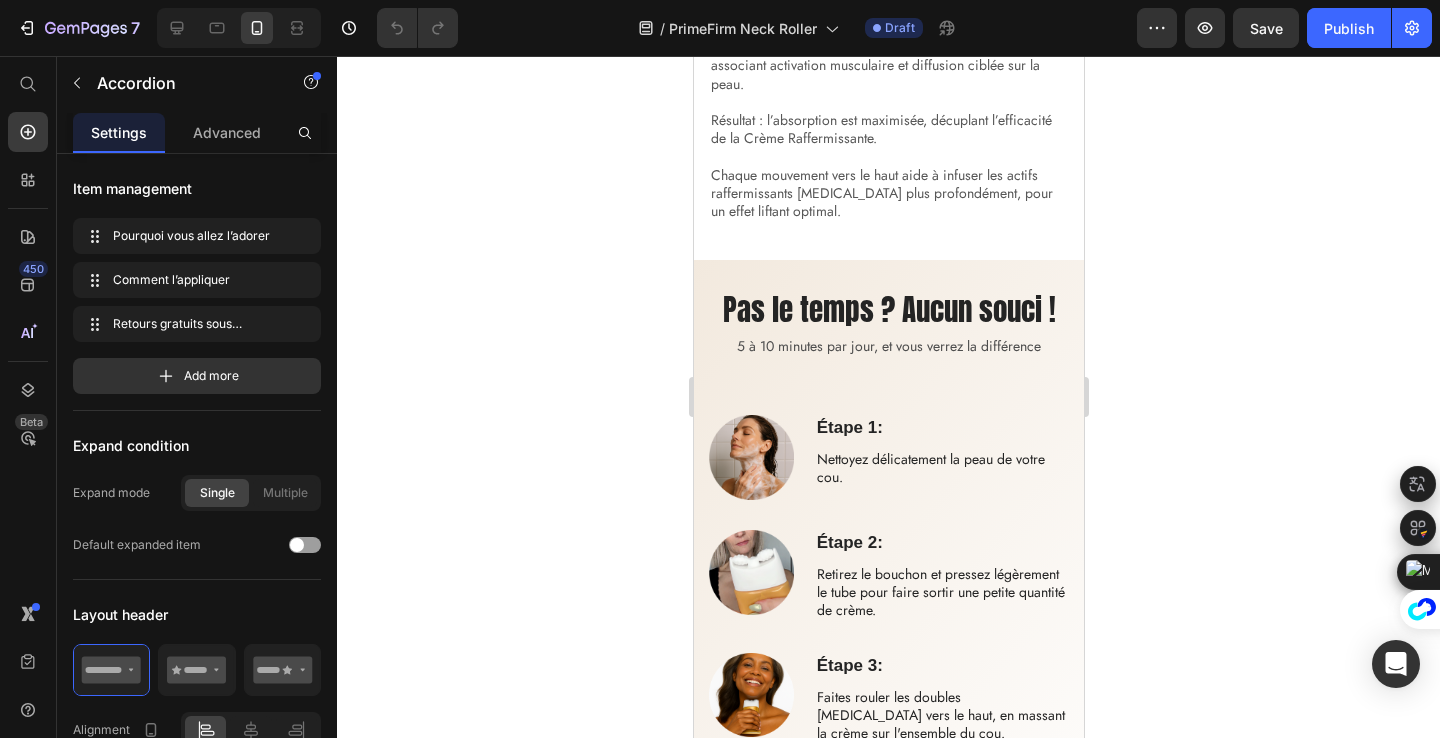 scroll, scrollTop: 7470, scrollLeft: 0, axis: vertical 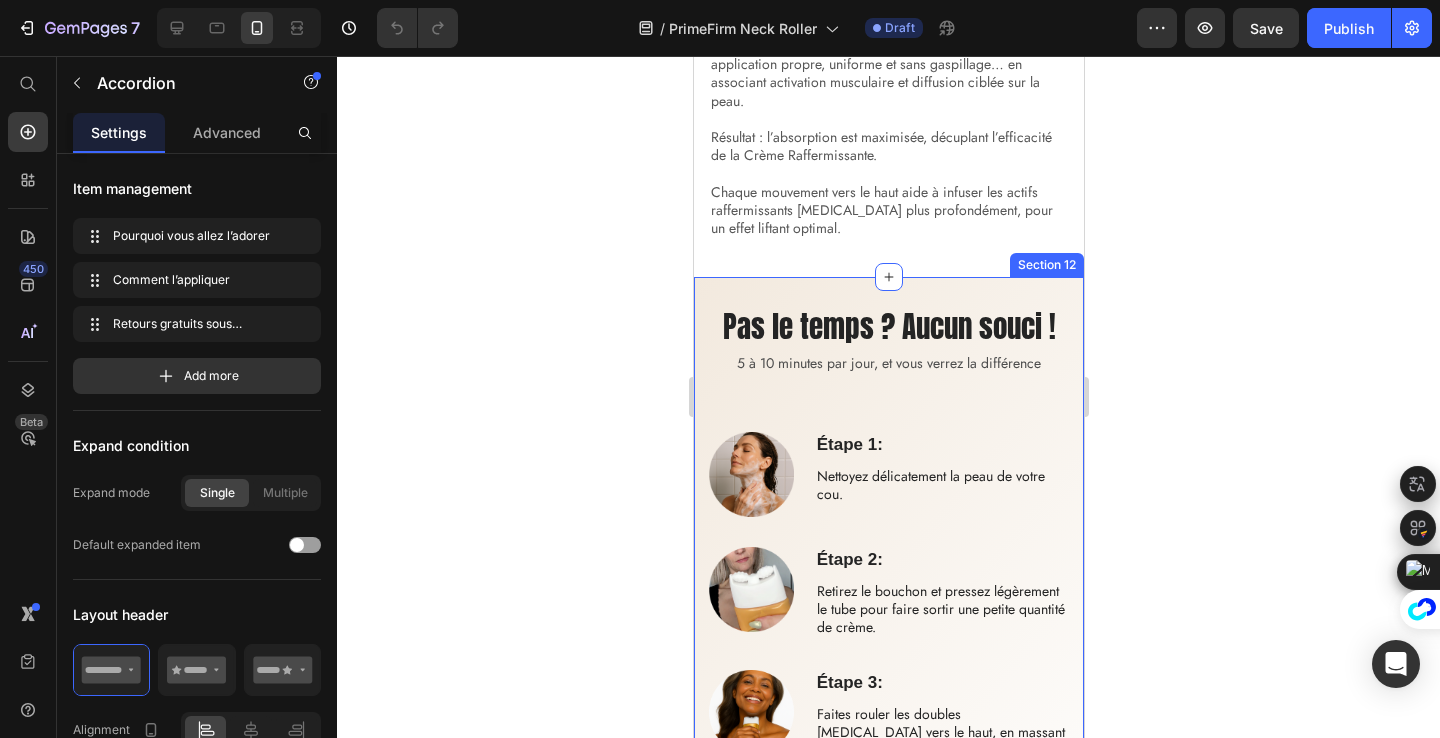 click on "Pas le temps ? Aucun souci ! Heading 5 à 10 minutes par jour, et vous verrez la différence Text Block Row Étape 1: Text Block Nettoyez délicatement la peau de votre cou. Text Block Image Row Image Étape 2: Text Block Retirez le bouchon et pressez légèrement le tube pour faire sortir une petite quantité de crème. Text Block Row Étape 3: Text Block Faites rouler les doubles [MEDICAL_DATA] vers le haut, en massant la crème sur l'ensemble du cou. Text Block Image Row Image Étape 4: Text Block Continuez à masser et à presser doucement pendant 3 à 5 minutes, jusqu’à absorption complète de la crème et couverture de toute la zone du cou. Text Block Row Section 12" at bounding box center [888, 624] 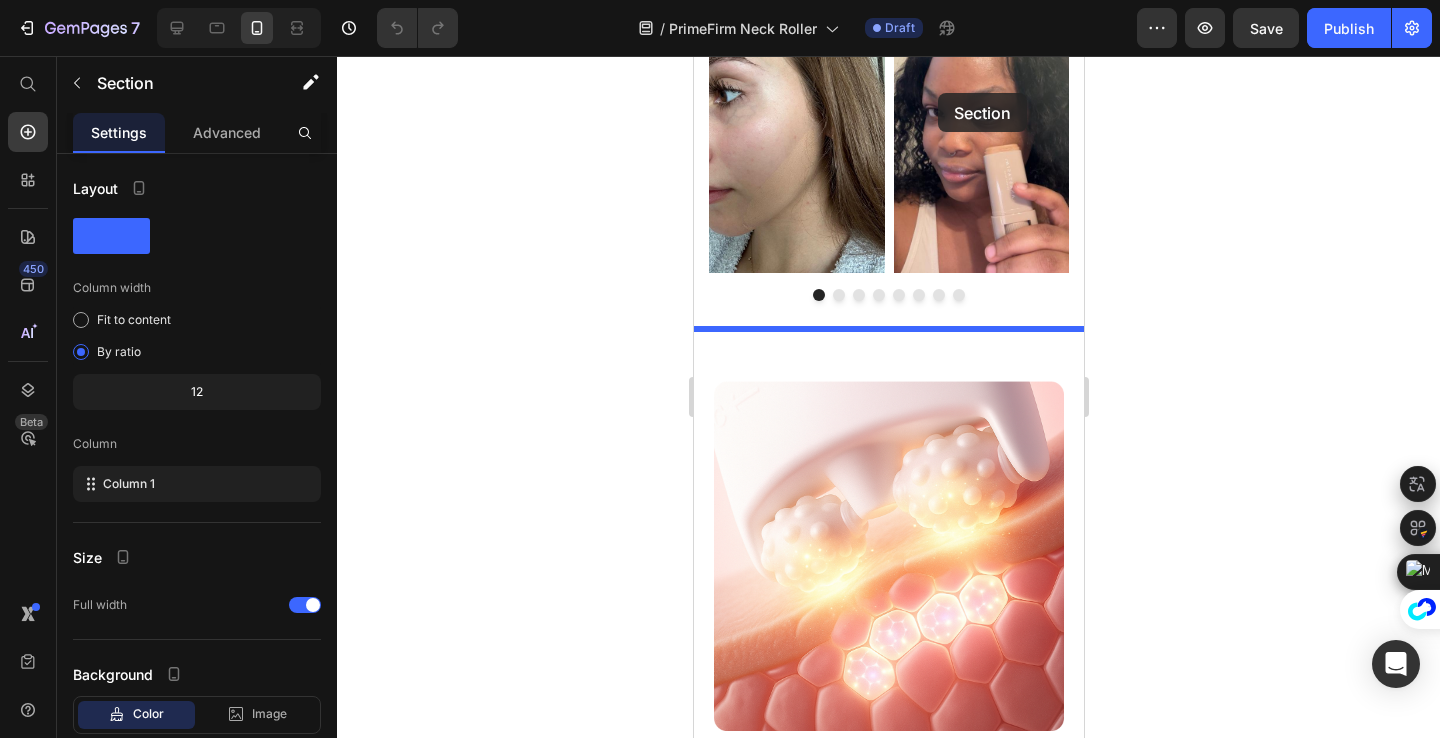 scroll, scrollTop: 6001, scrollLeft: 0, axis: vertical 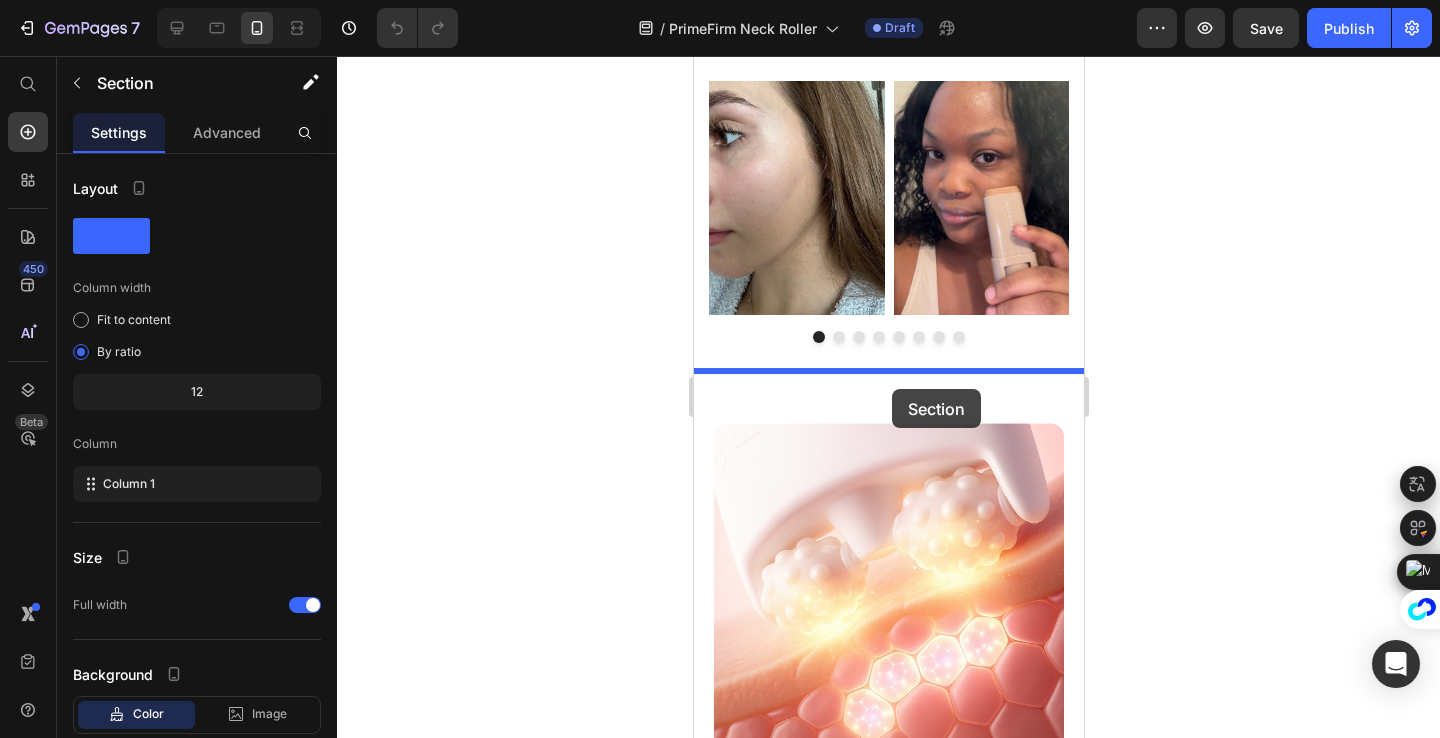 drag, startPoint x: 717, startPoint y: 263, endPoint x: 891, endPoint y: 389, distance: 214.83017 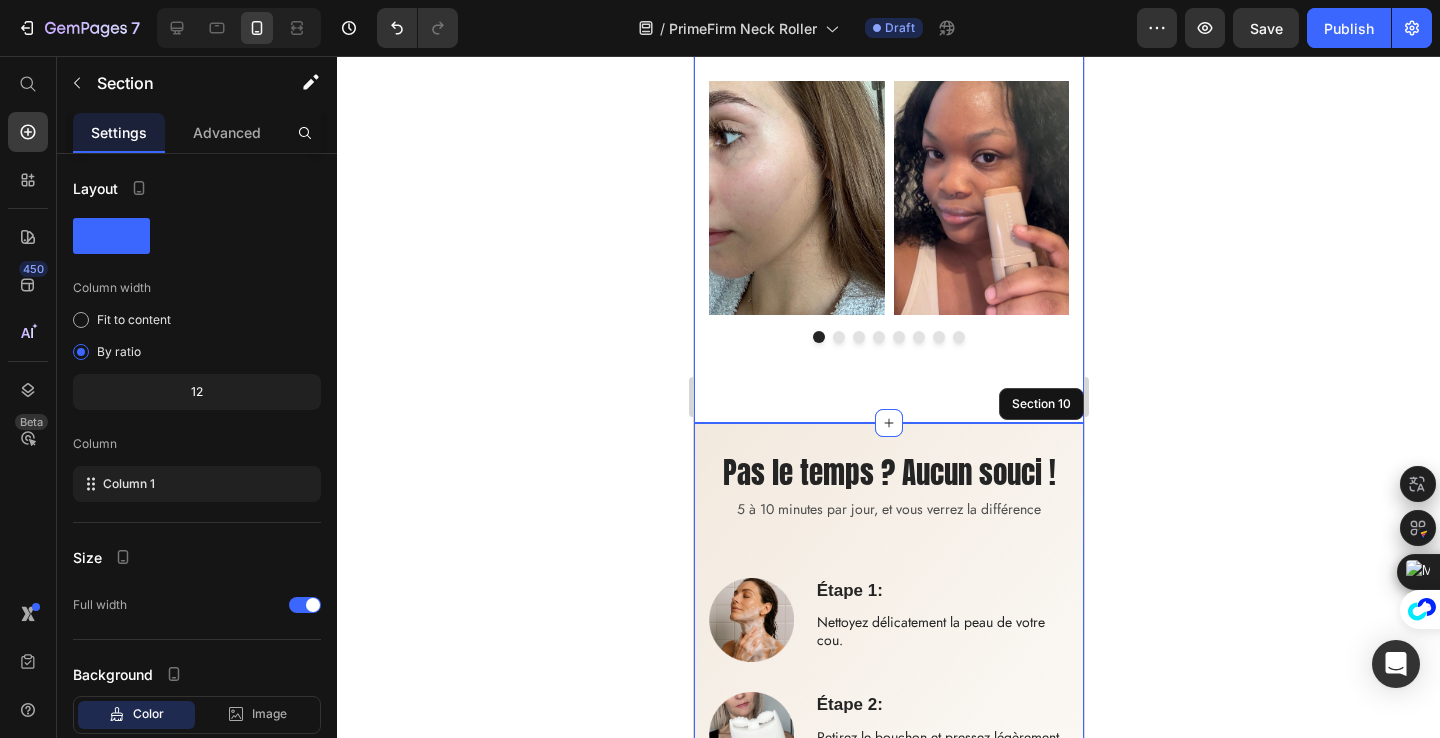 click 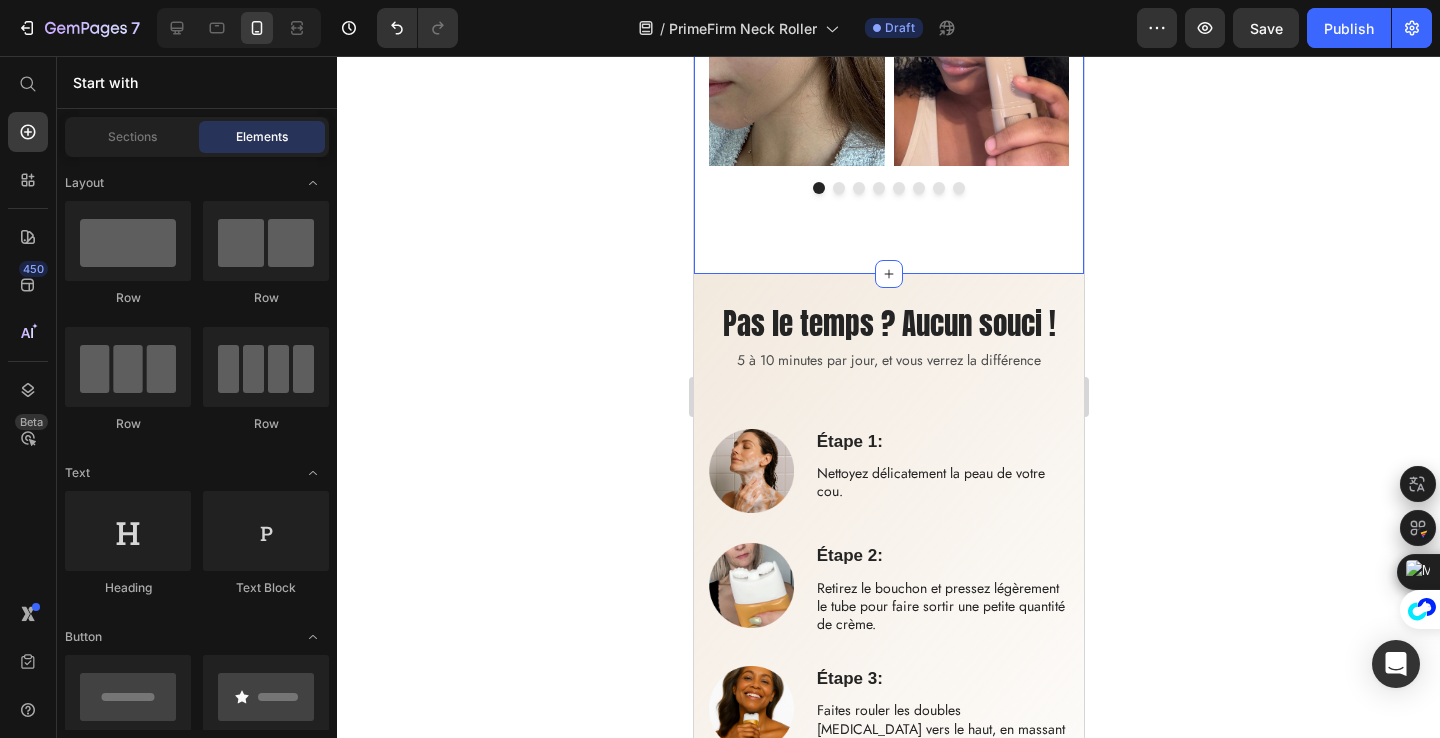 scroll, scrollTop: 6174, scrollLeft: 0, axis: vertical 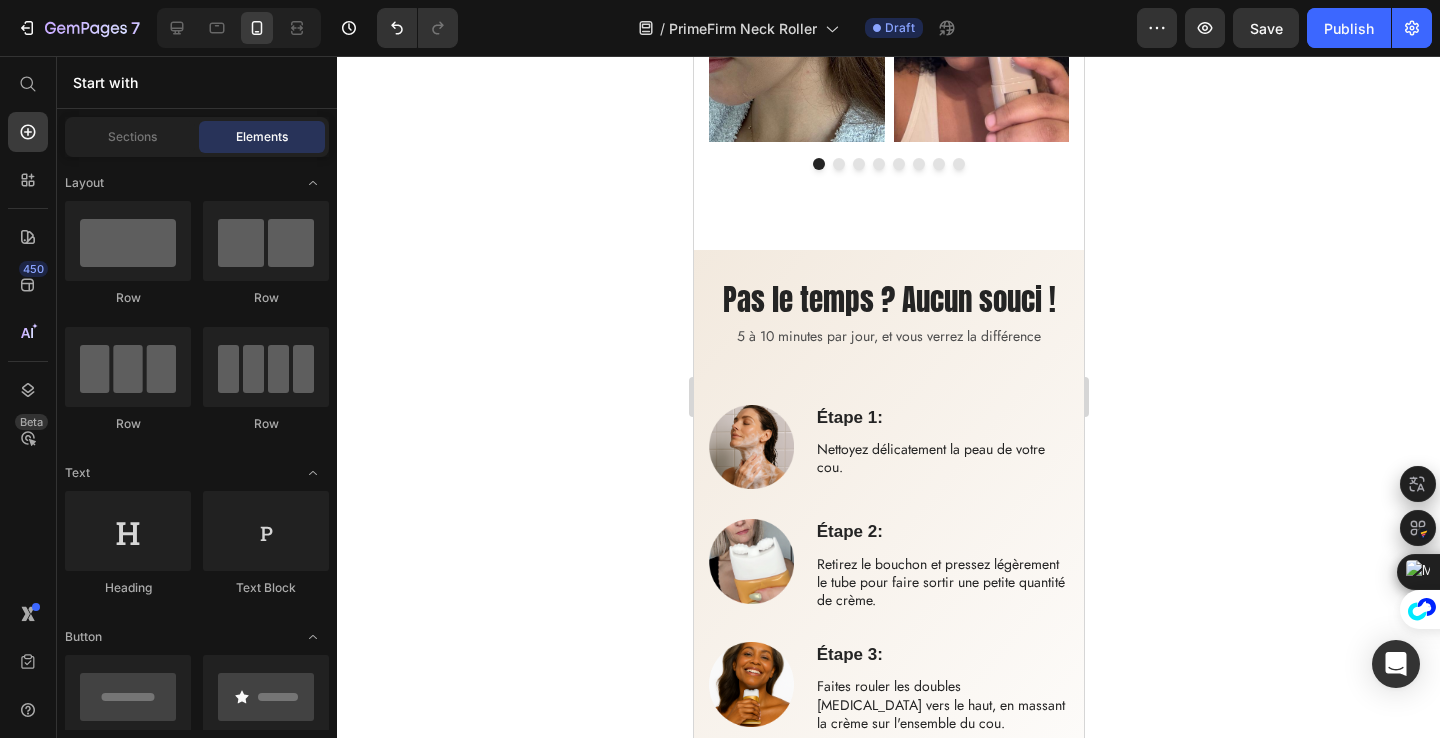 click 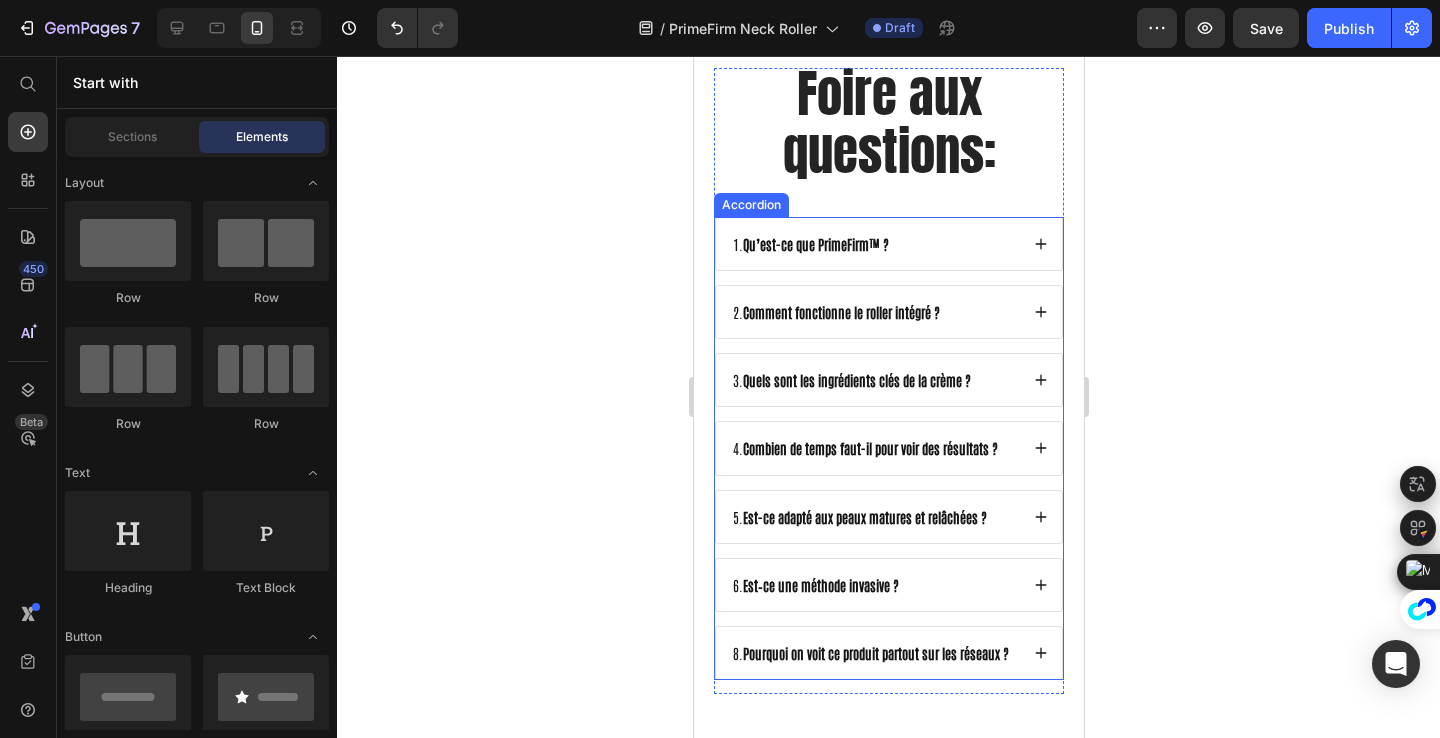scroll, scrollTop: 8712, scrollLeft: 0, axis: vertical 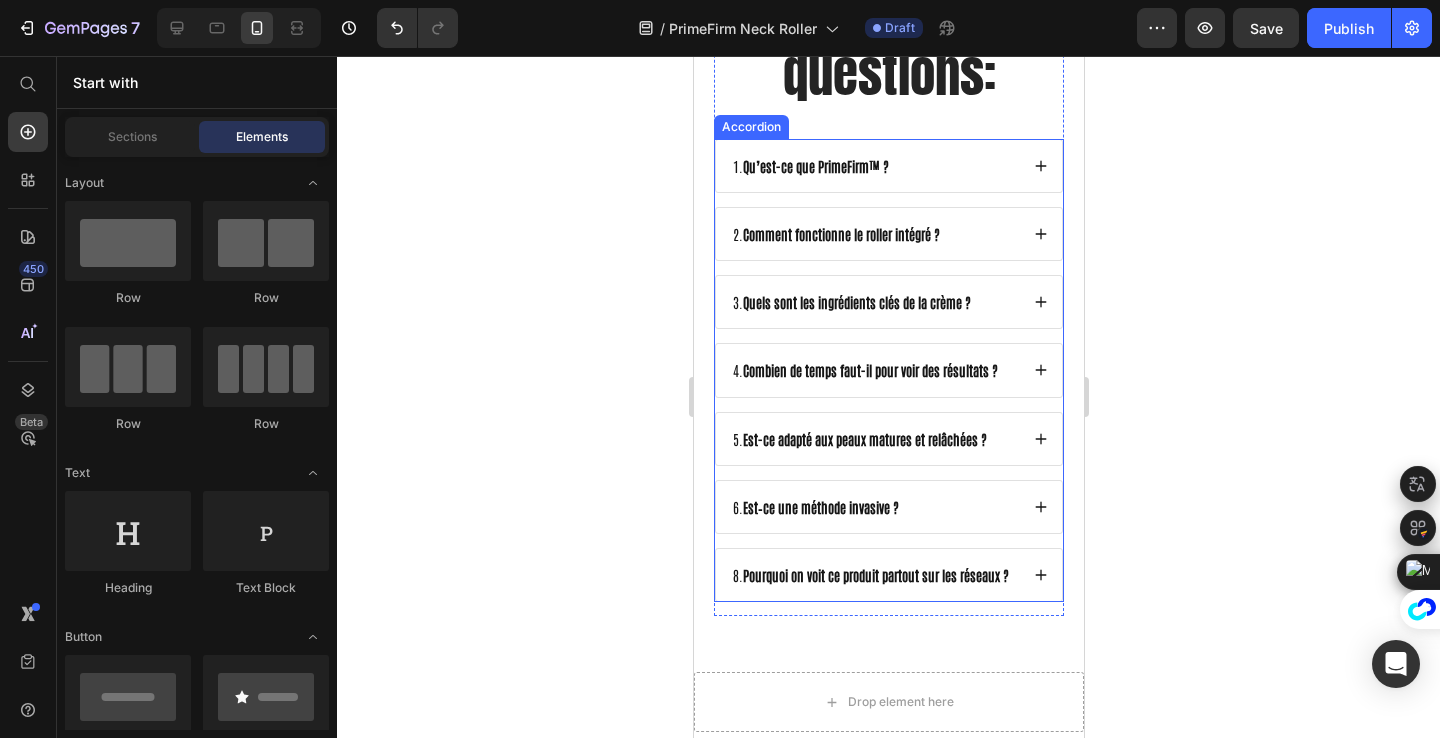 click on "8.  Pourquoi on voit ce produit partout sur les réseaux ?" at bounding box center (870, 575) 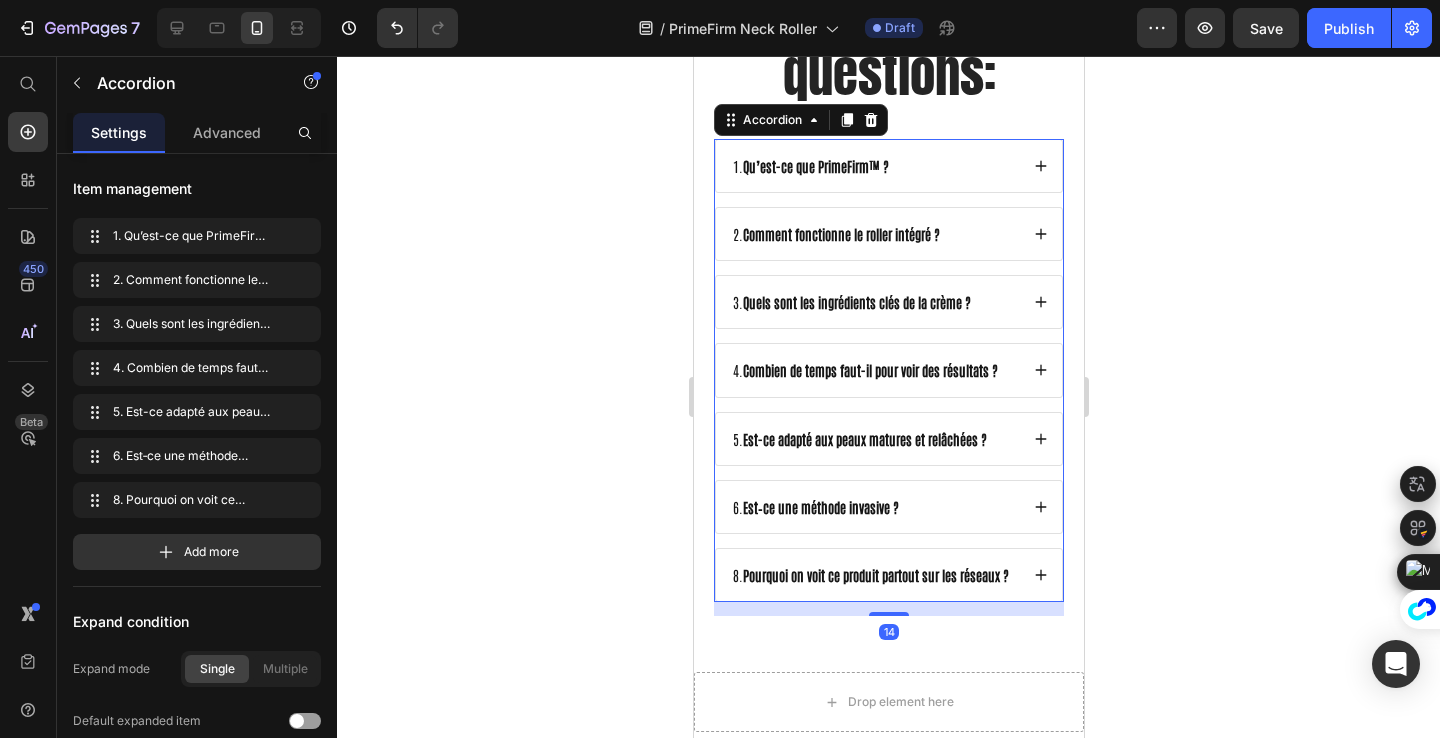 click on "8.  Pourquoi on voit ce produit partout sur les réseaux ?" at bounding box center (870, 575) 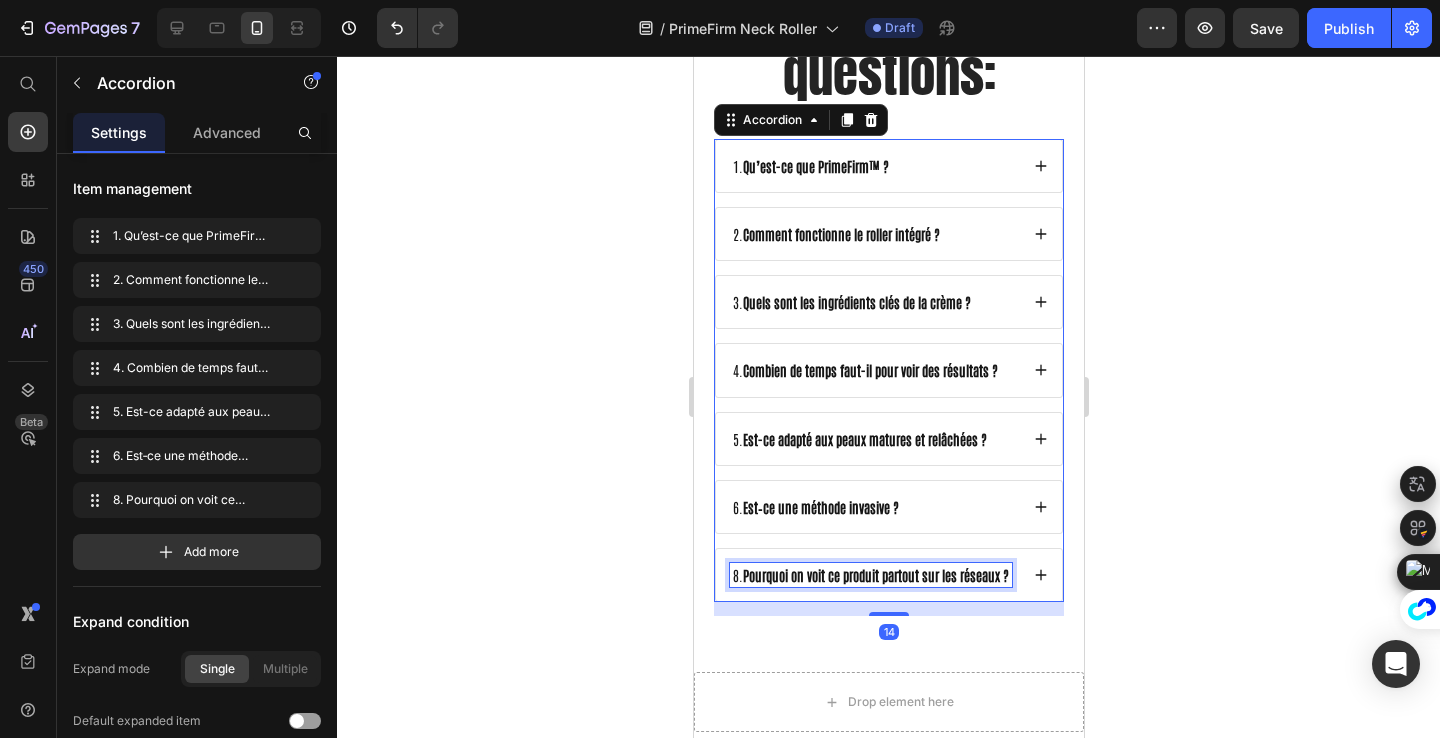 click on "8.  Pourquoi on voit ce produit partout sur les réseaux ?" at bounding box center (870, 575) 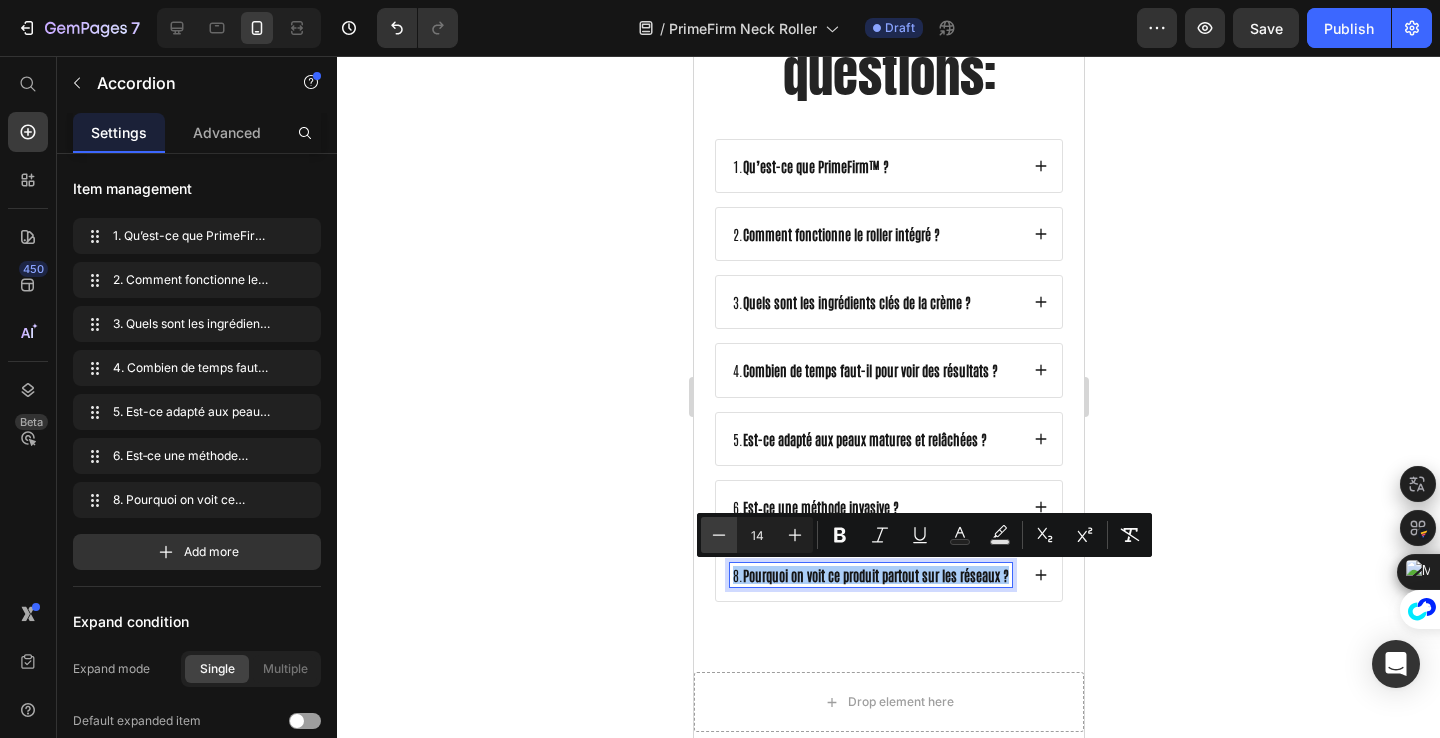 click 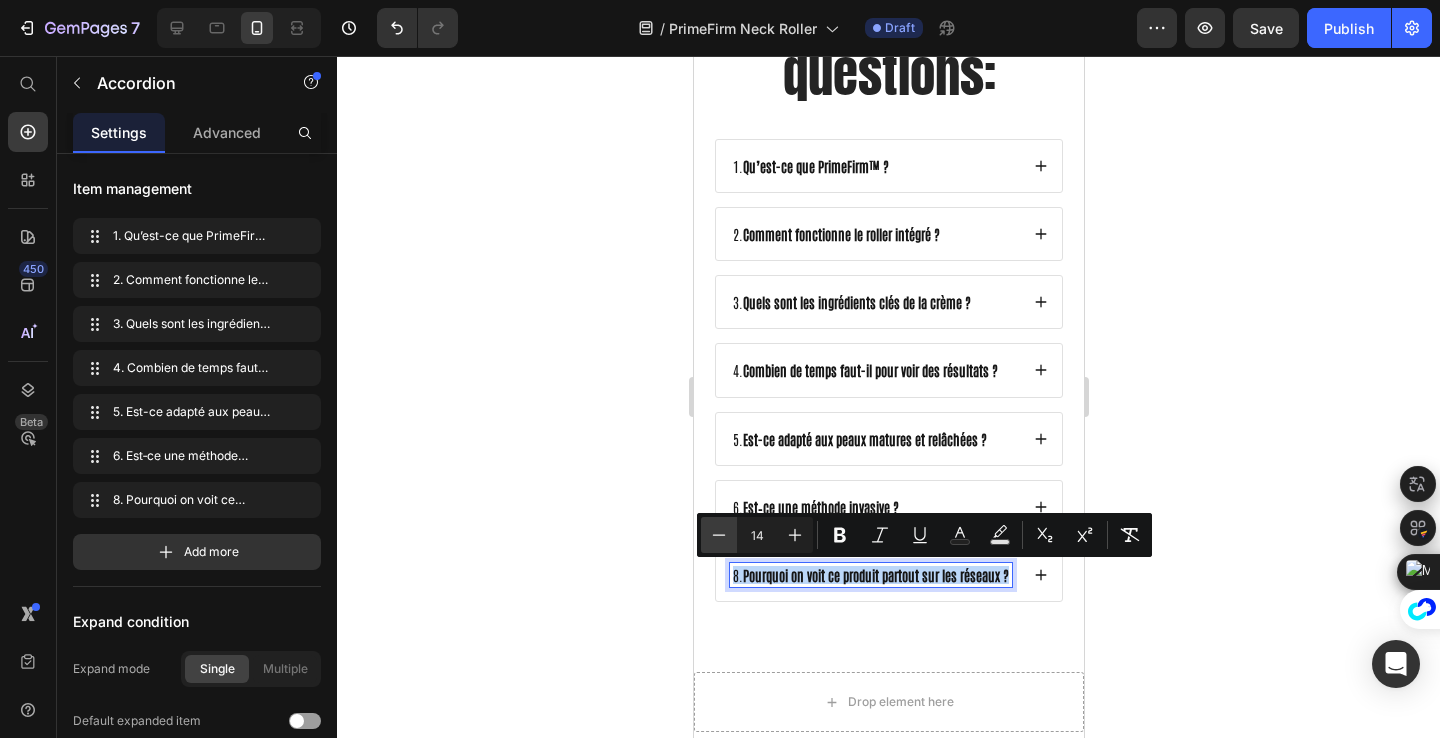 type on "13" 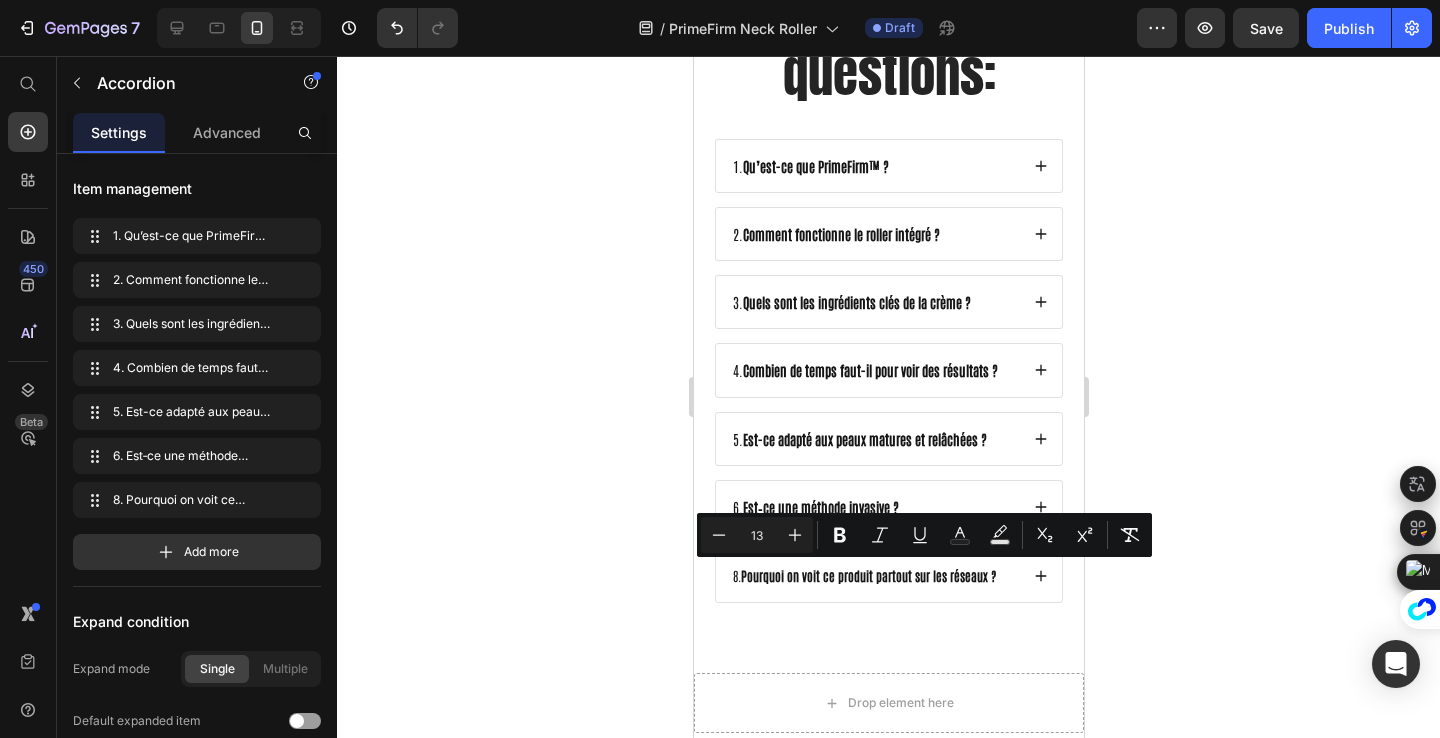 click 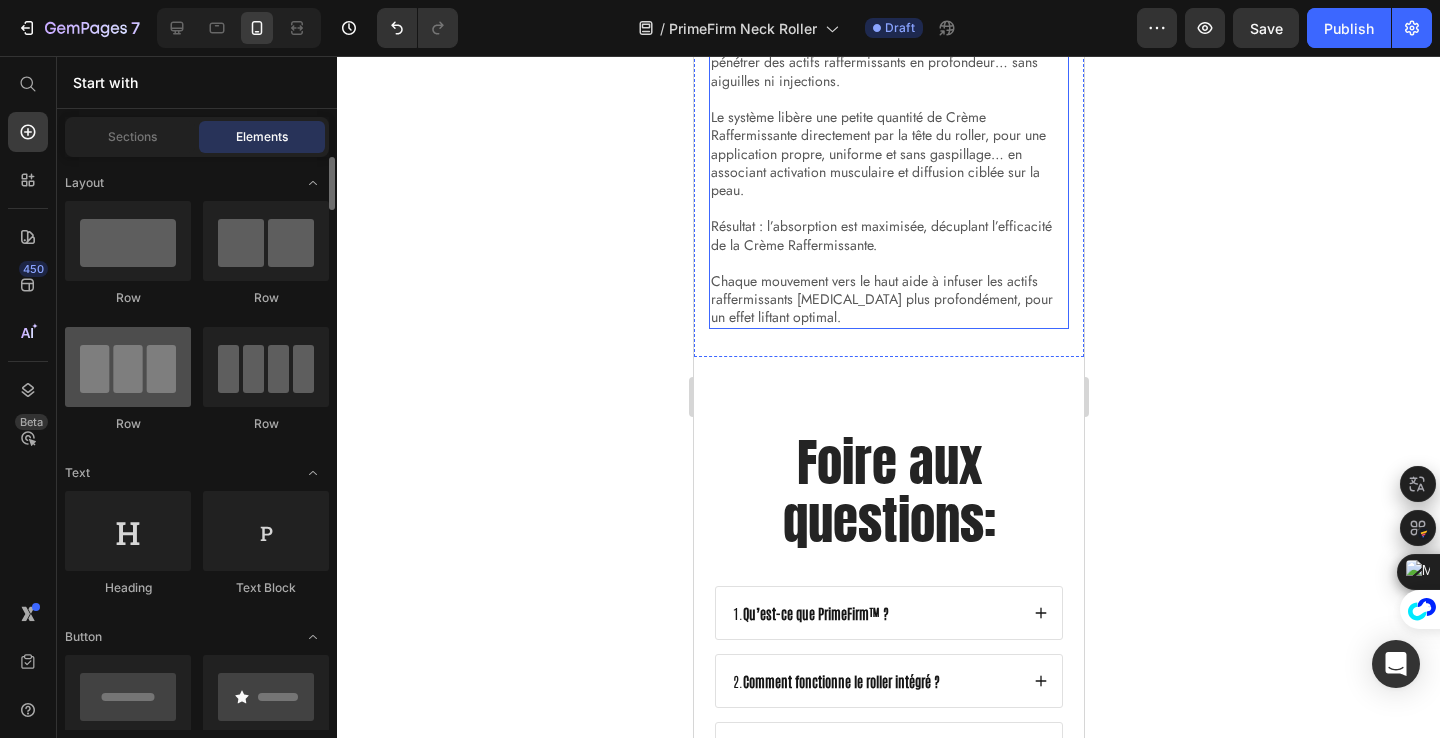 scroll, scrollTop: 8270, scrollLeft: 0, axis: vertical 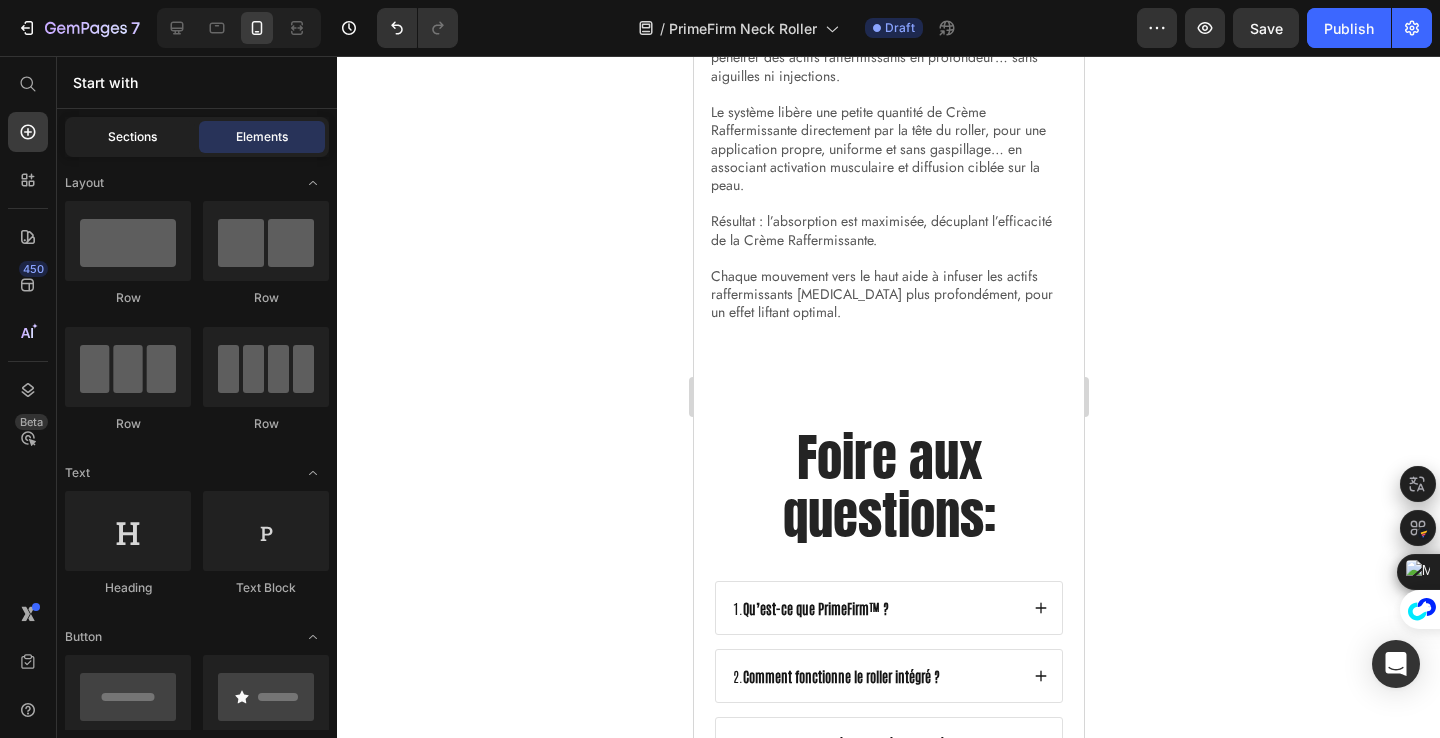 click on "Sections" at bounding box center (132, 137) 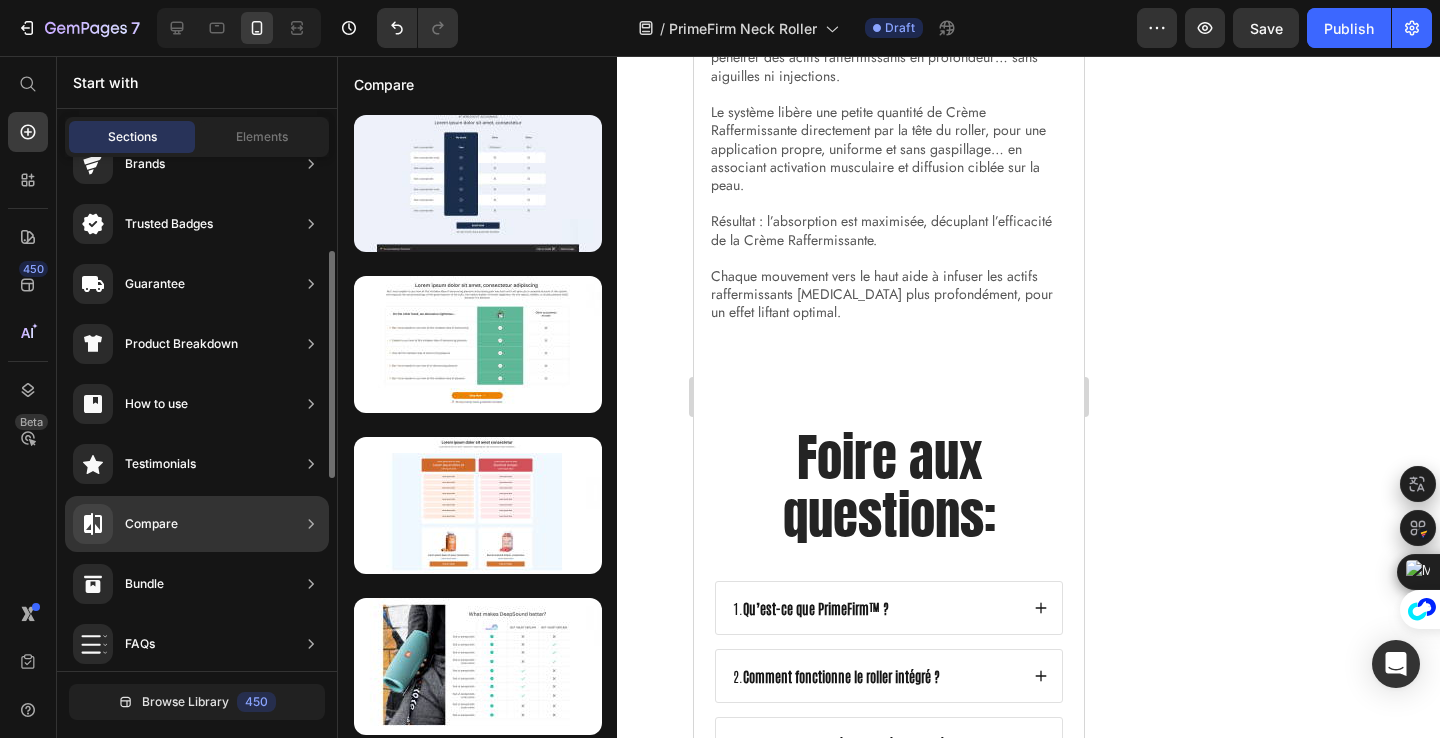 scroll, scrollTop: 178, scrollLeft: 0, axis: vertical 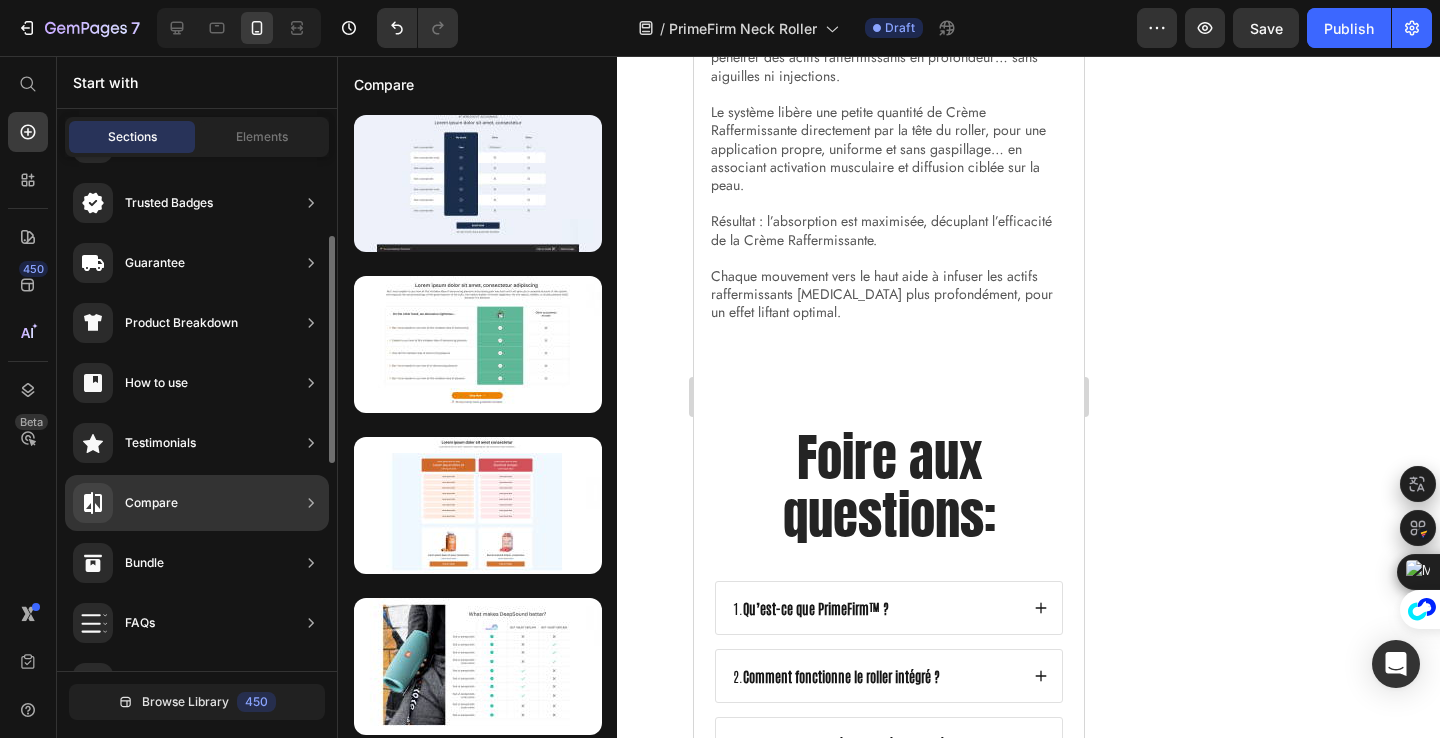 click on "Compare" 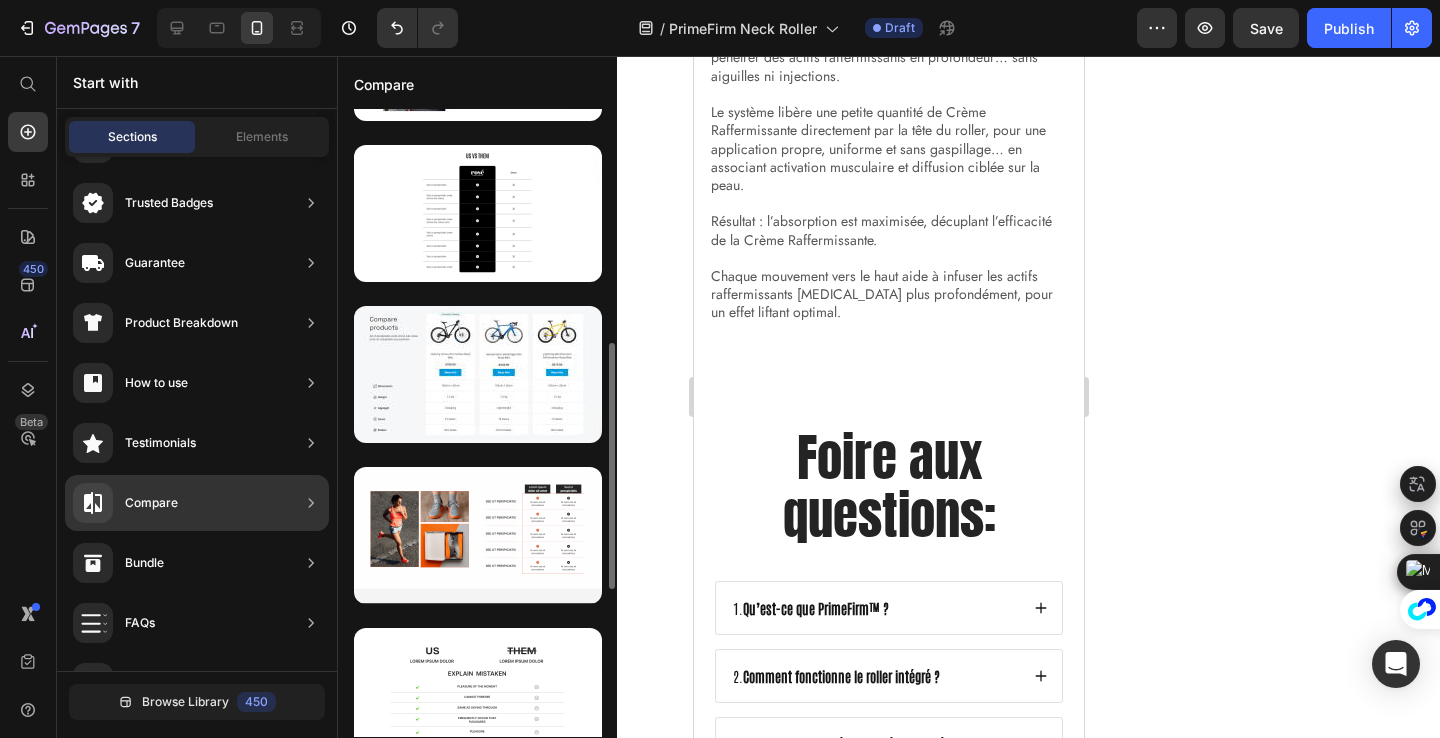 scroll, scrollTop: 609, scrollLeft: 0, axis: vertical 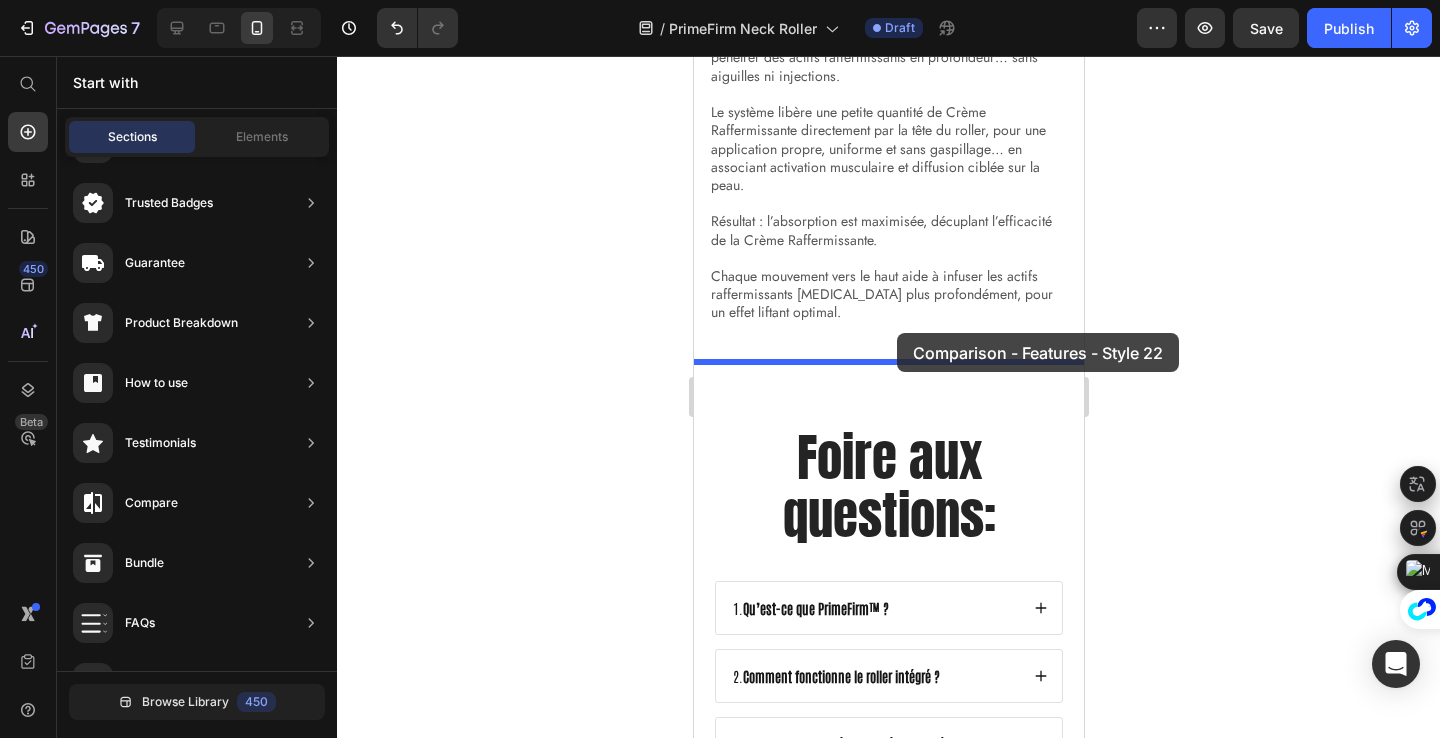 drag, startPoint x: 1213, startPoint y: 303, endPoint x: 896, endPoint y: 333, distance: 318.41638 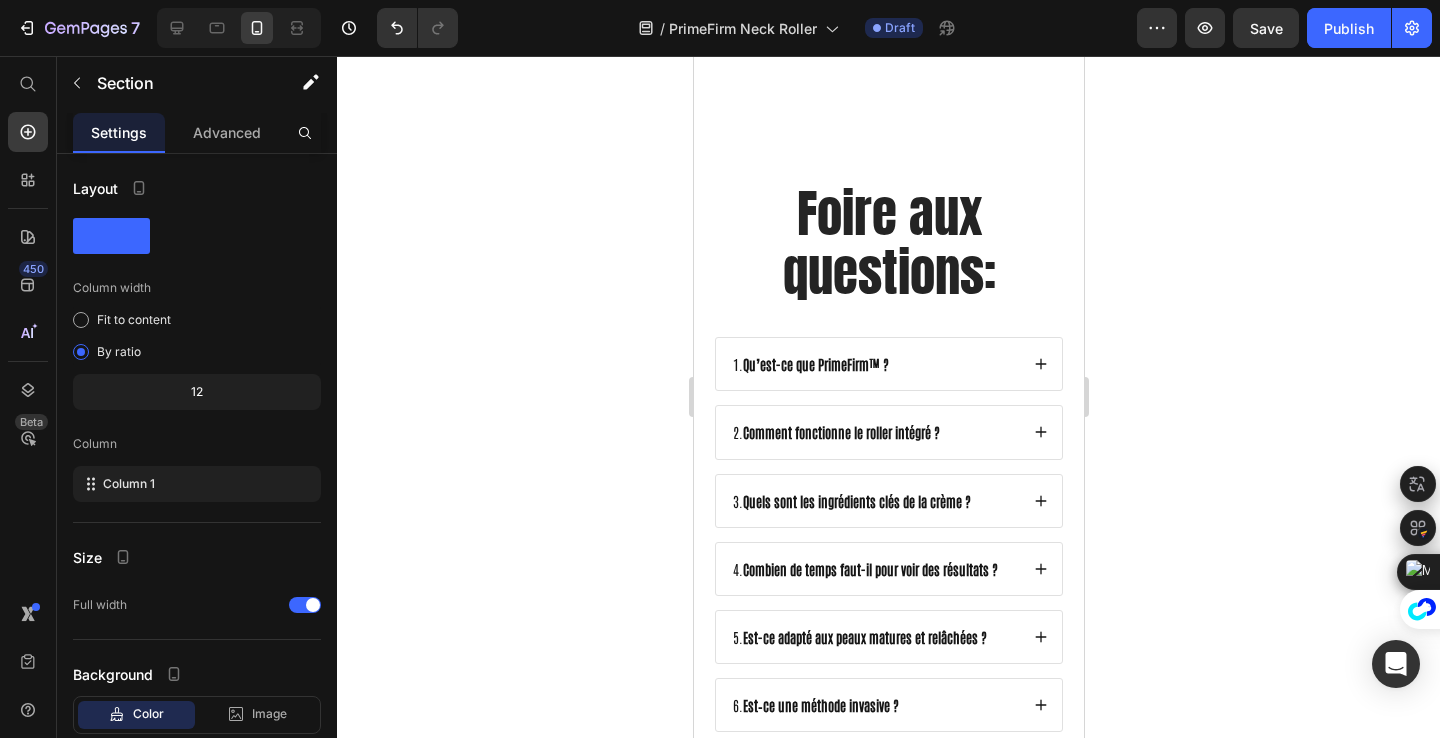 scroll, scrollTop: 10056, scrollLeft: 0, axis: vertical 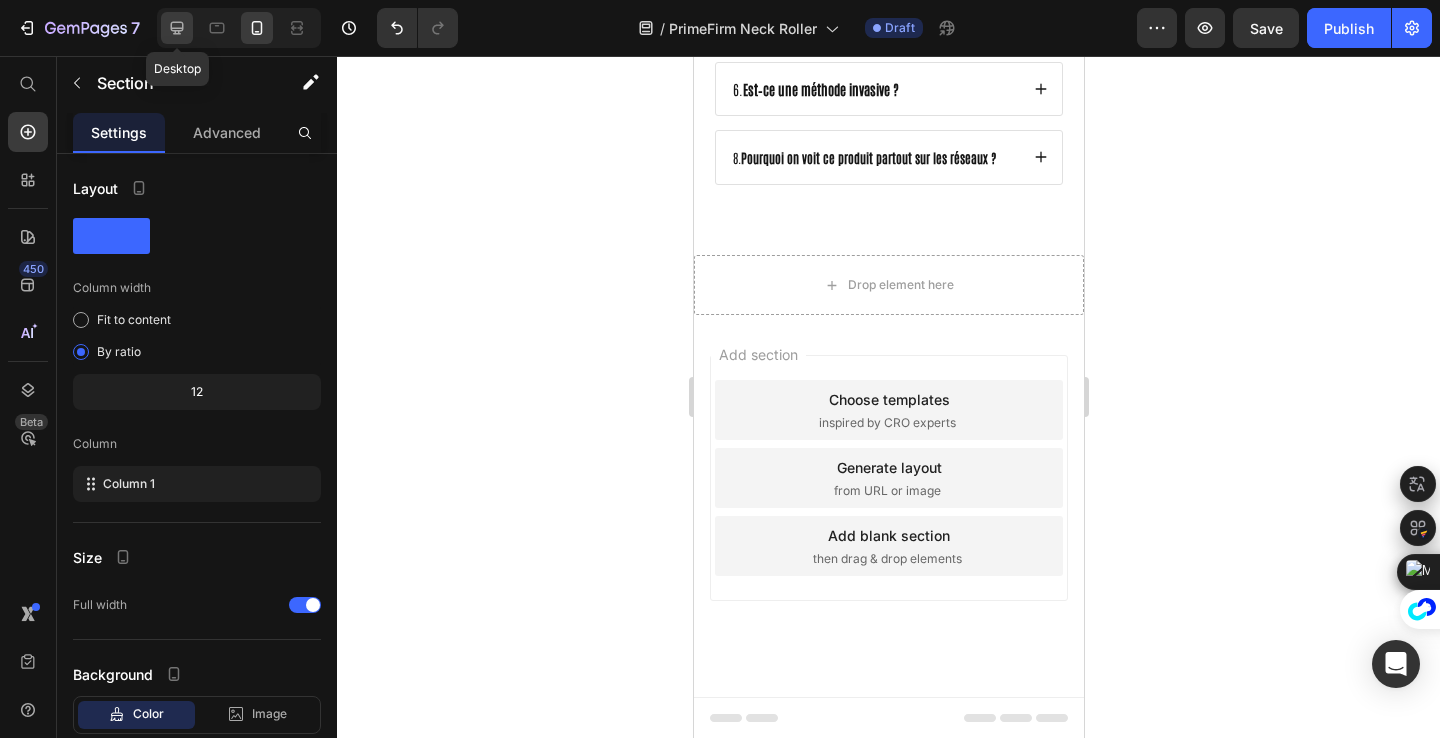 click 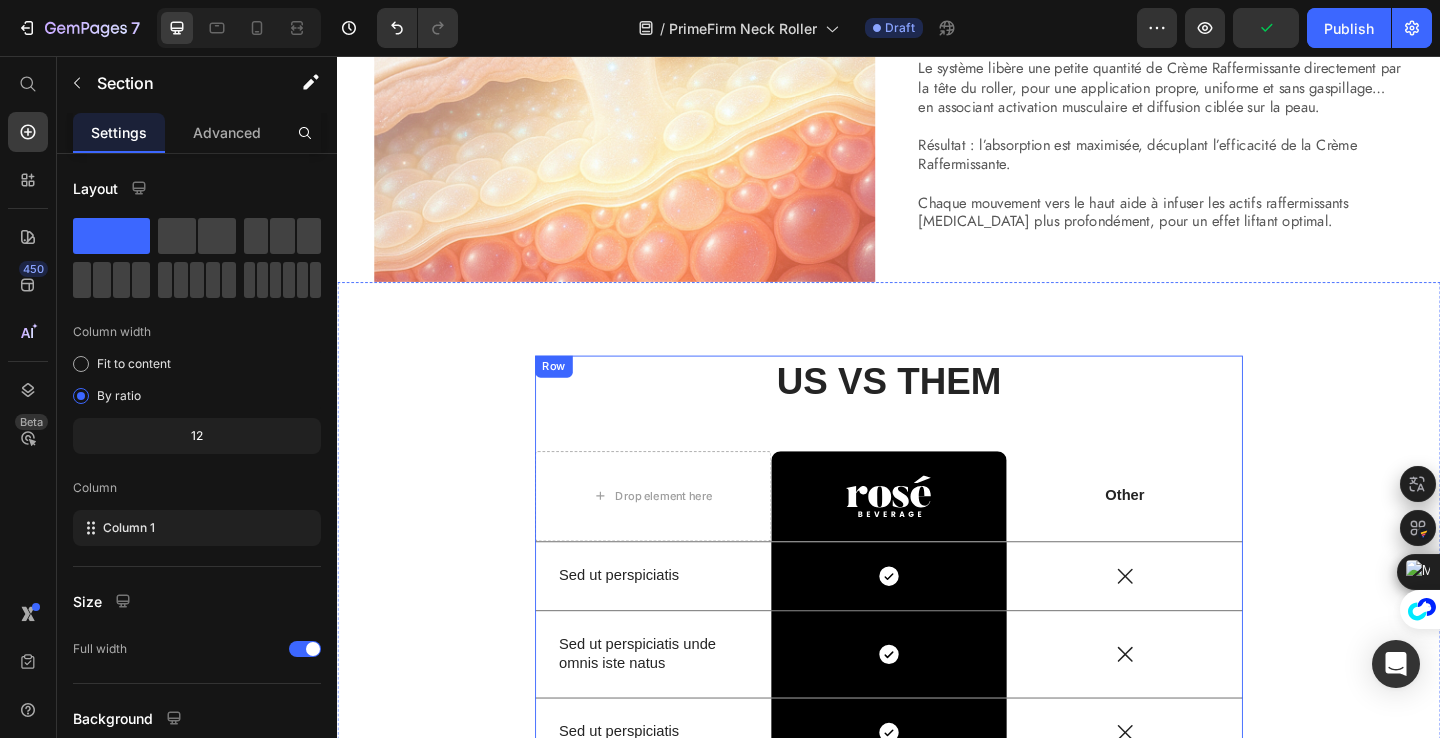 scroll, scrollTop: 7565, scrollLeft: 0, axis: vertical 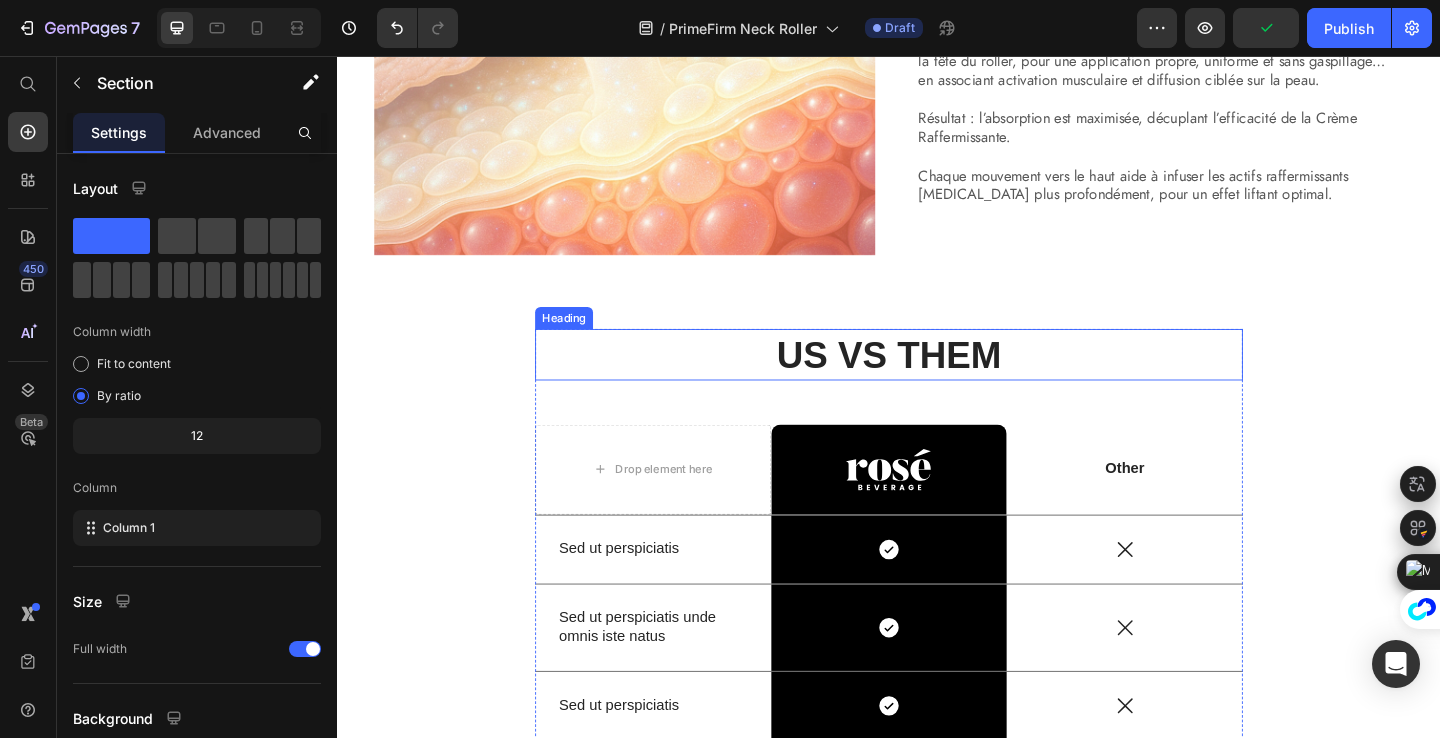 click on "US VS THEM" at bounding box center [937, 381] 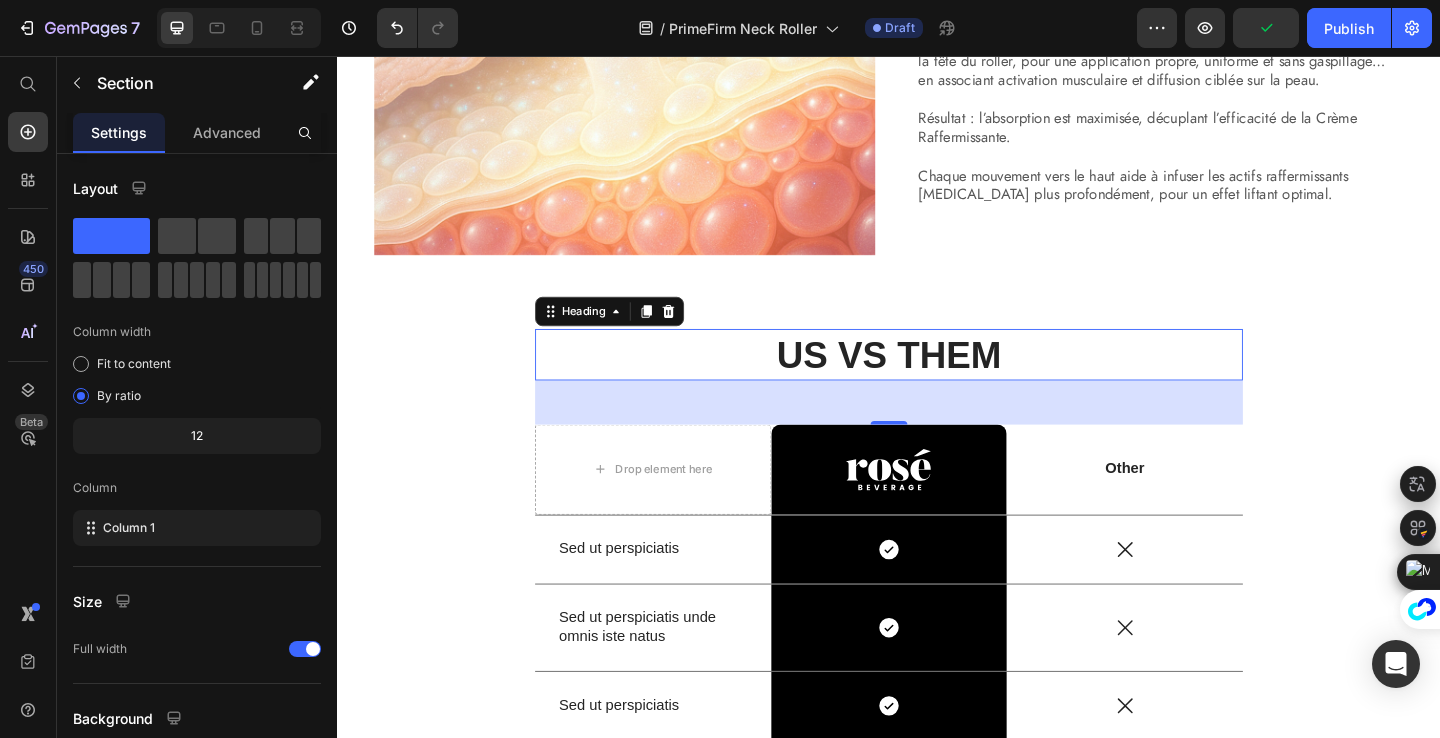 click on "US VS THEM" at bounding box center [937, 381] 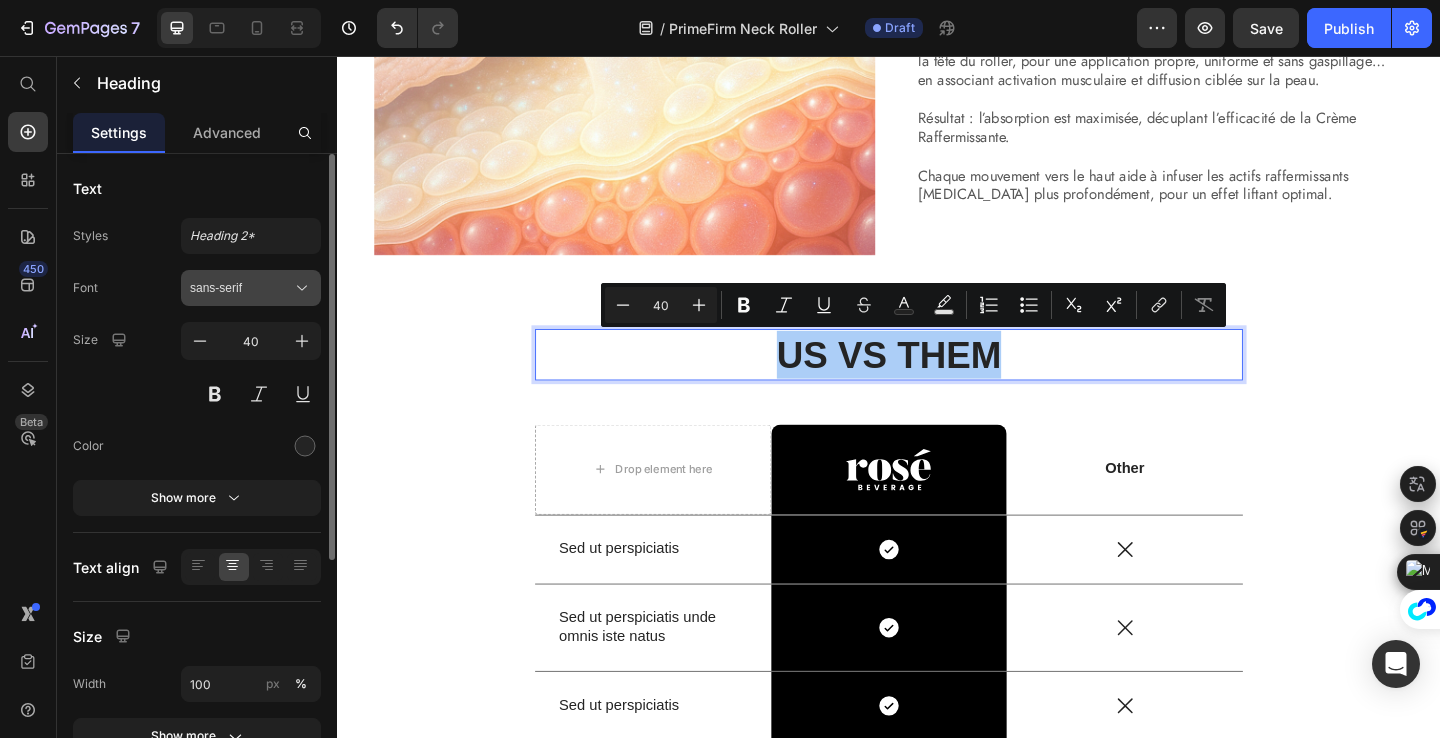click on "sans-serif" at bounding box center [251, 288] 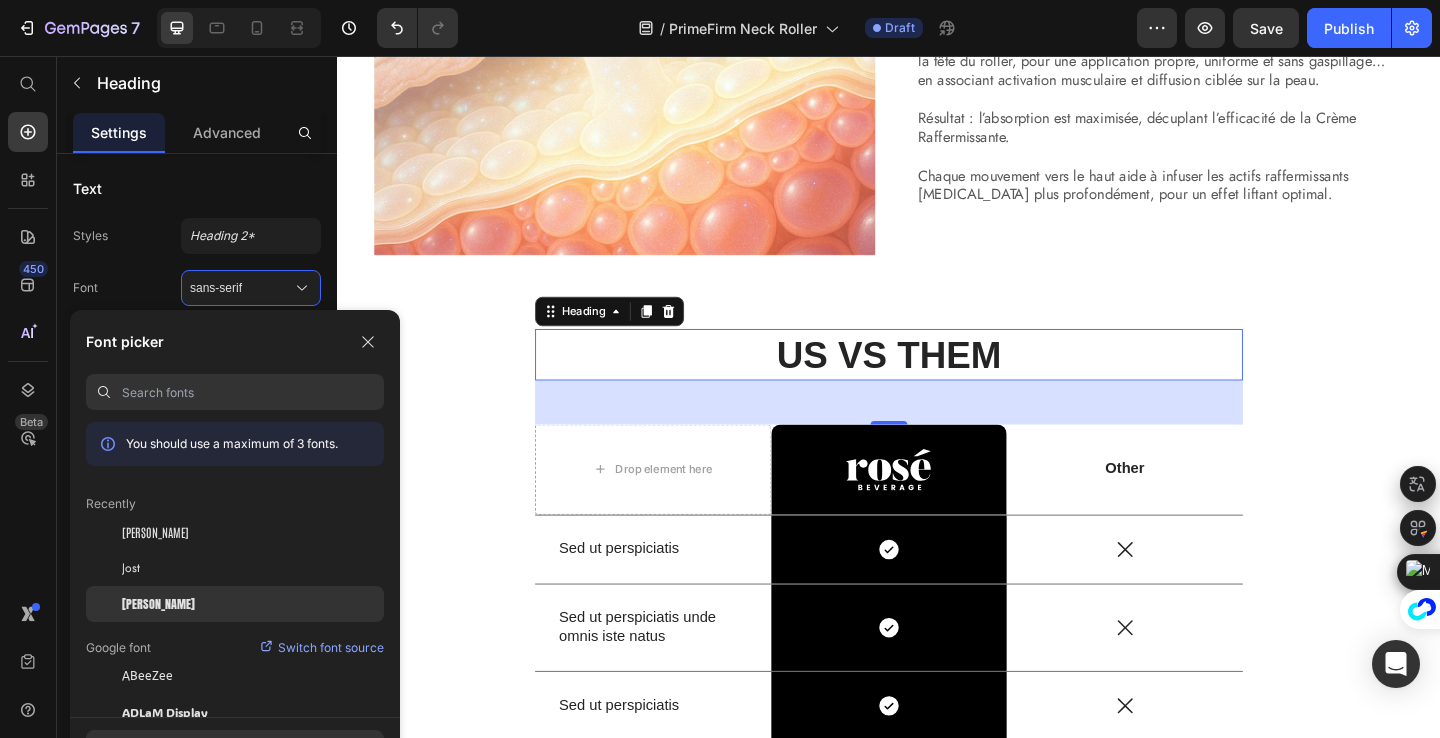 click on "[PERSON_NAME]" 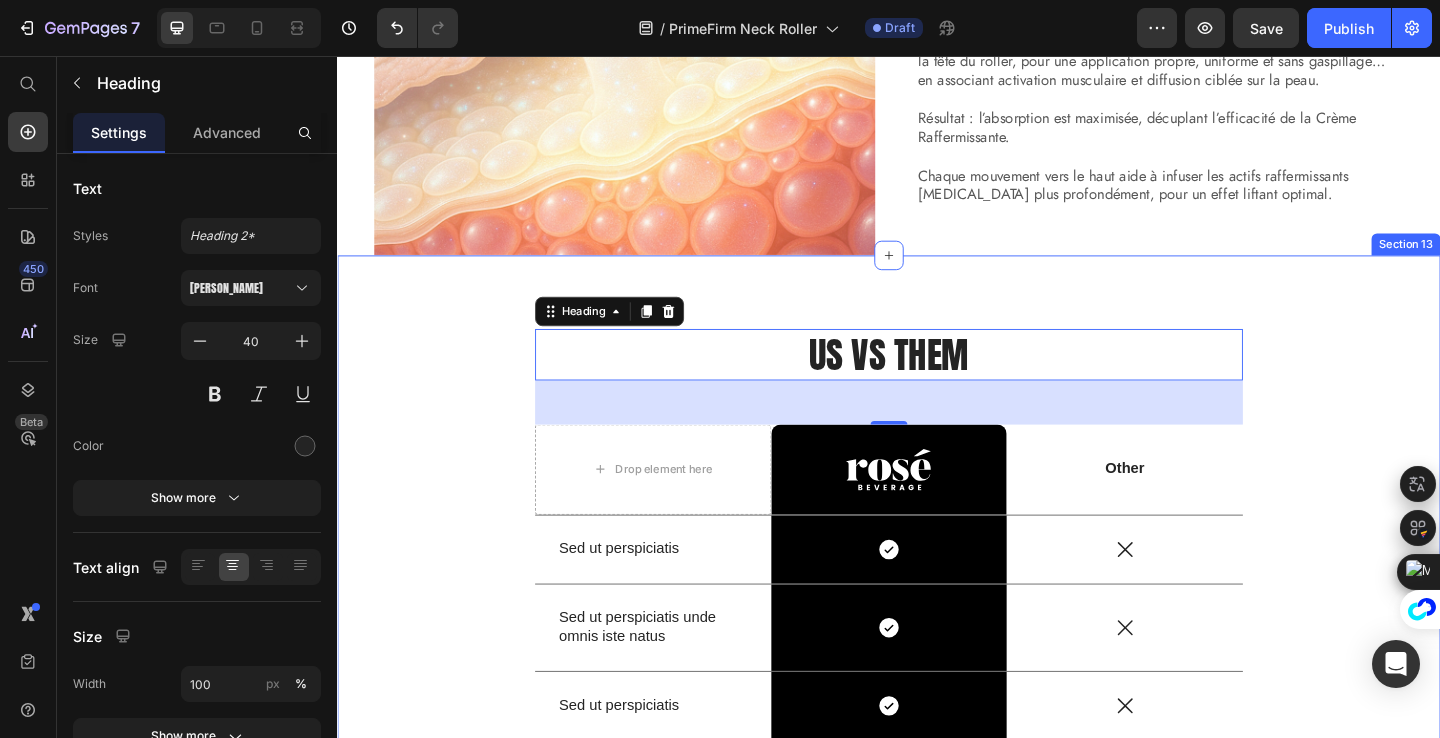 click on "US VS THEM Heading   48
Drop element here Image Row Other Text Block Row Sed ut perspiciatis Text Block
Icon Row
Icon Row Sed ut perspiciatis unde omnis iste natus  Text Block
Icon Row
Icon Row Sed ut perspiciatis Text Block
Icon Row
Icon Row Sed ut perspiciatis unde omnis iste natus error  Text Block
Icon Row
Icon Row Sed ut perspiciatis unde omnis Text Block
Icon Row
Icon Row Sed ut perspiciatis Text Block
Icon Row
Icon Row Sed ut perspiciatis Text Block
Icon Row
Icon Row Sed ut perspiciatis unde Text Block
Icon Row
Icon Row Row" at bounding box center [937, 800] 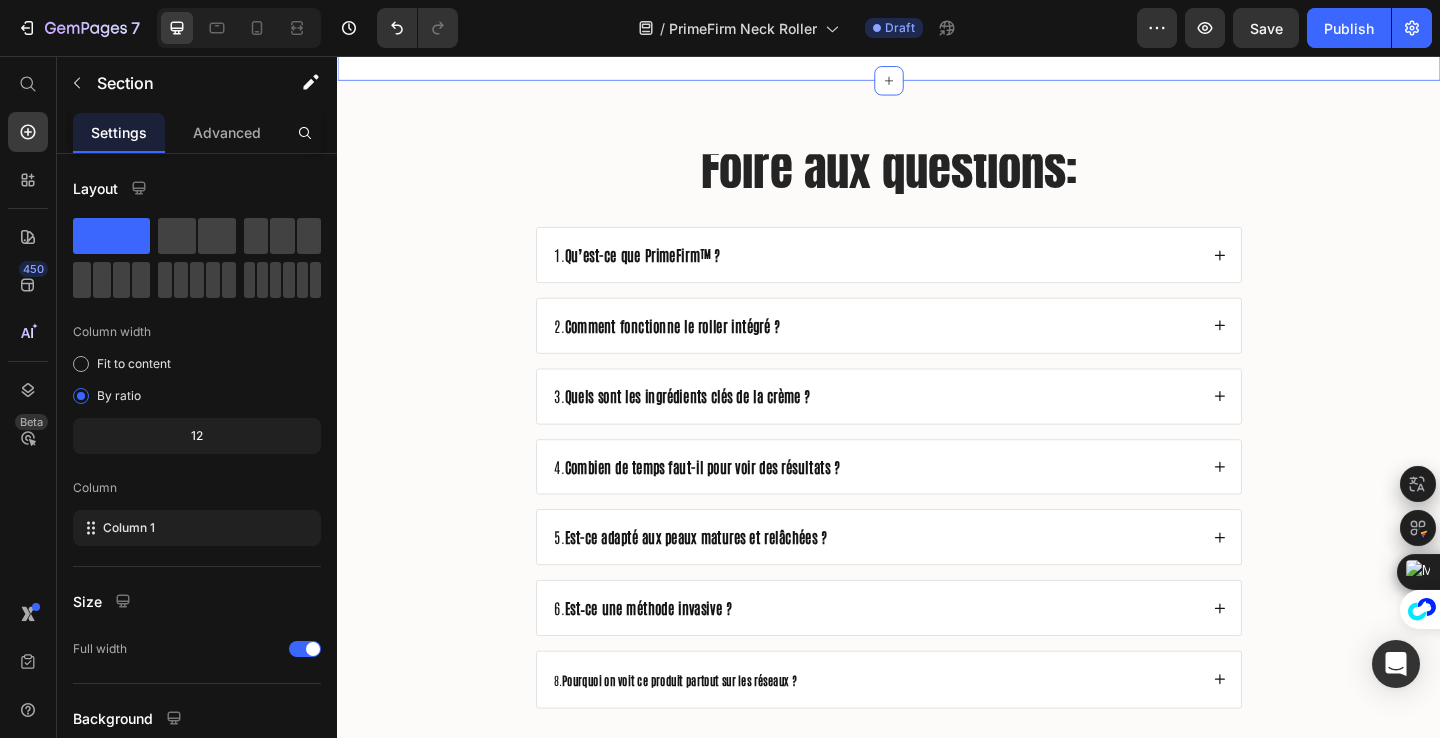 scroll, scrollTop: 8710, scrollLeft: 0, axis: vertical 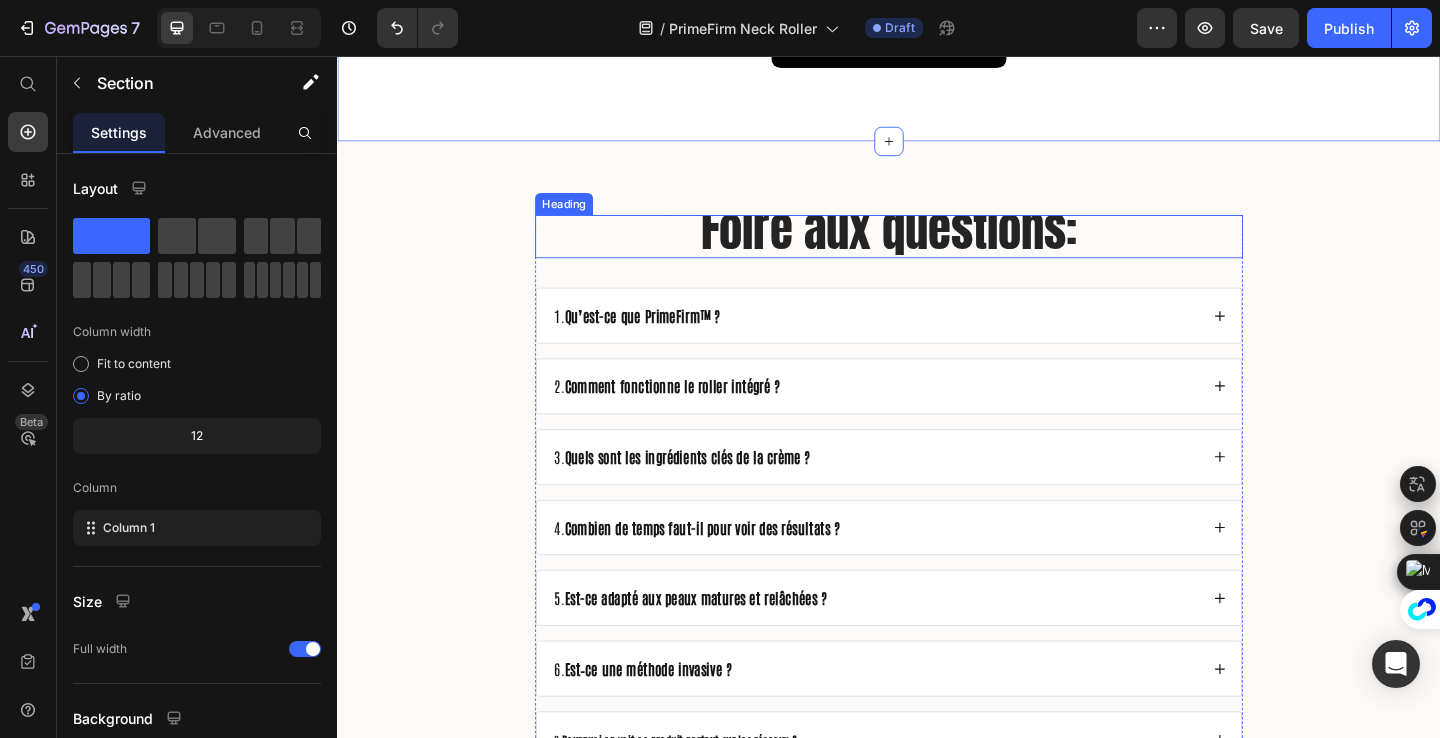 click on "Foire aux questions:" at bounding box center [937, 244] 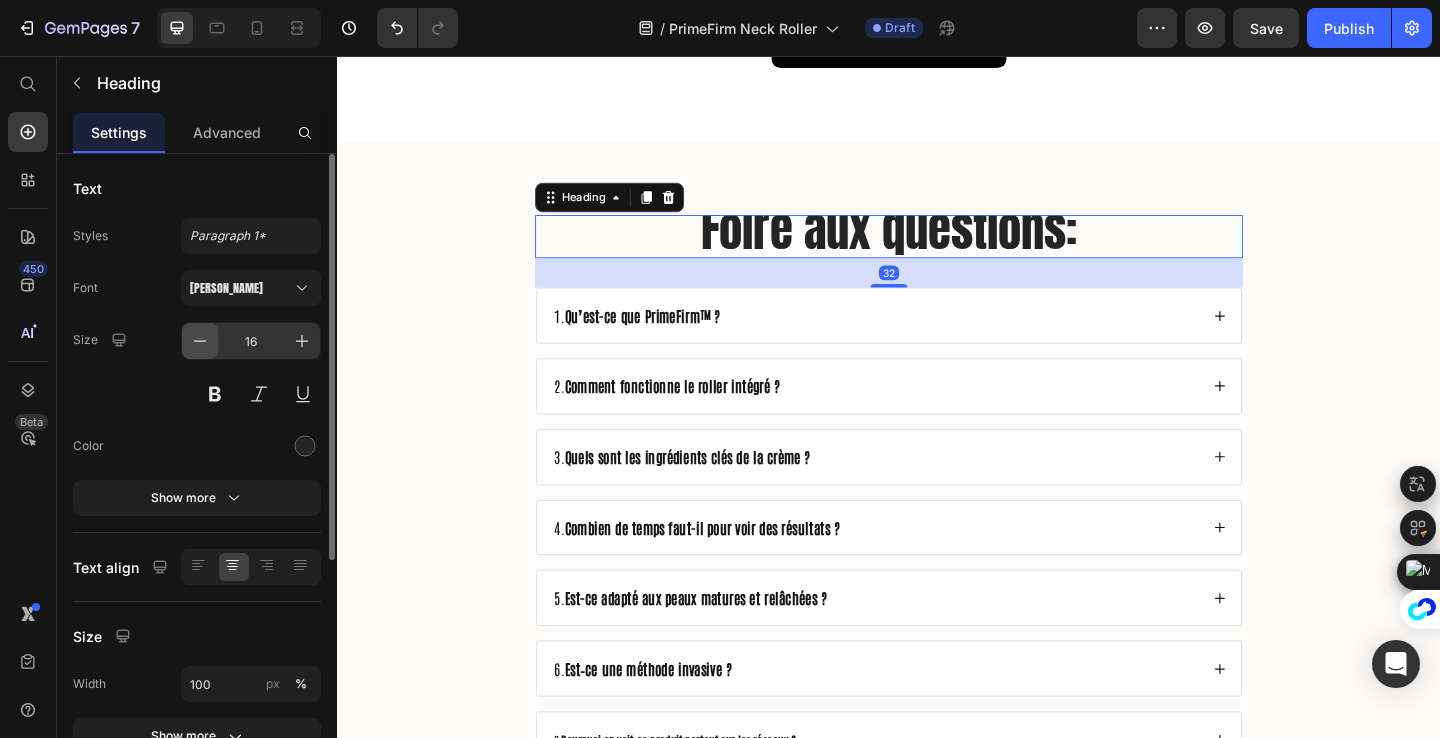 click at bounding box center [200, 341] 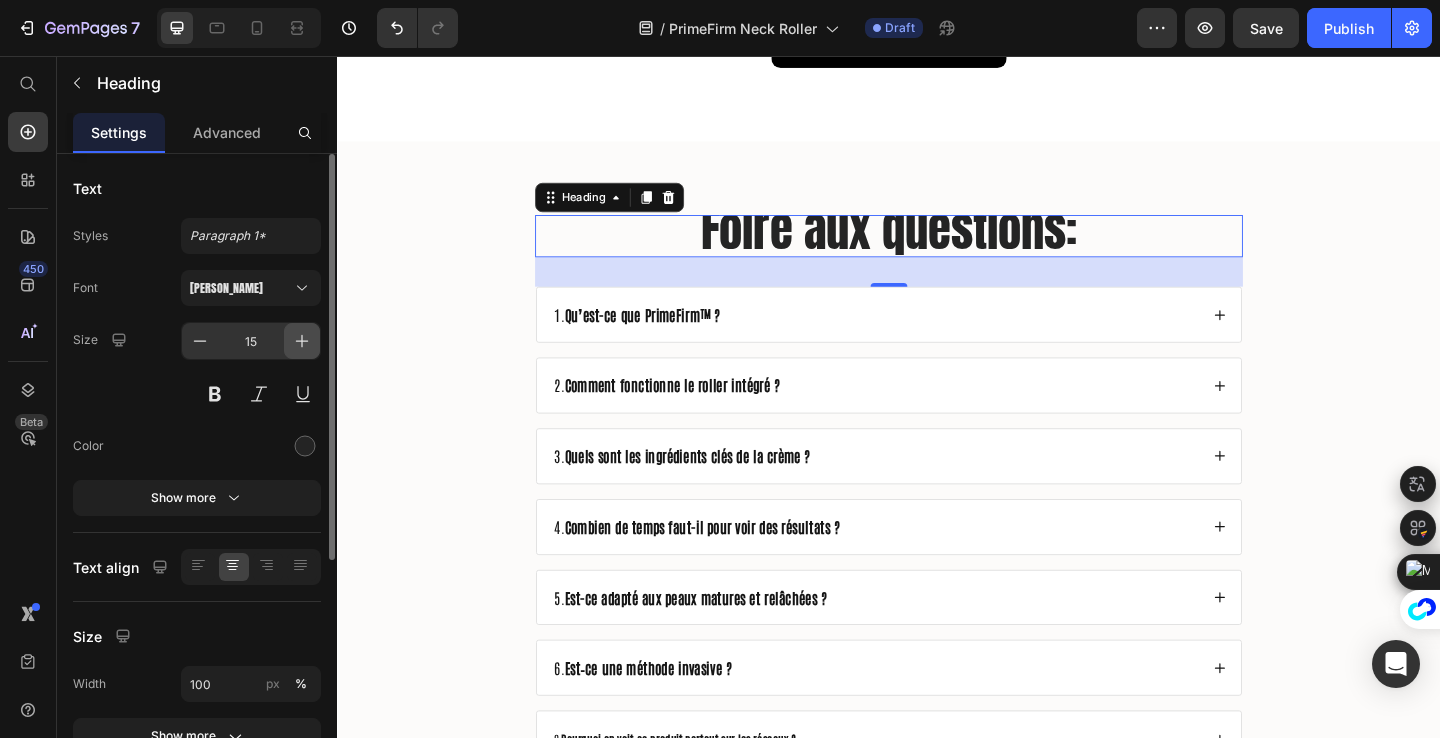 click 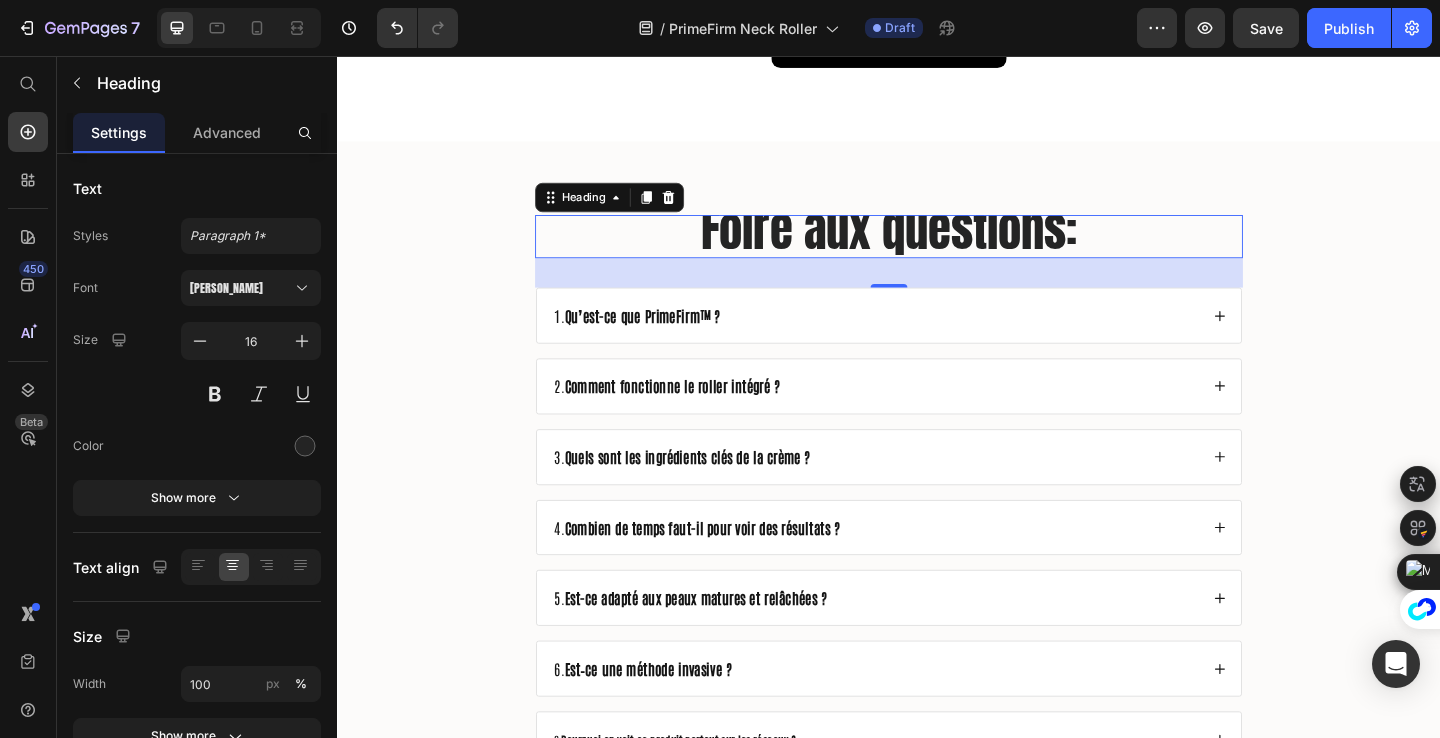 click on "Foire aux questions:" at bounding box center [937, 244] 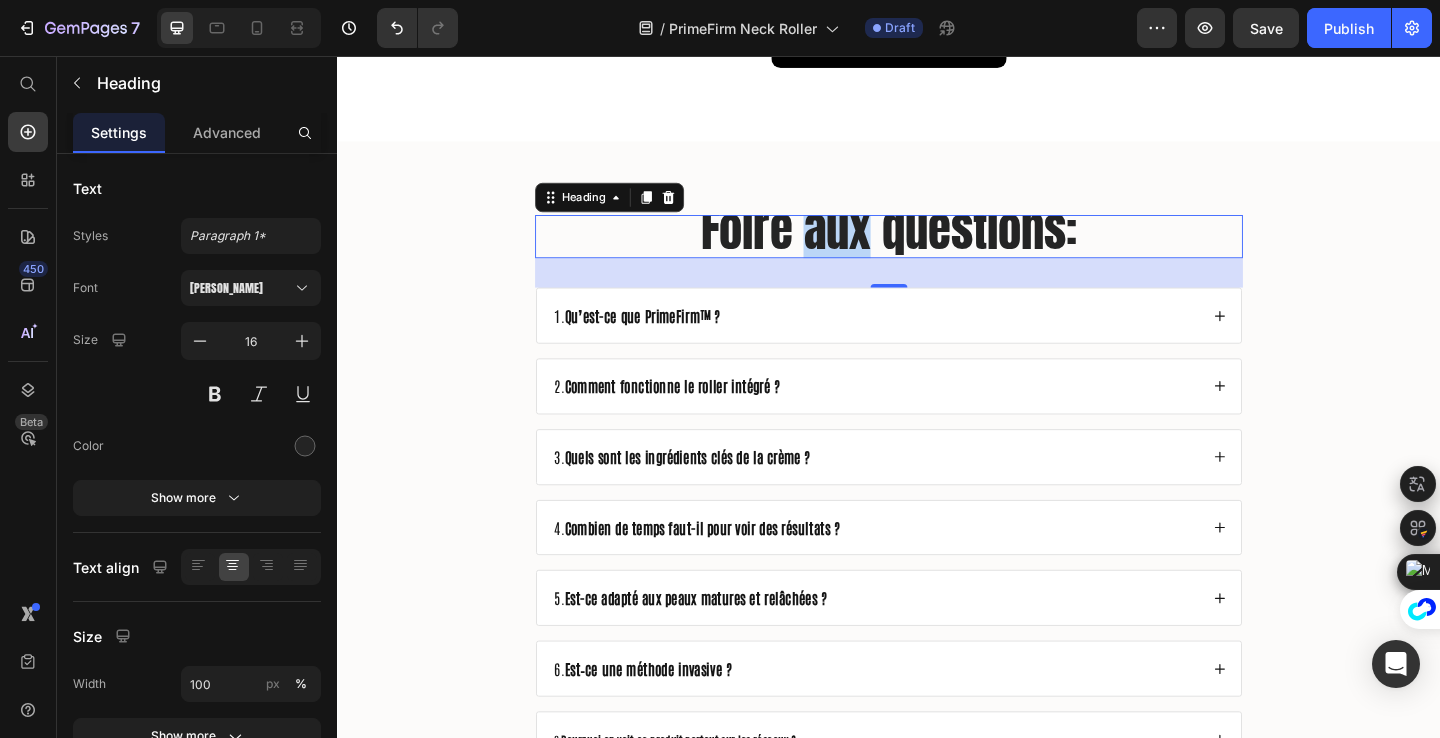 click on "Foire aux questions:" at bounding box center (937, 244) 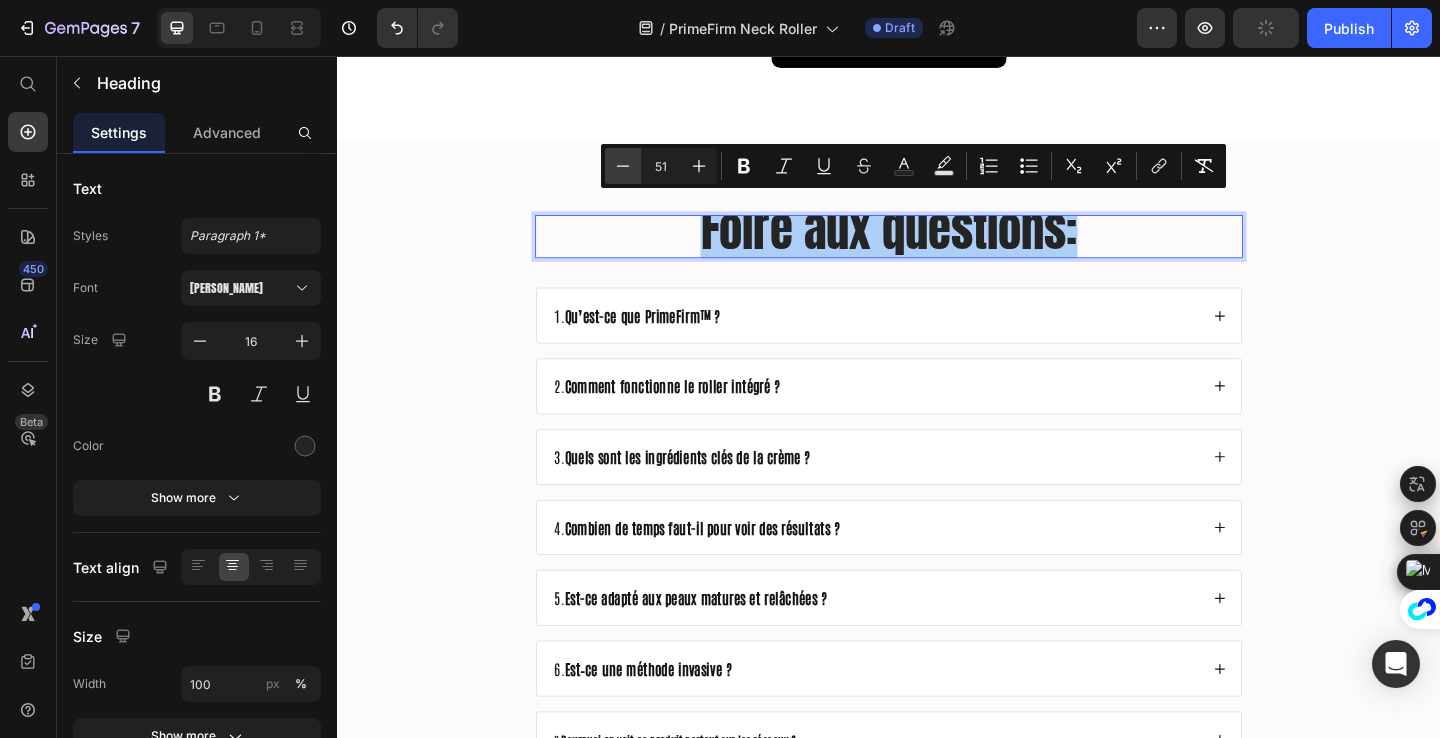 click on "Minus" at bounding box center [623, 166] 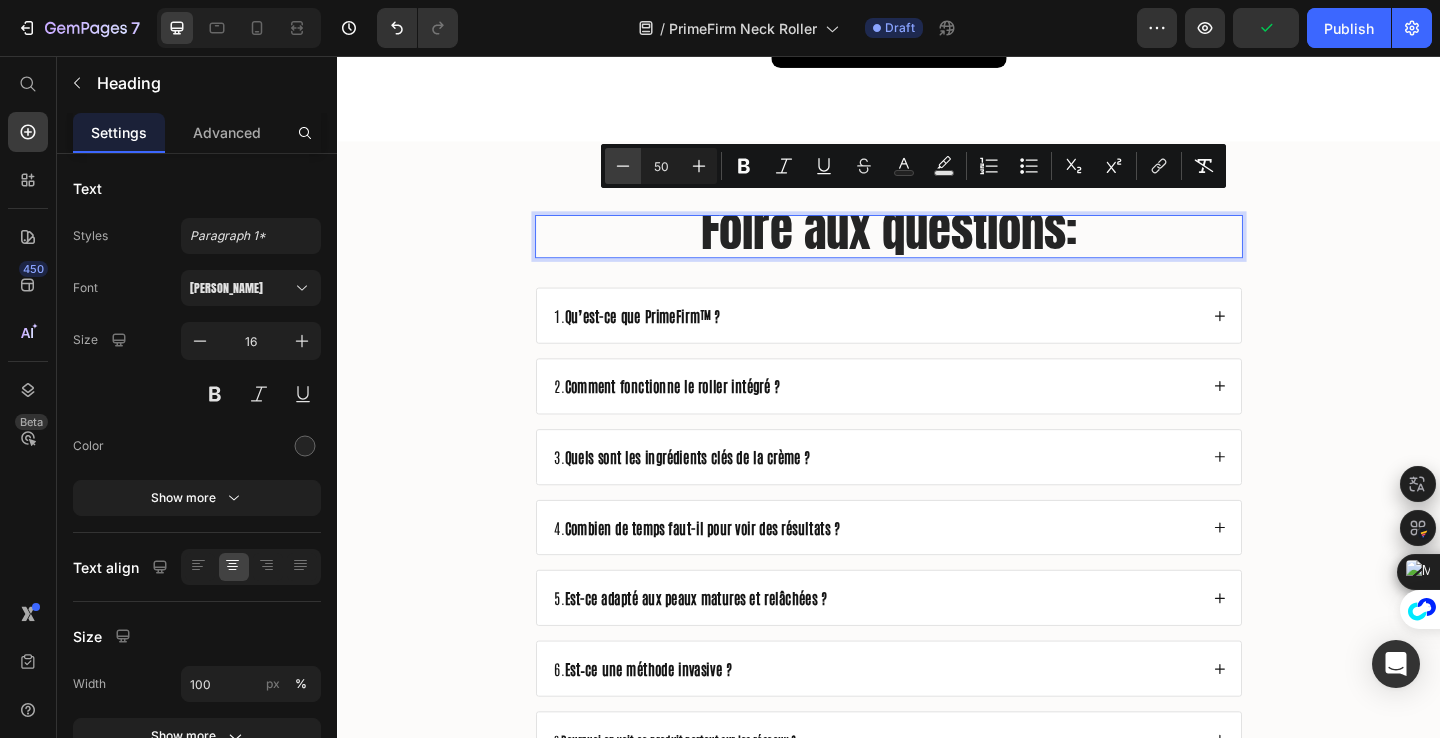 click 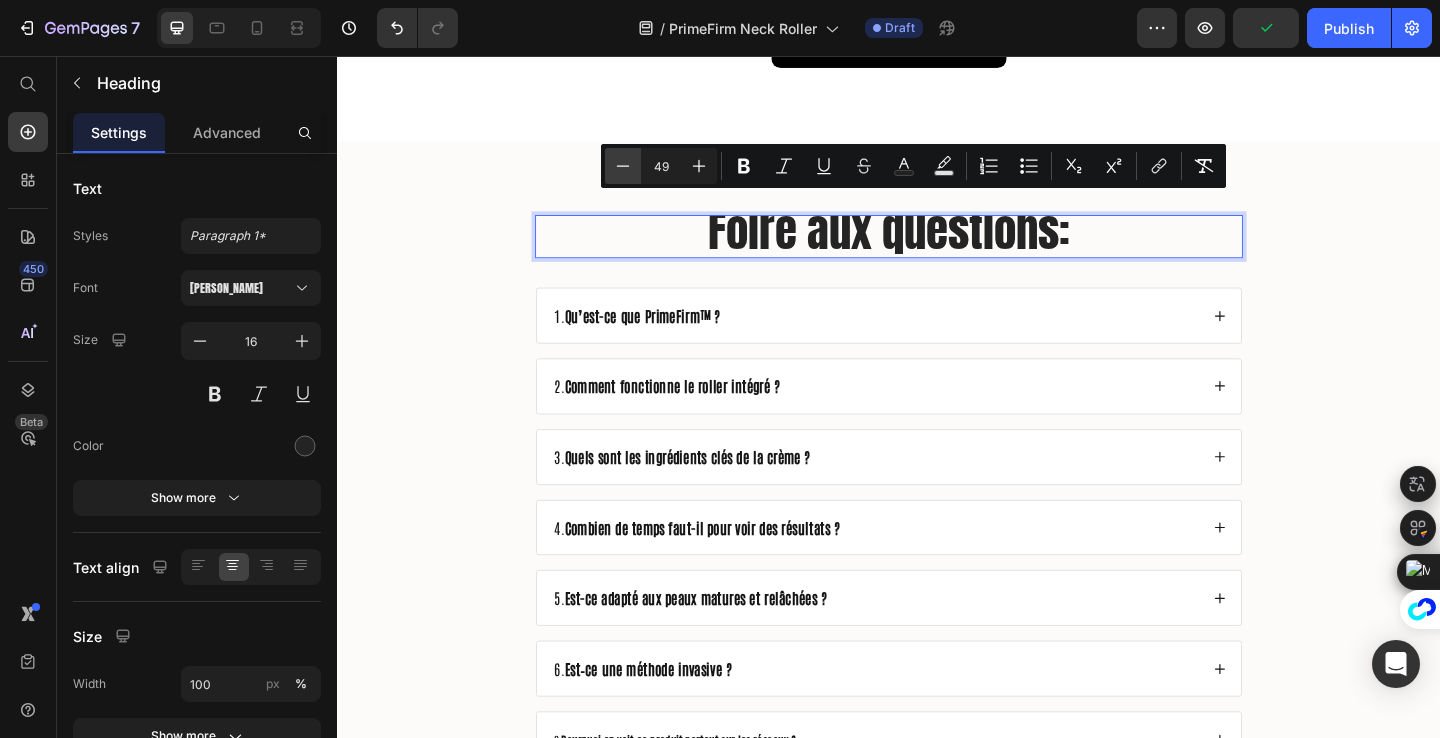 click 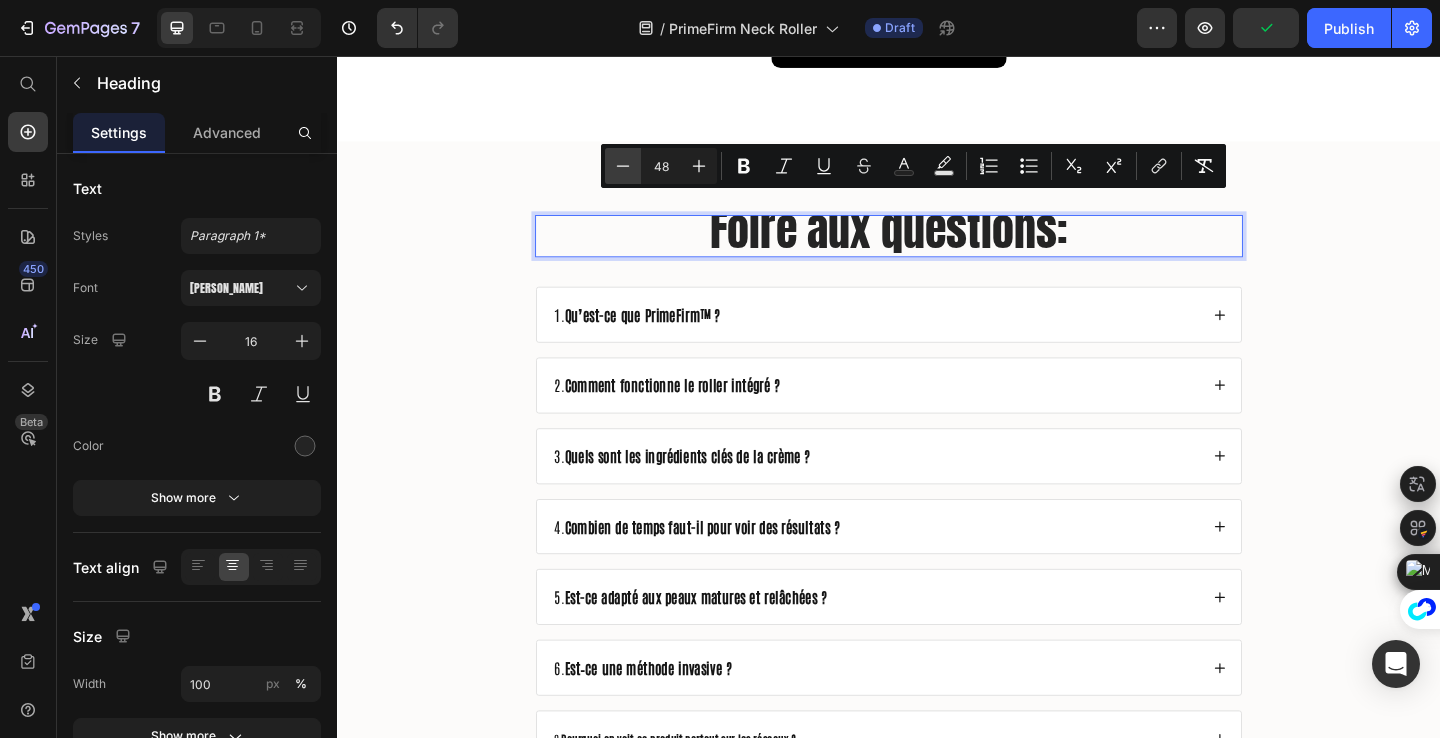 click 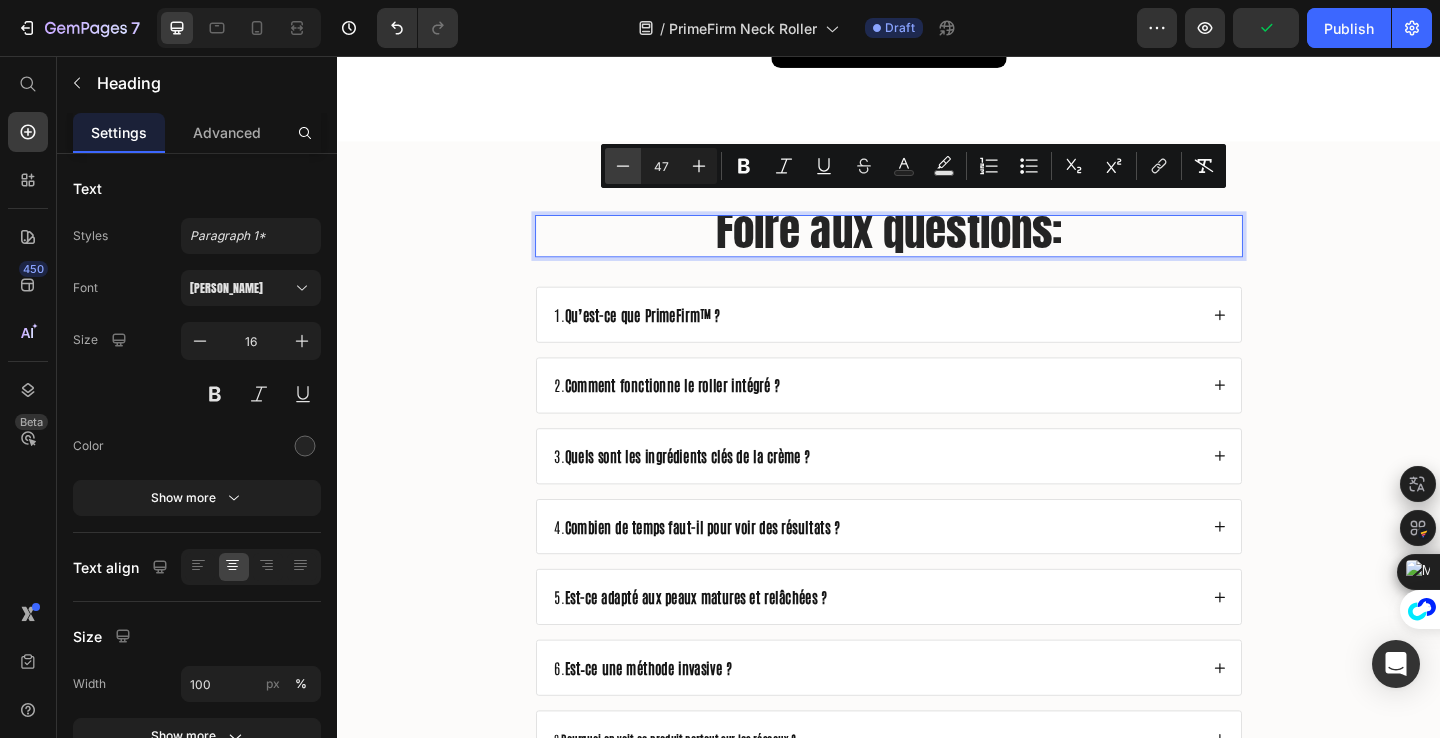 click 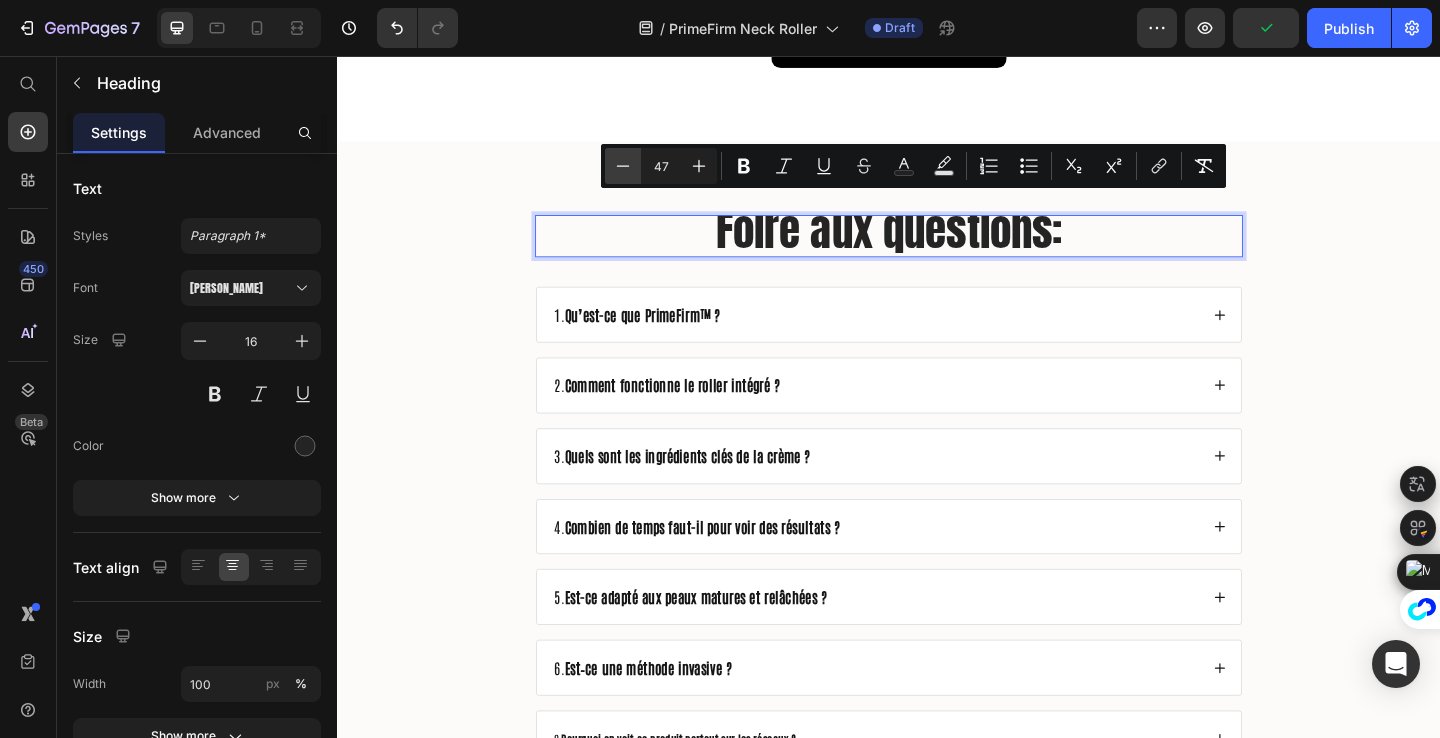 type on "46" 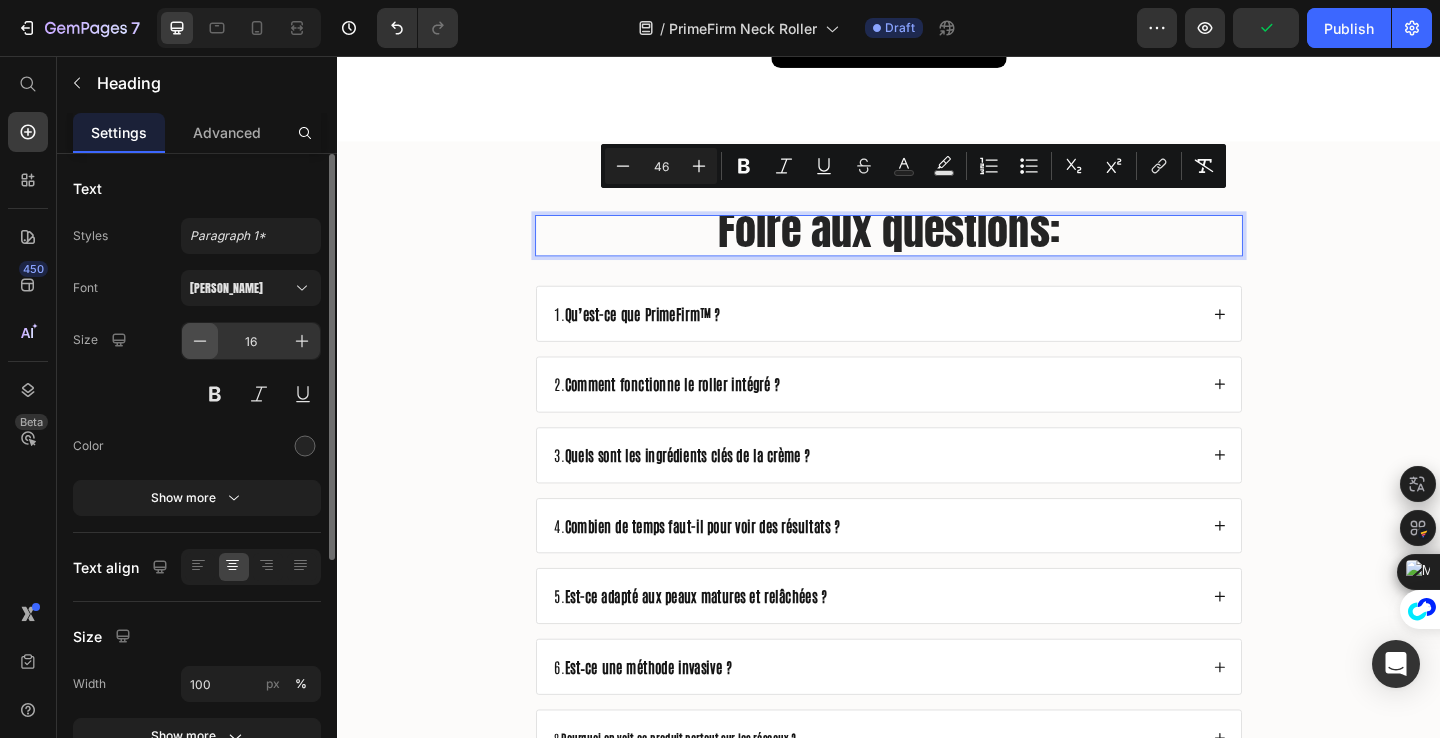 click at bounding box center [200, 341] 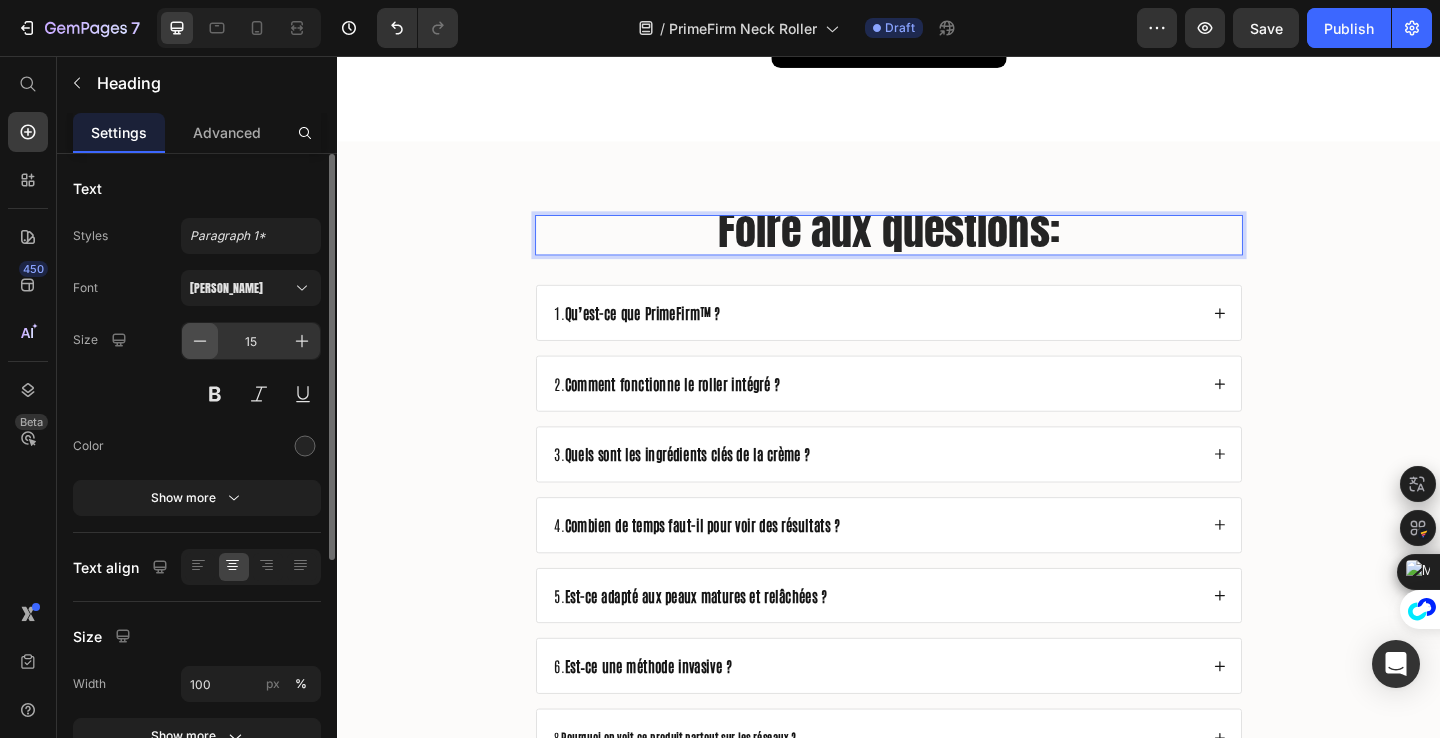 click at bounding box center (200, 341) 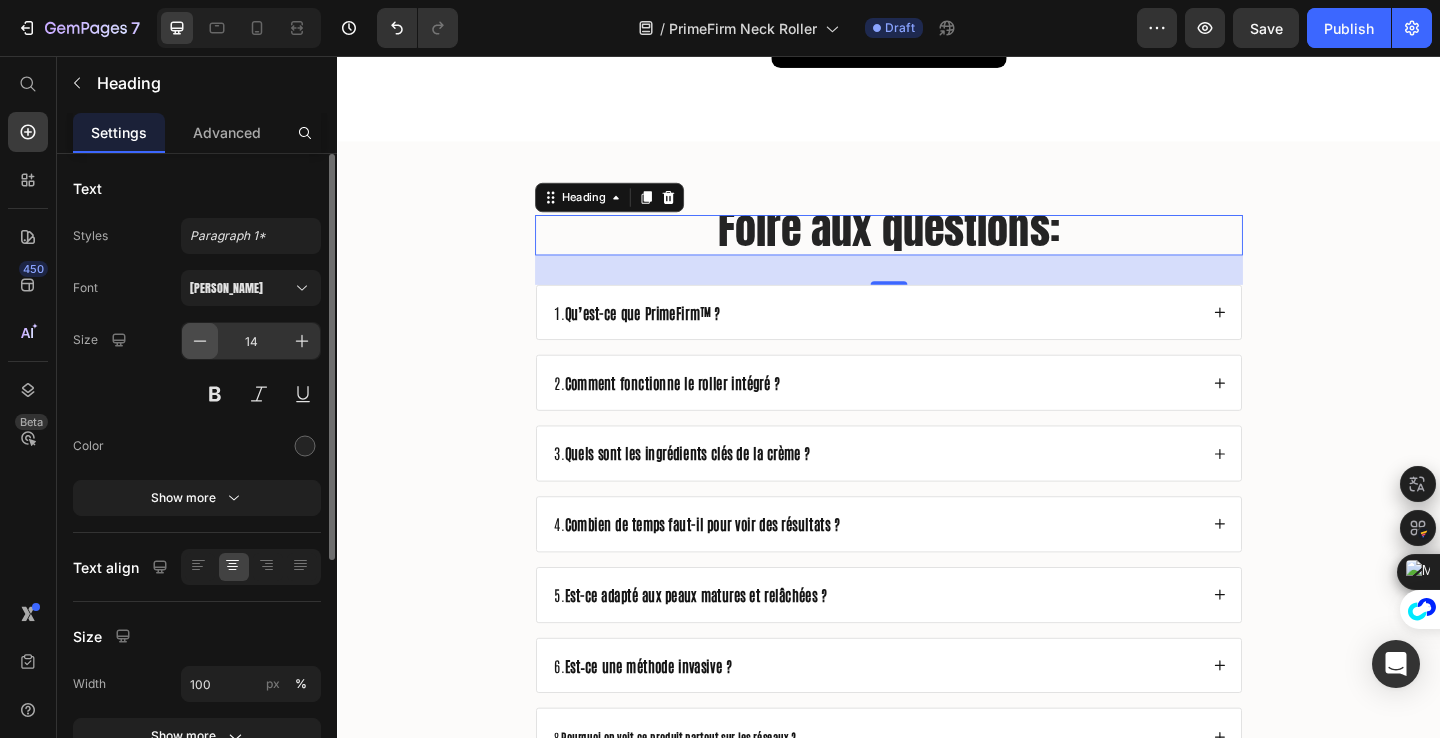 click at bounding box center [200, 341] 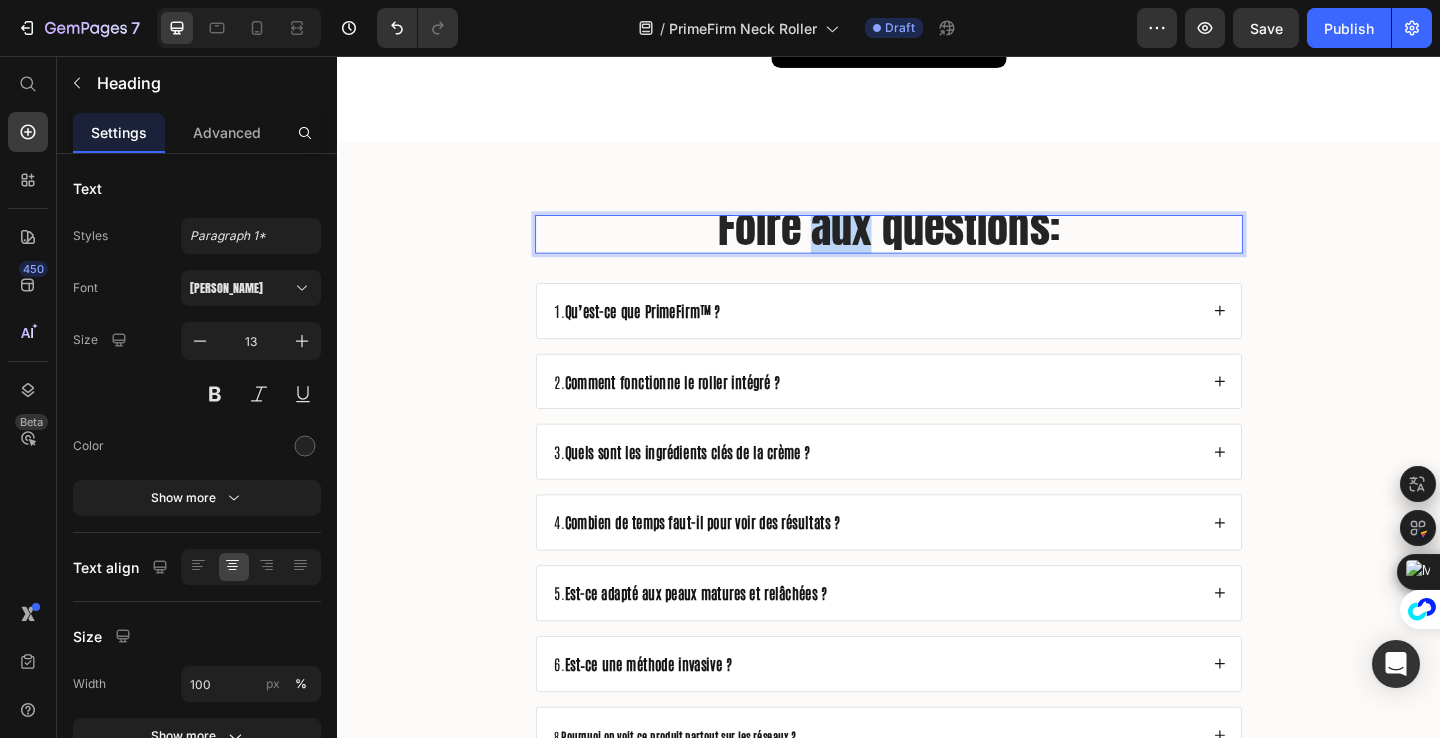 click on "Foire aux questions:" at bounding box center (937, 242) 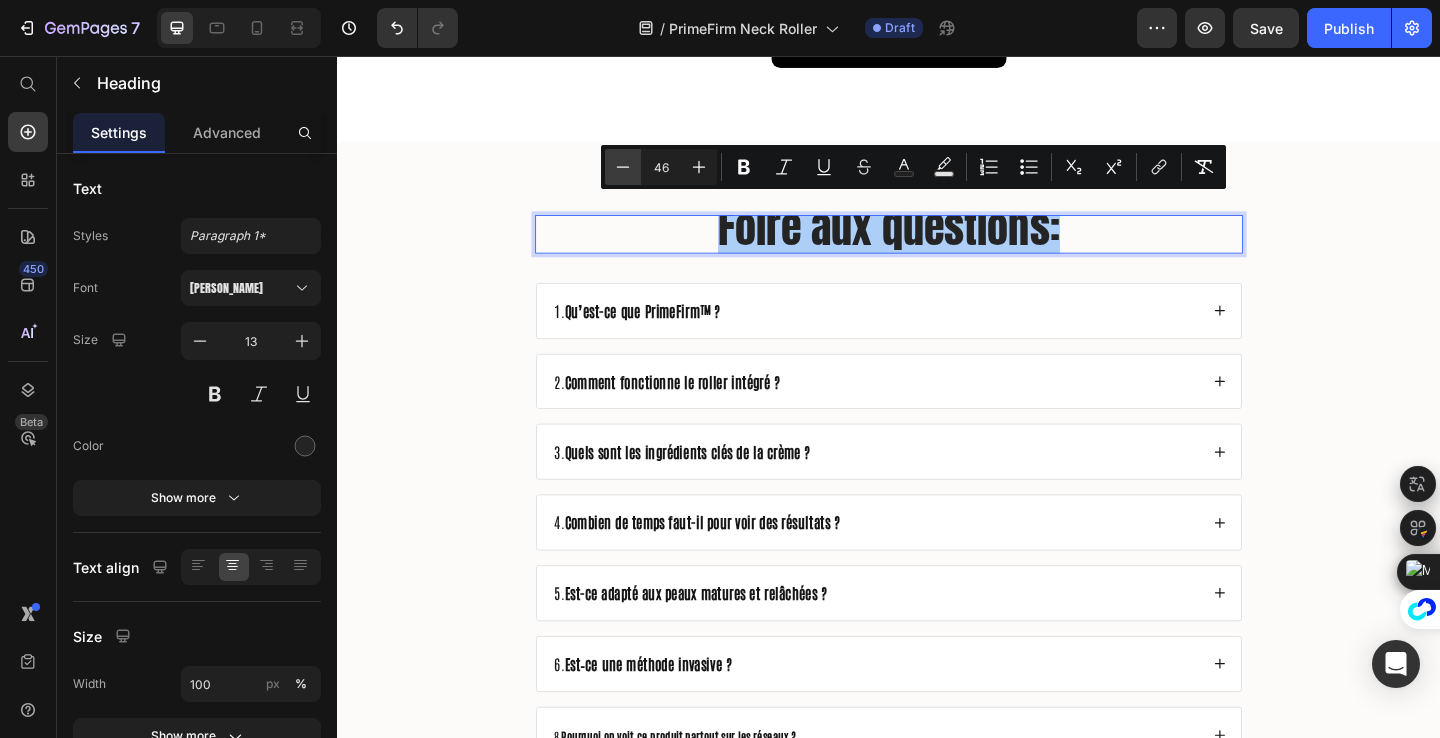 click 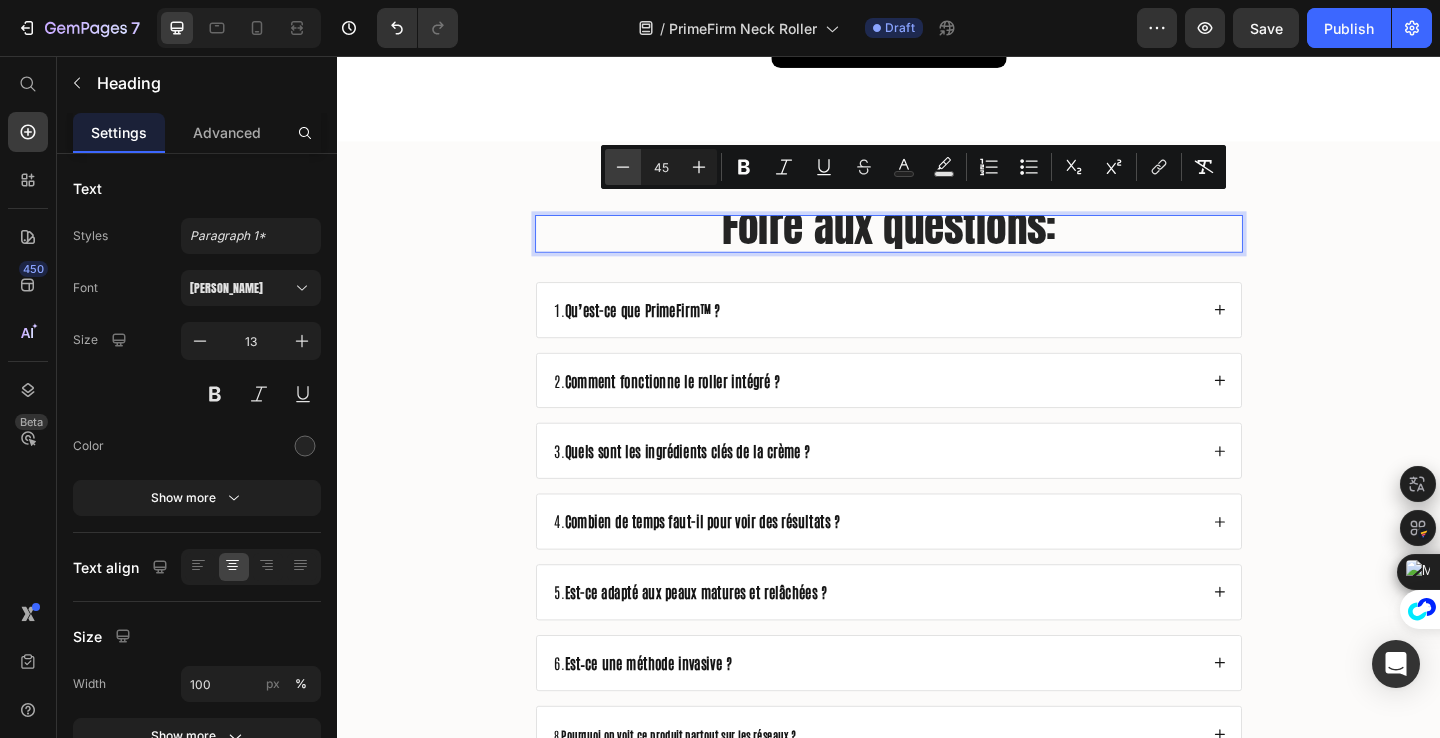 click 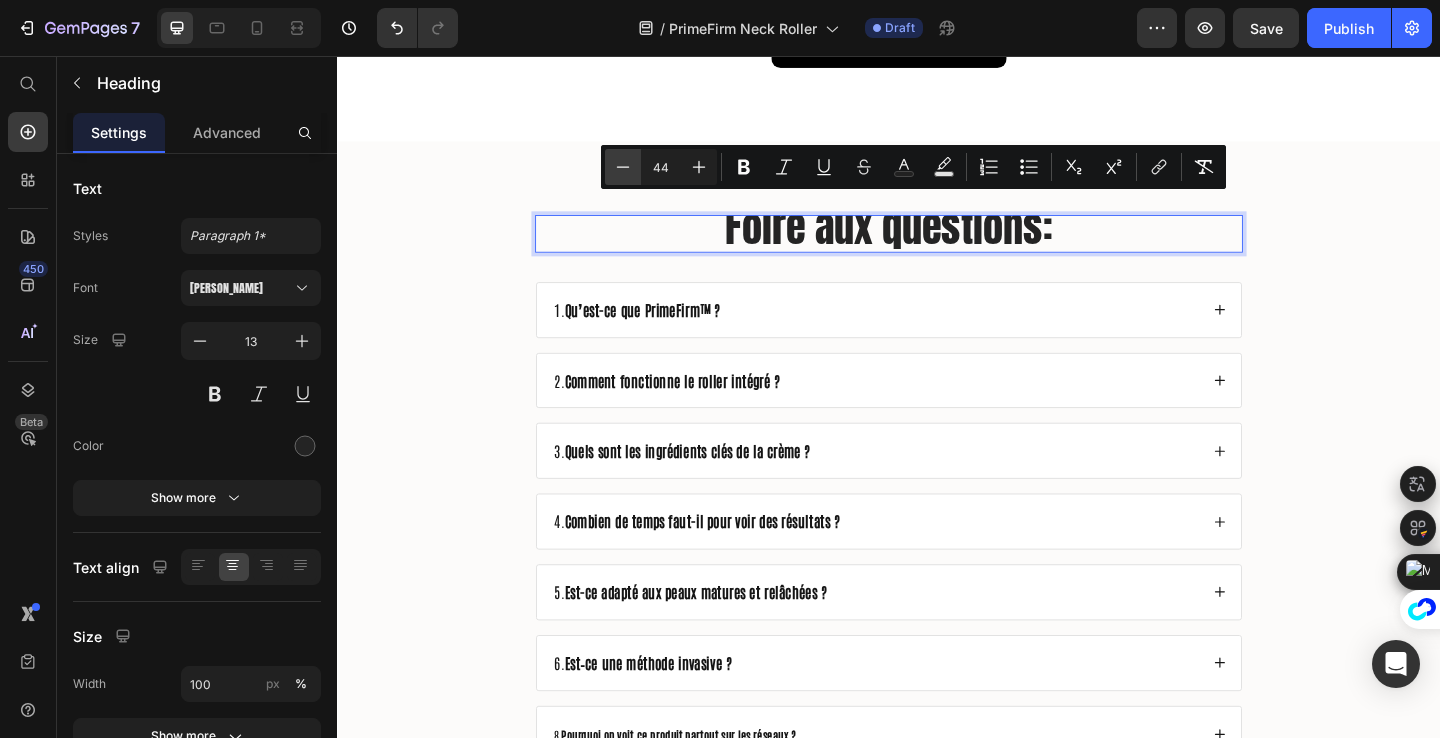 click 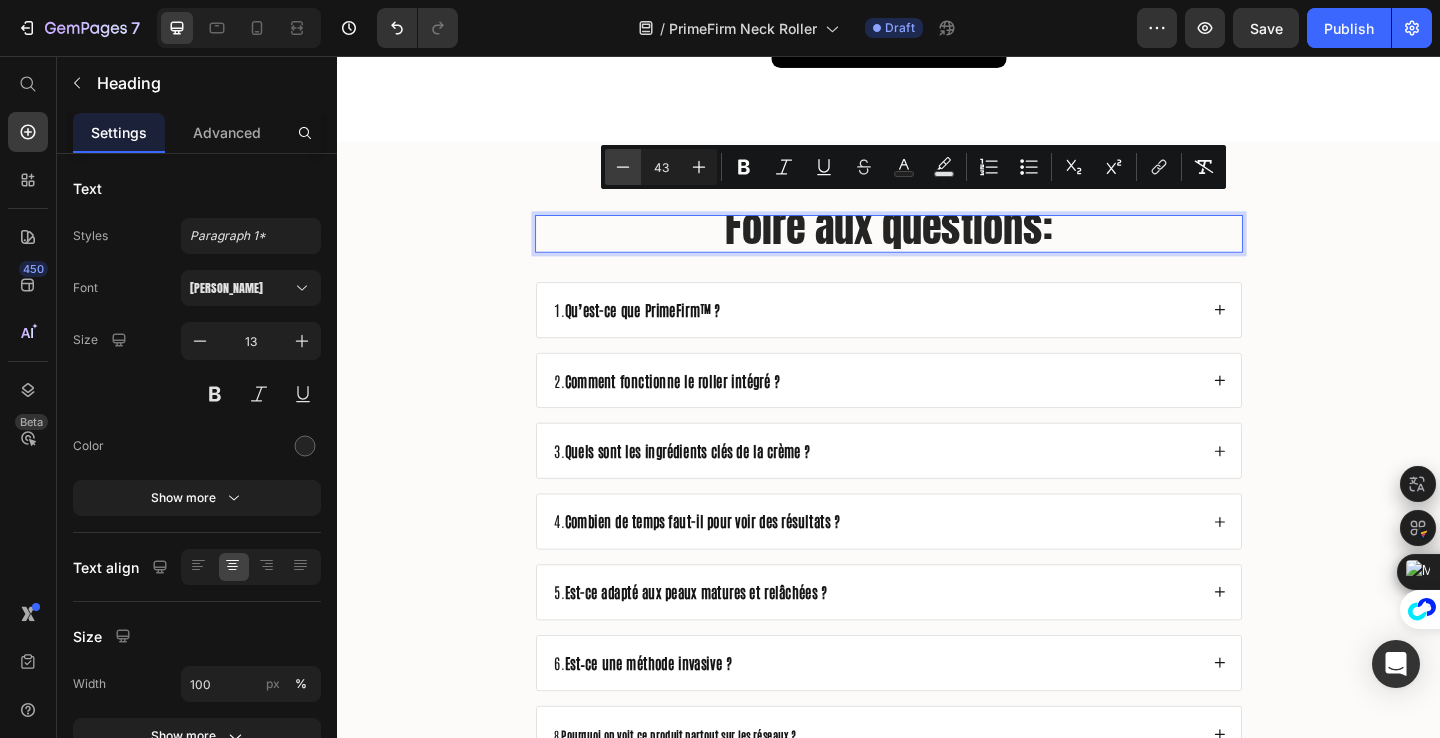 click 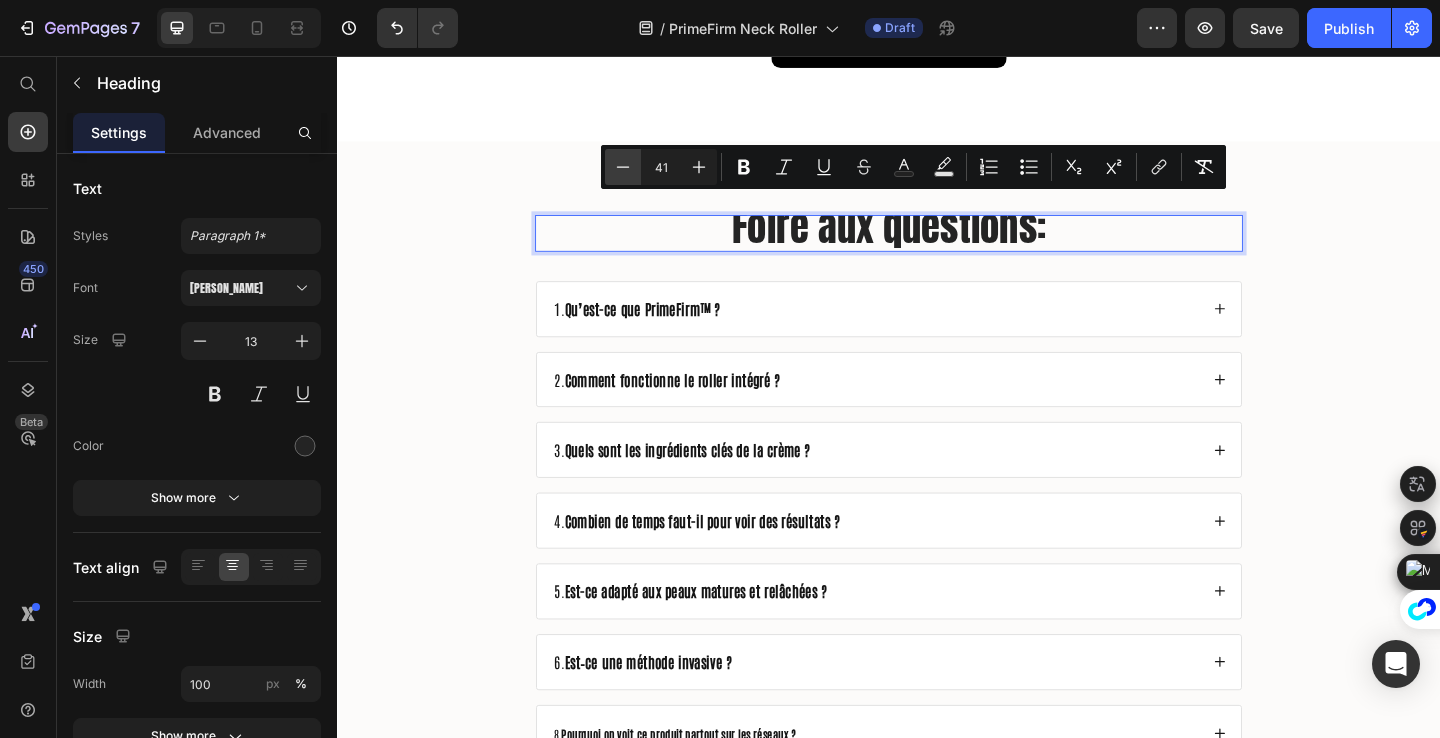 click 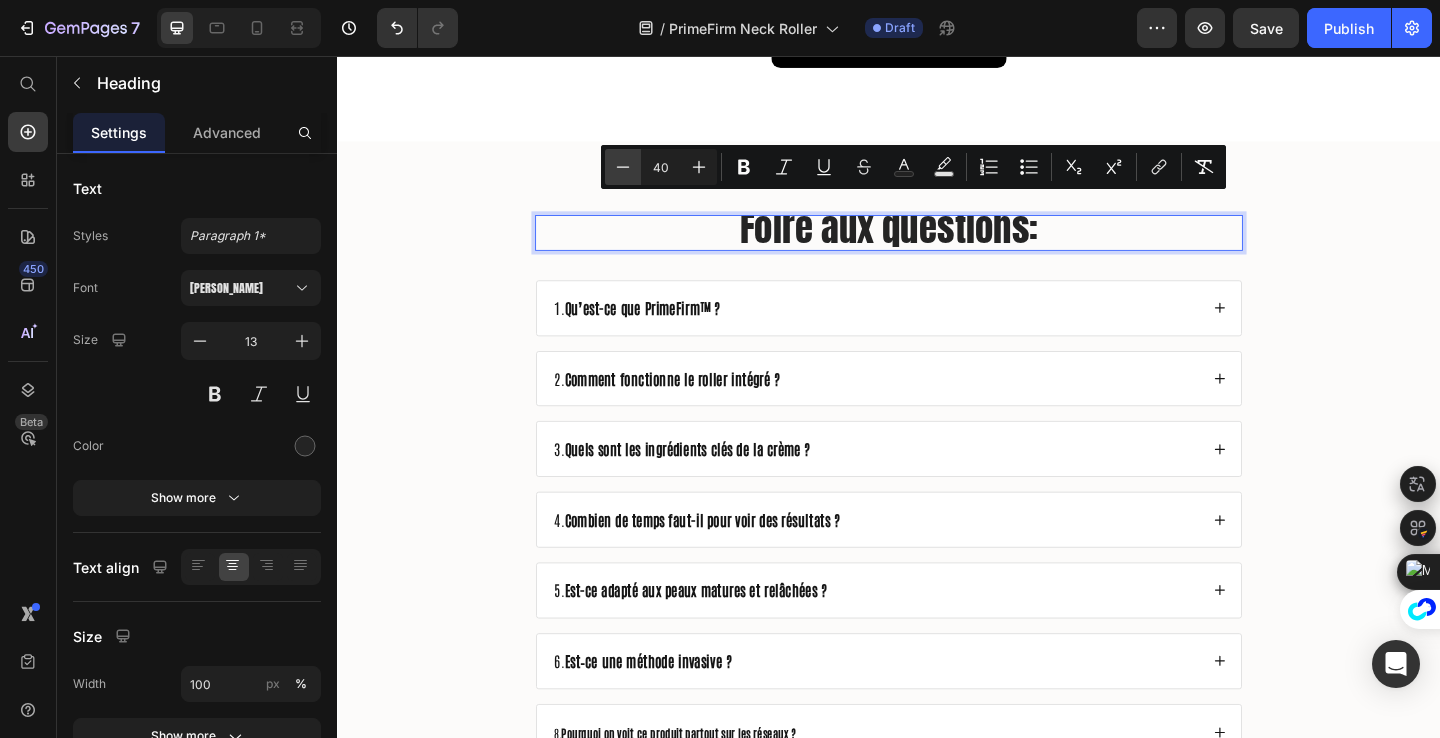 click 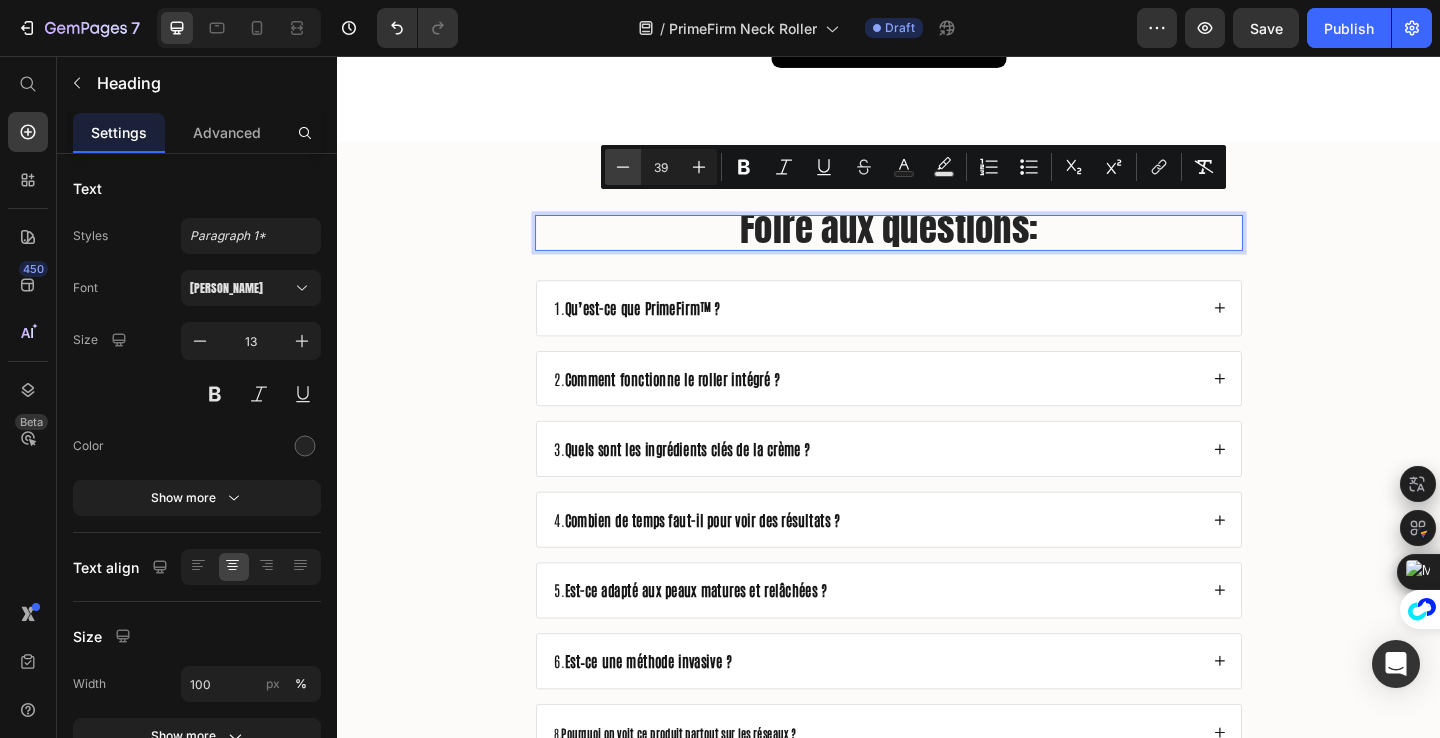 click 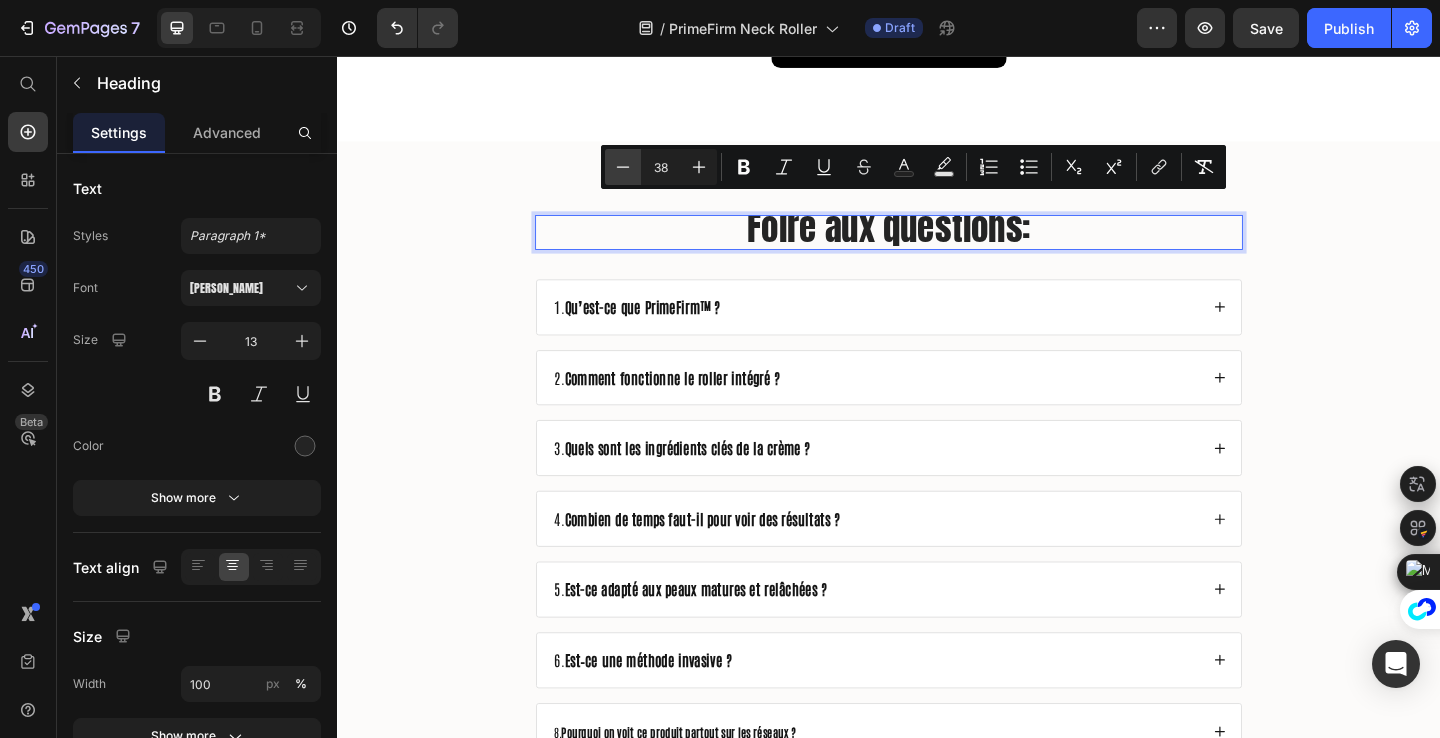 click 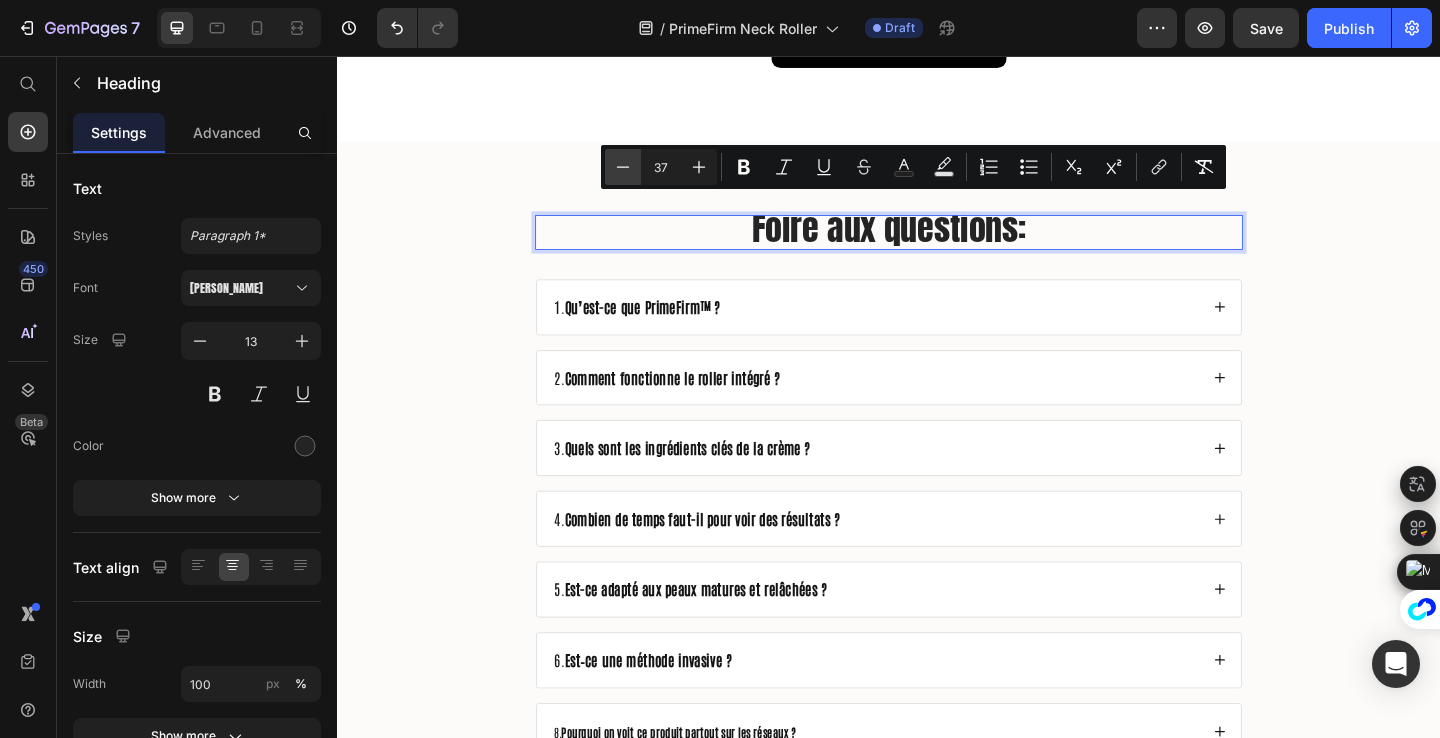 click 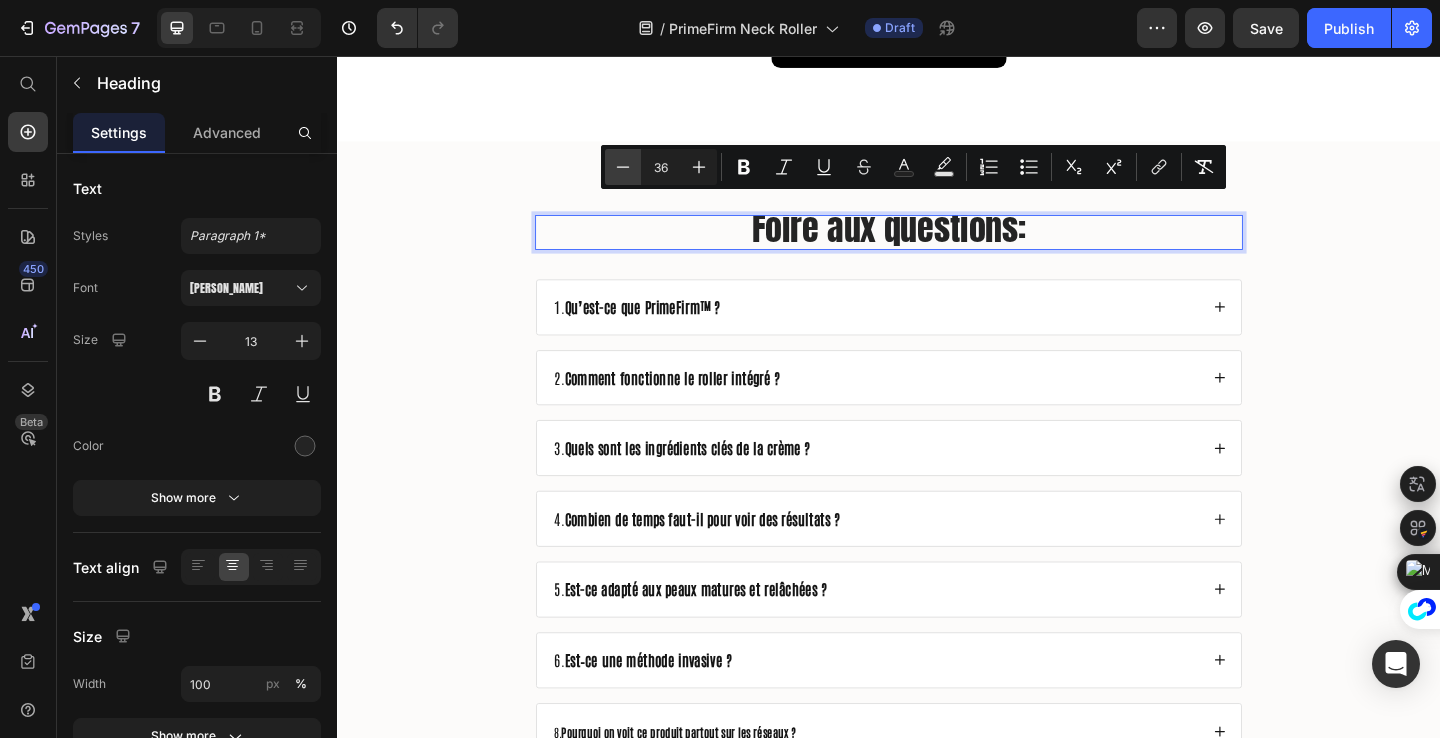 click 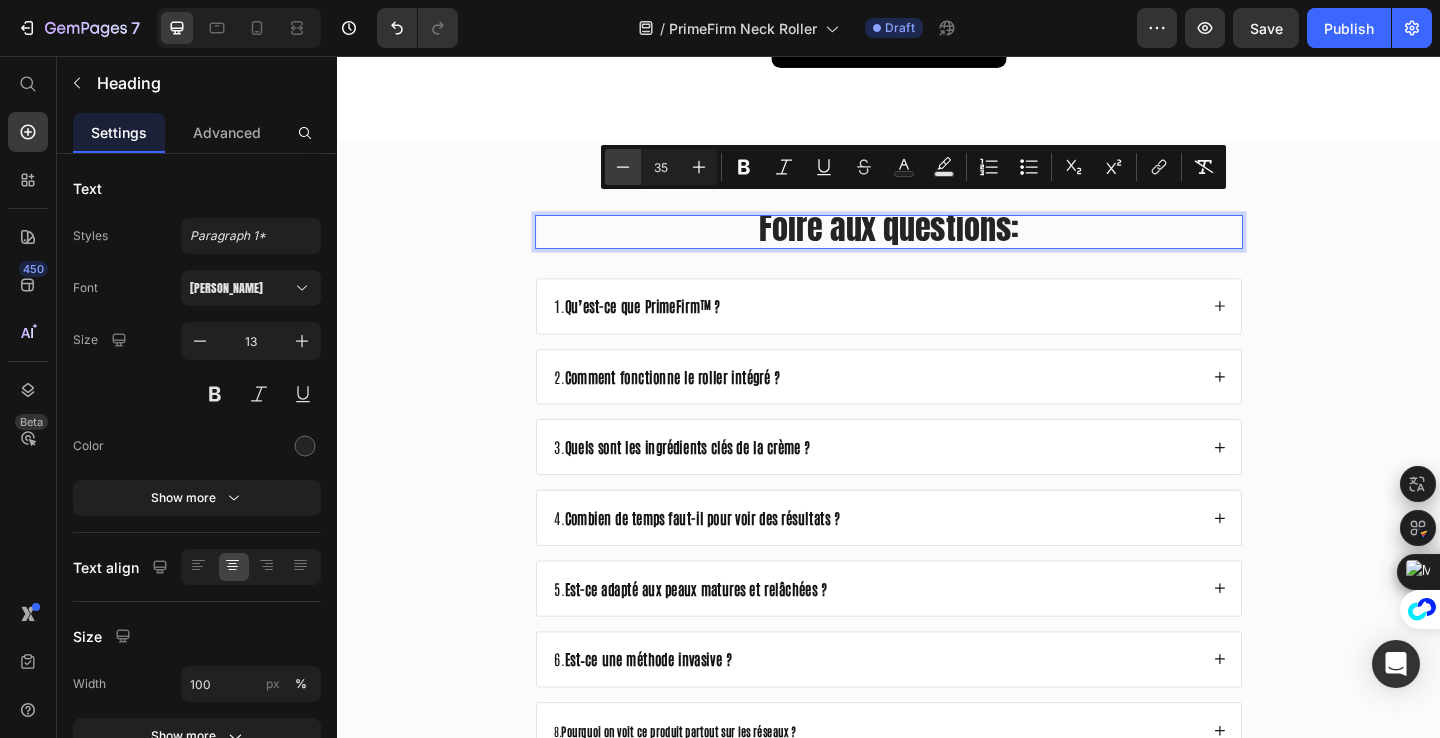 click 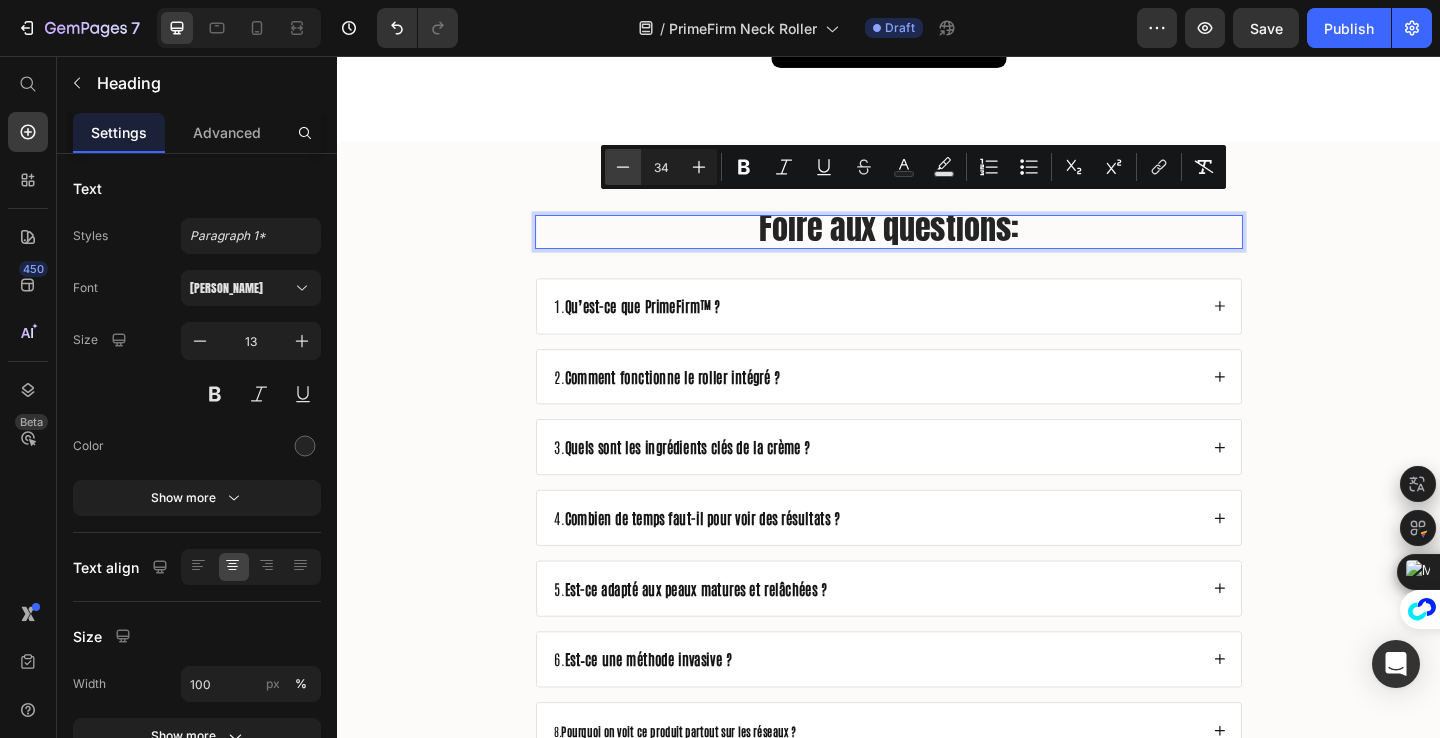 click 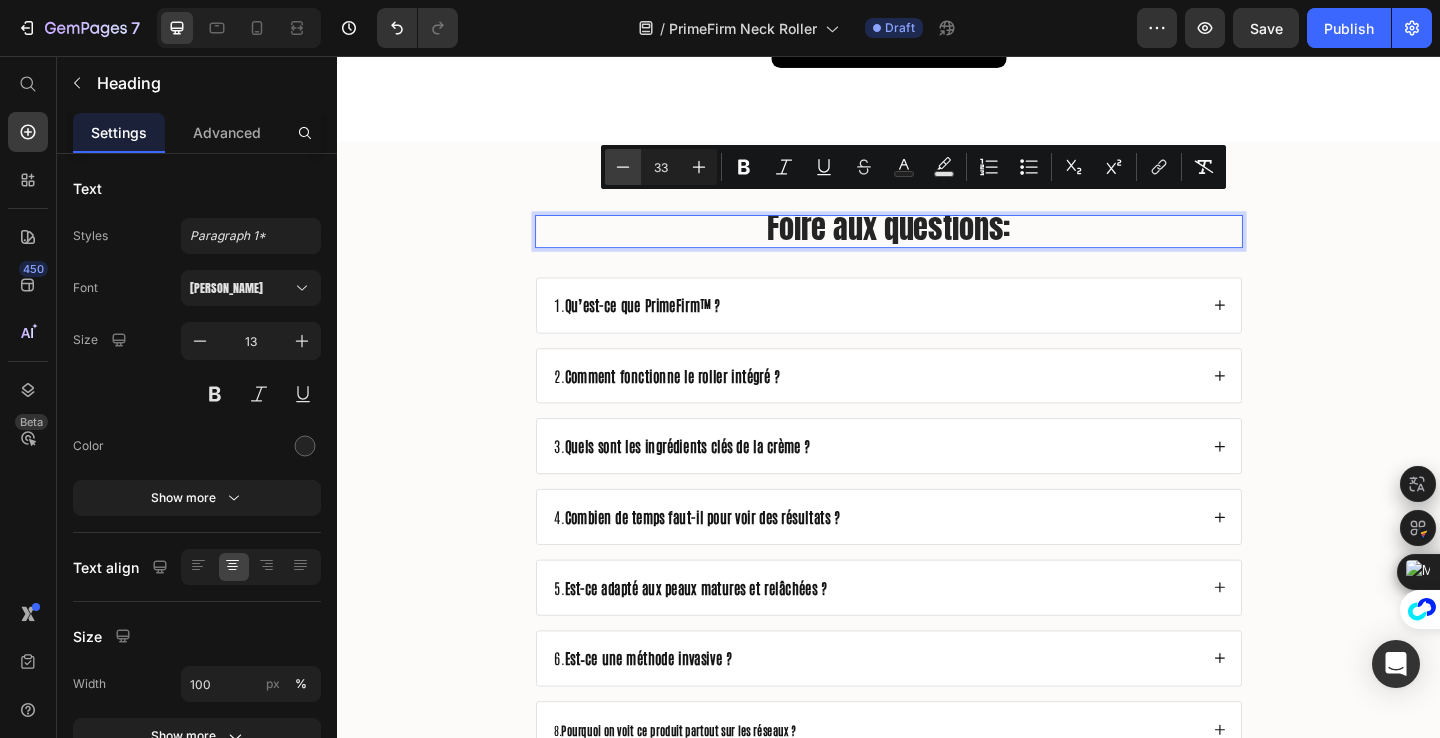 click 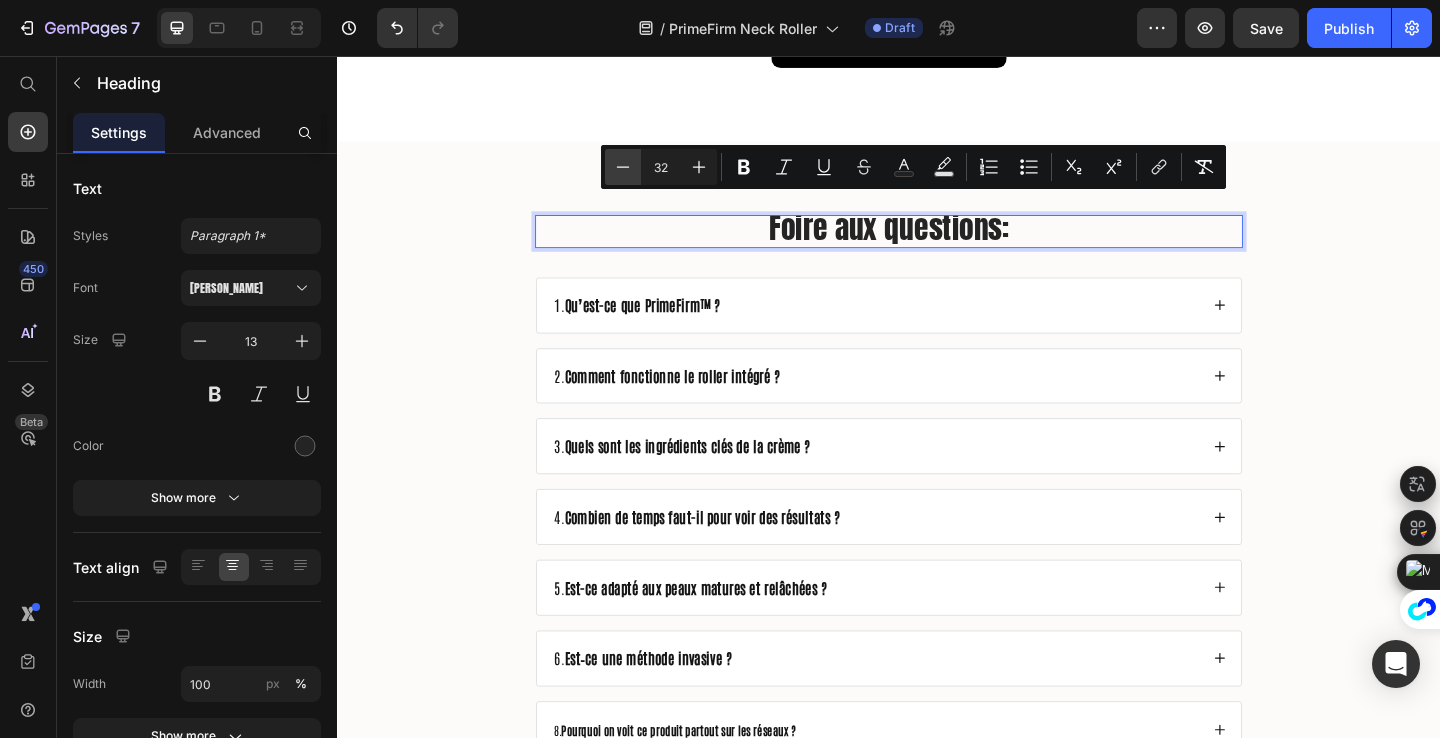 click 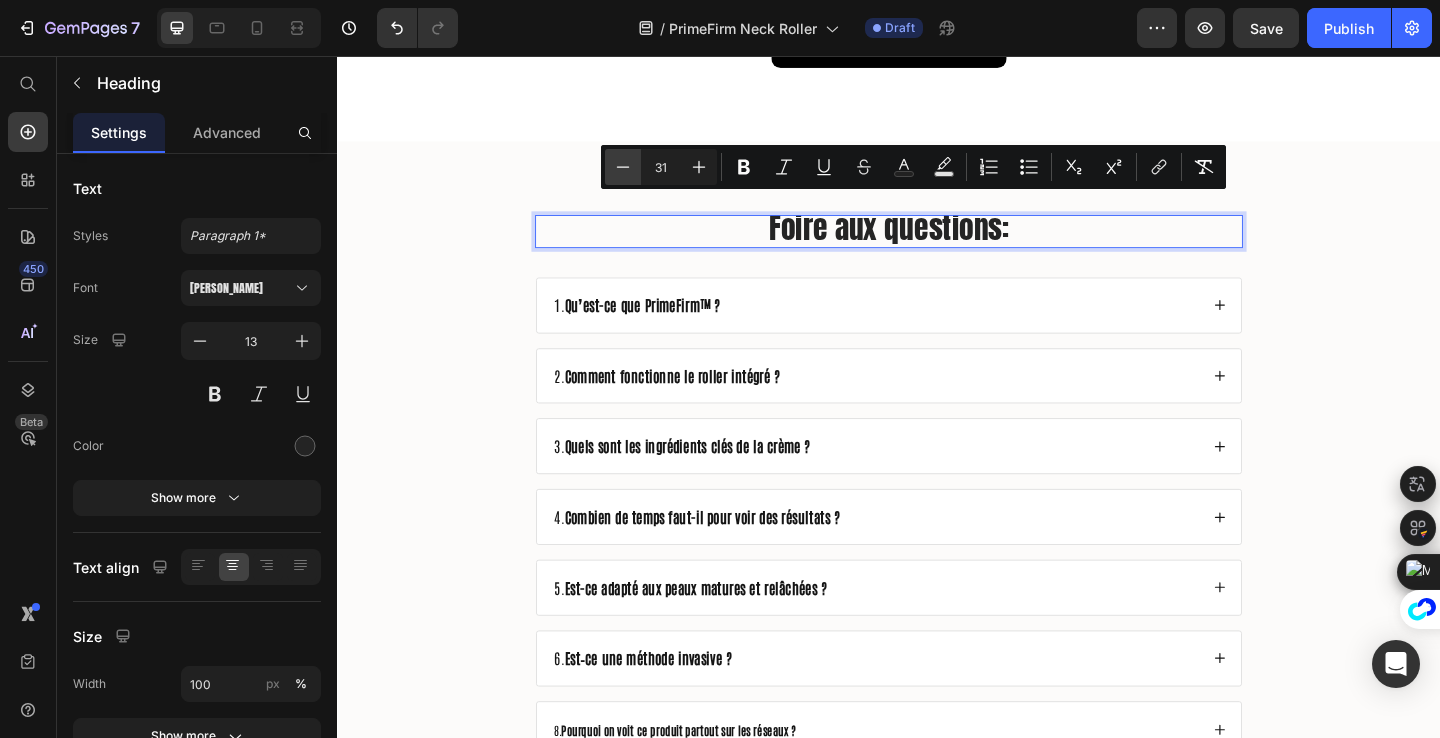 click 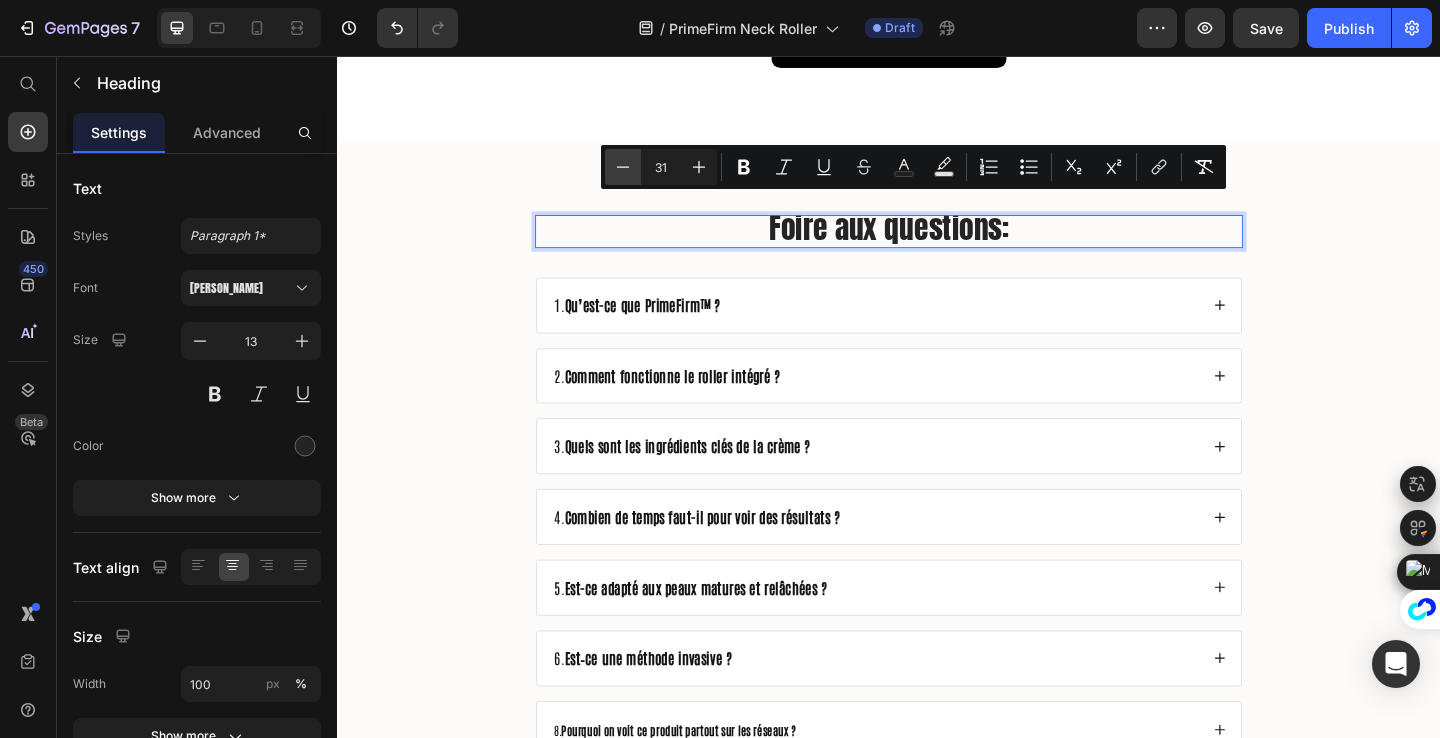 type on "30" 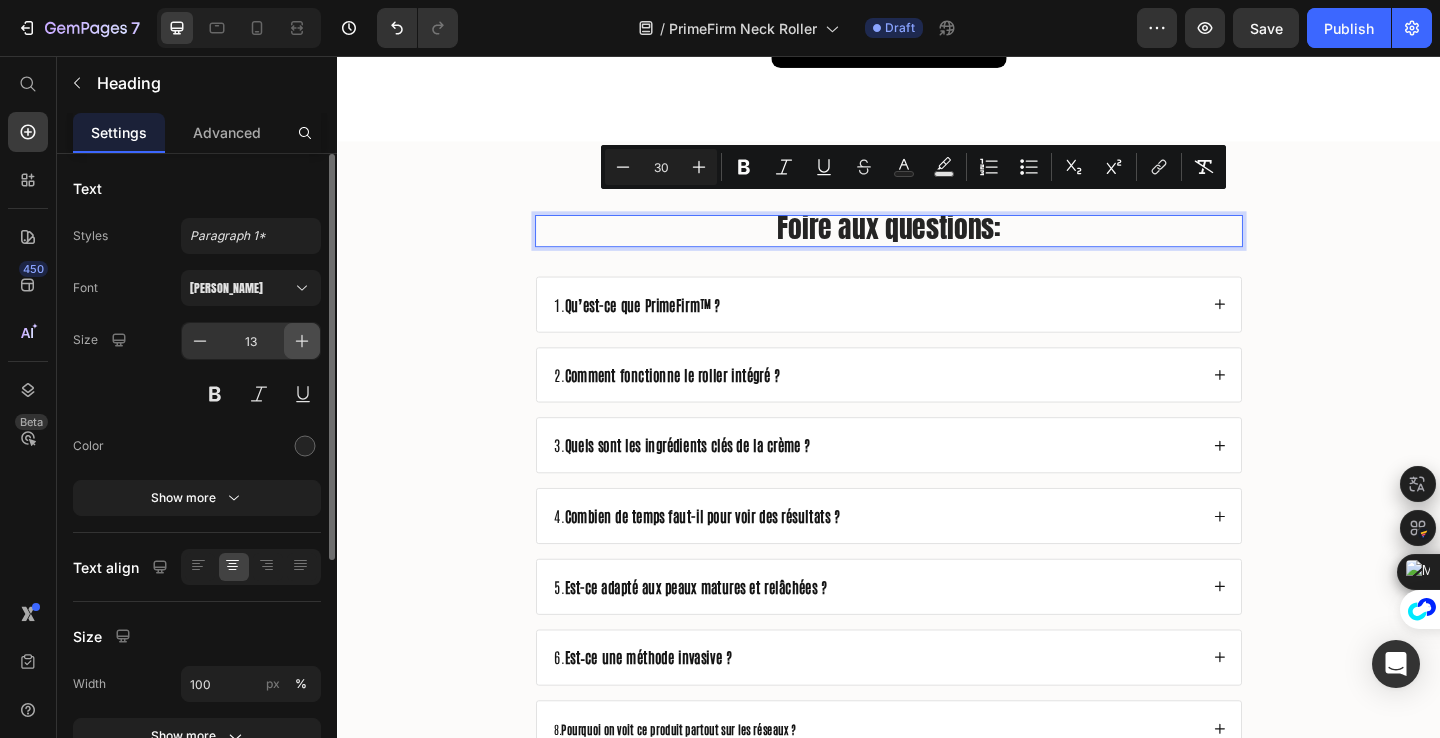 click 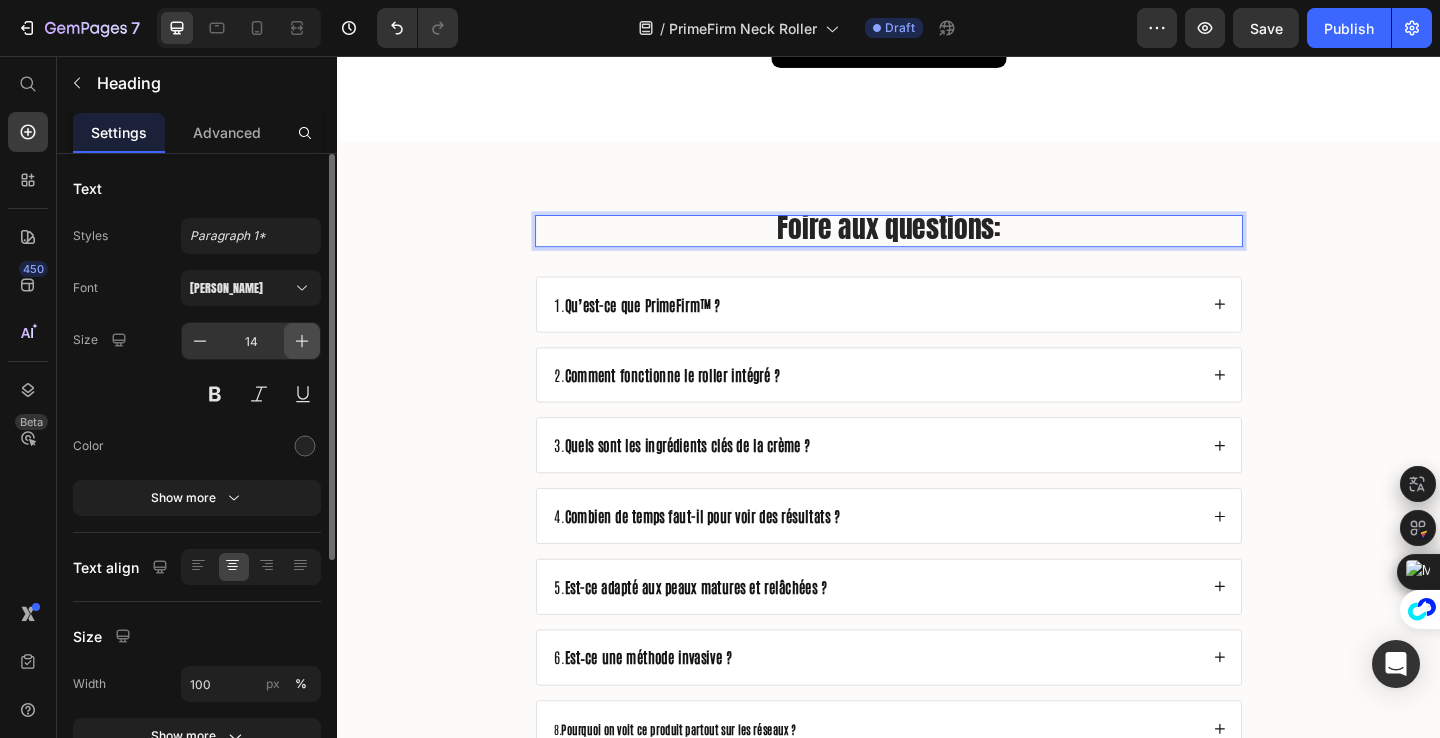 click 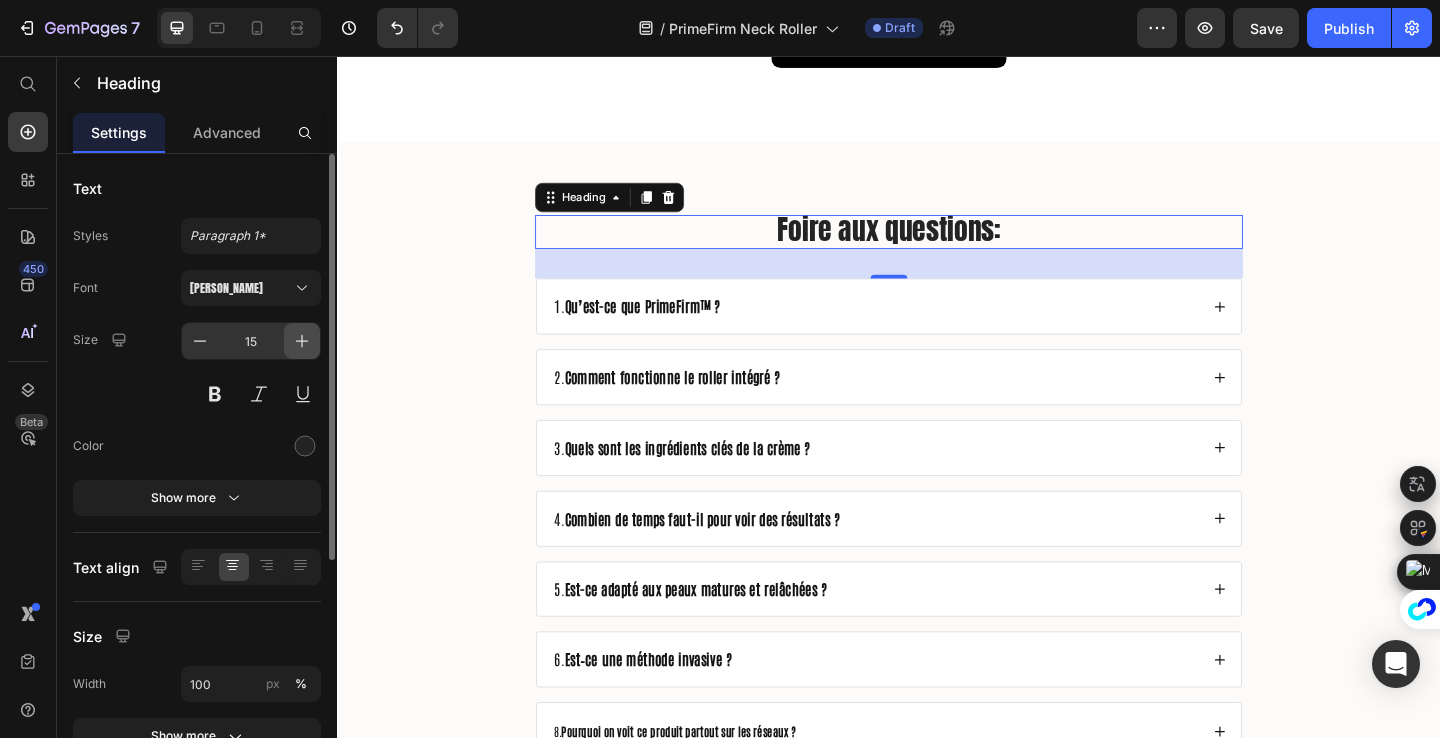 click 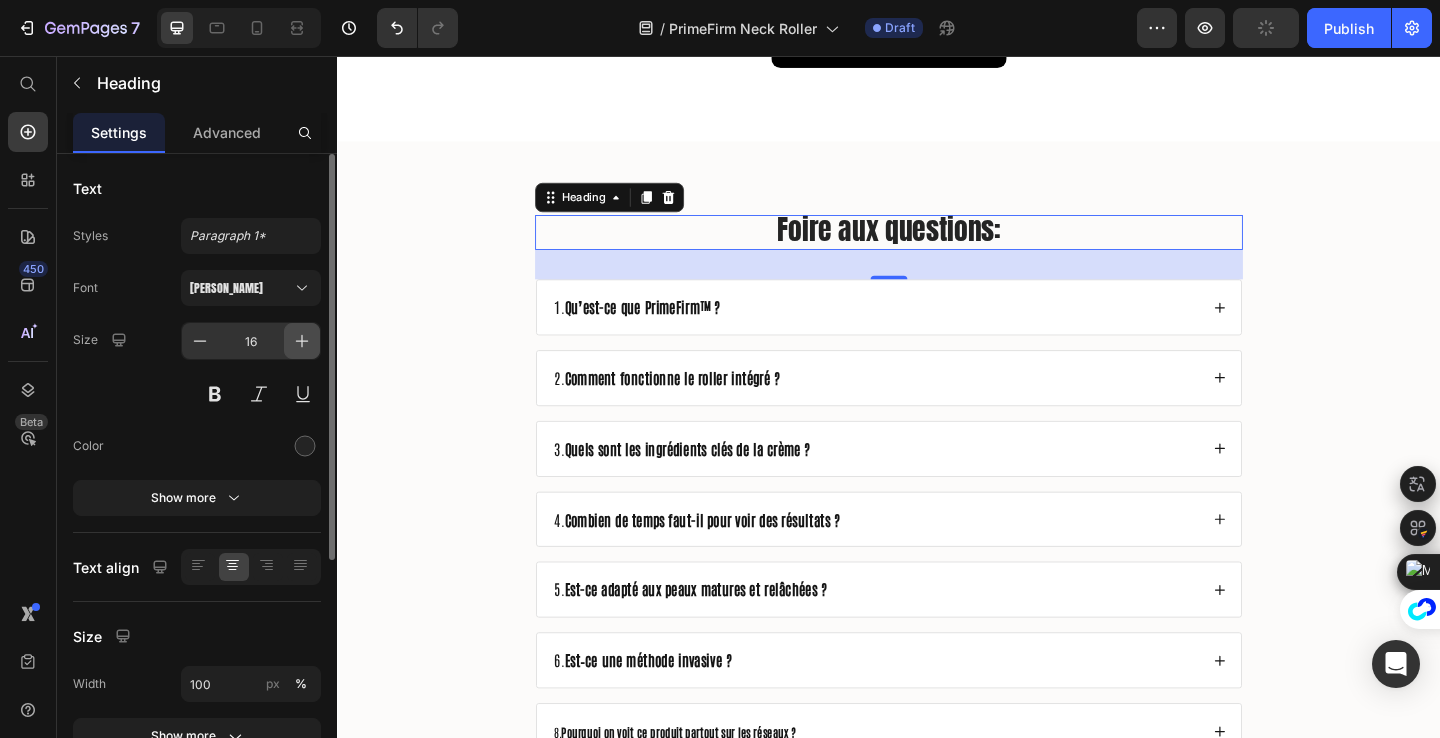 click 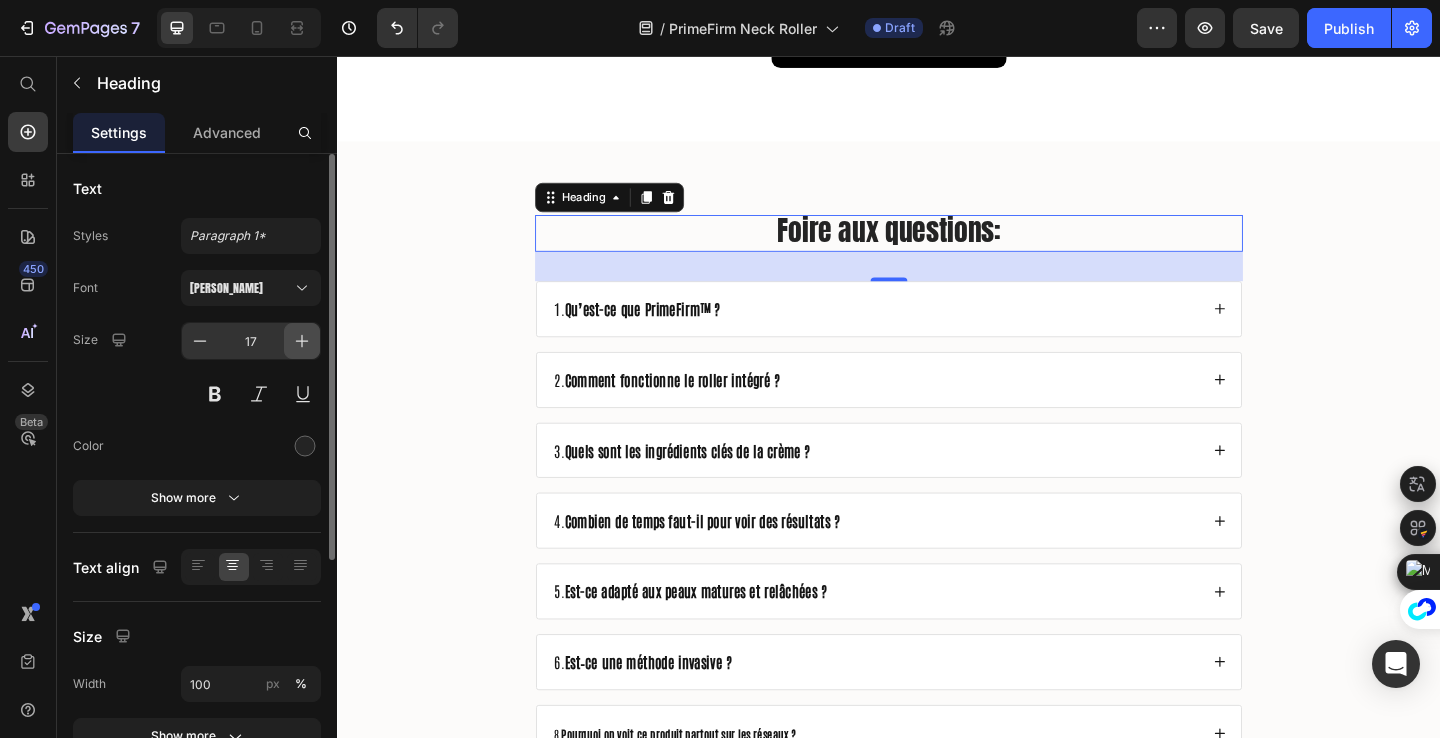 click 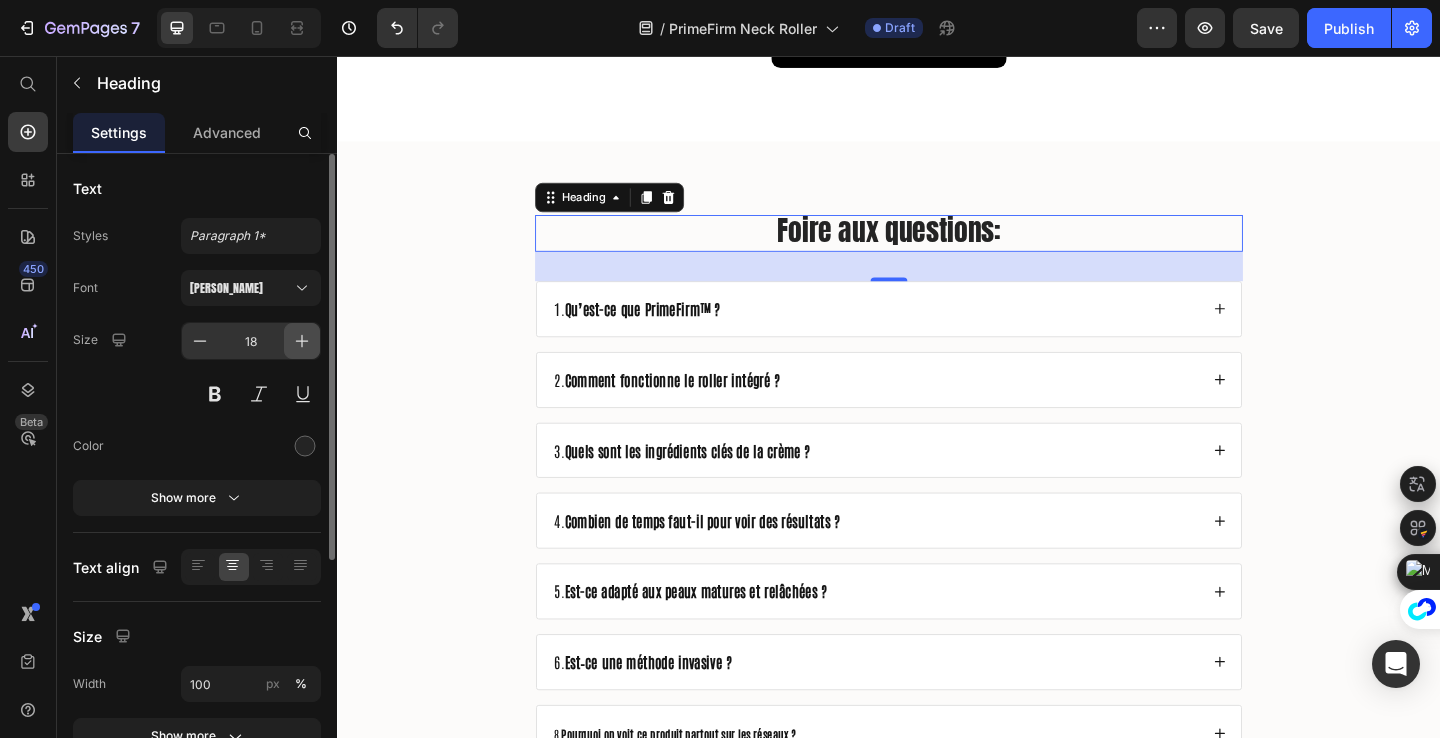 click 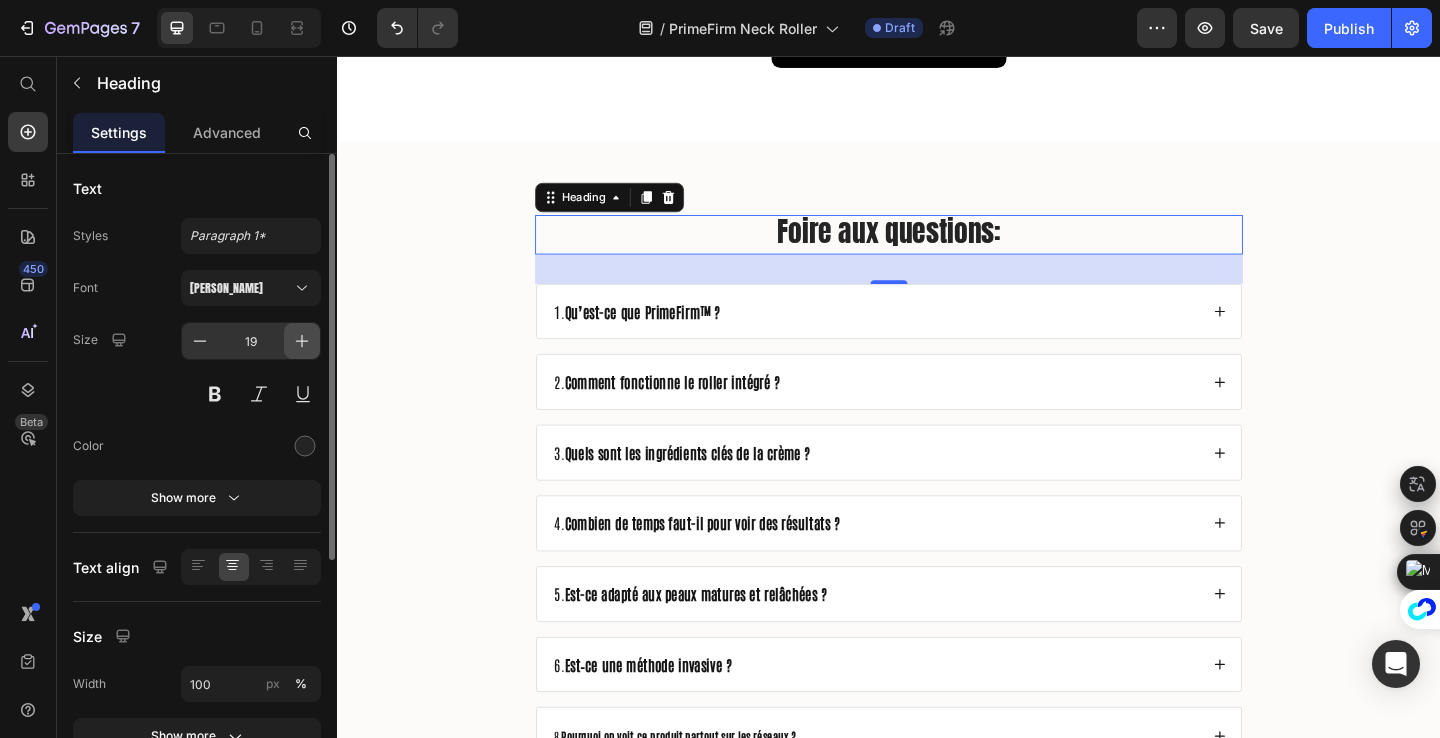 click 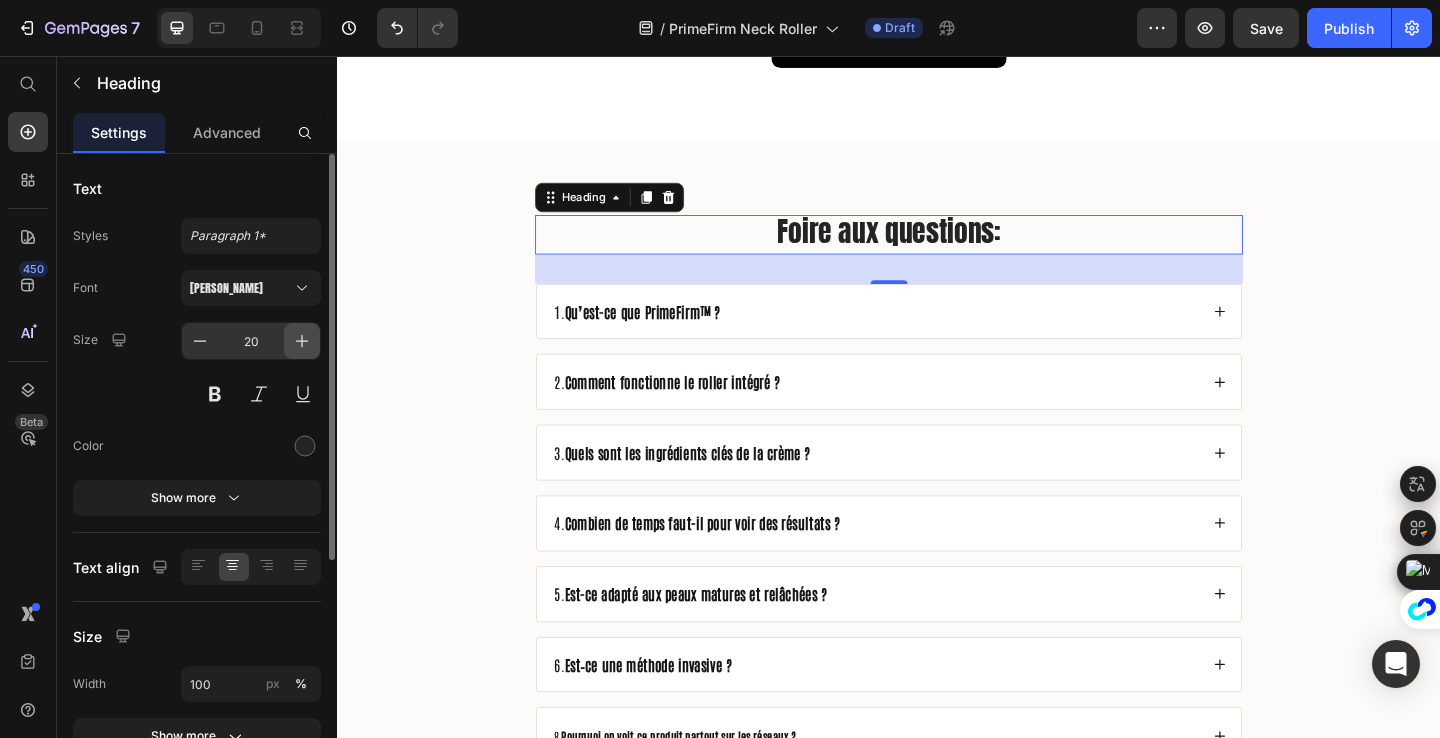 click 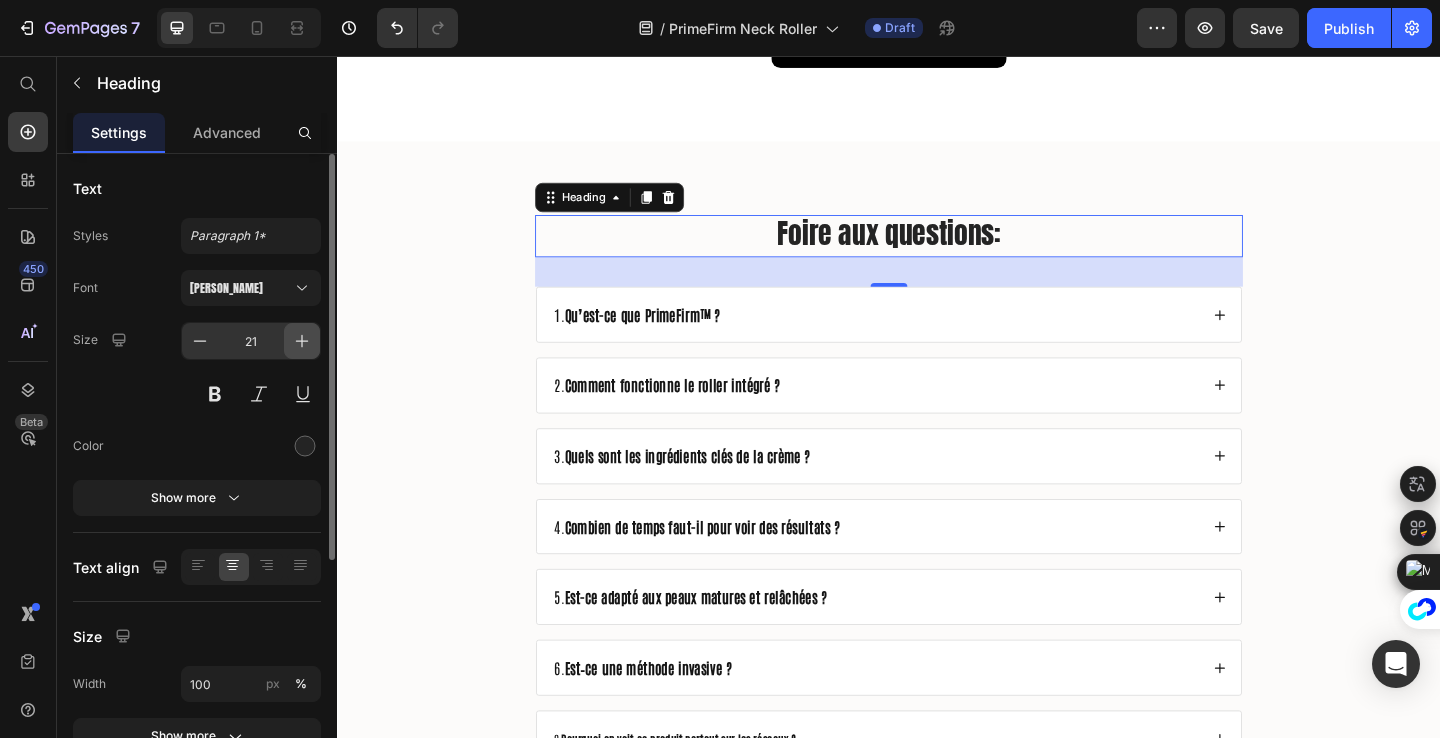 click 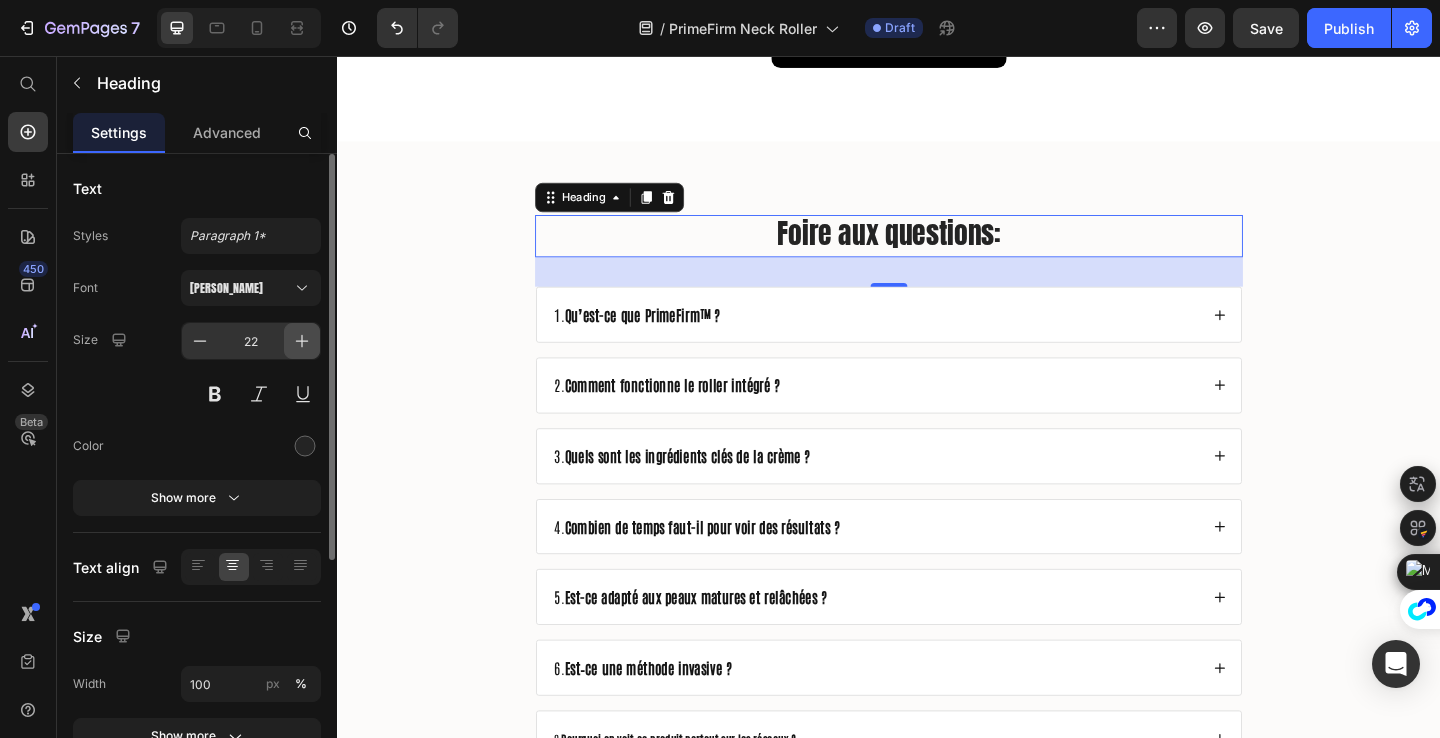 click 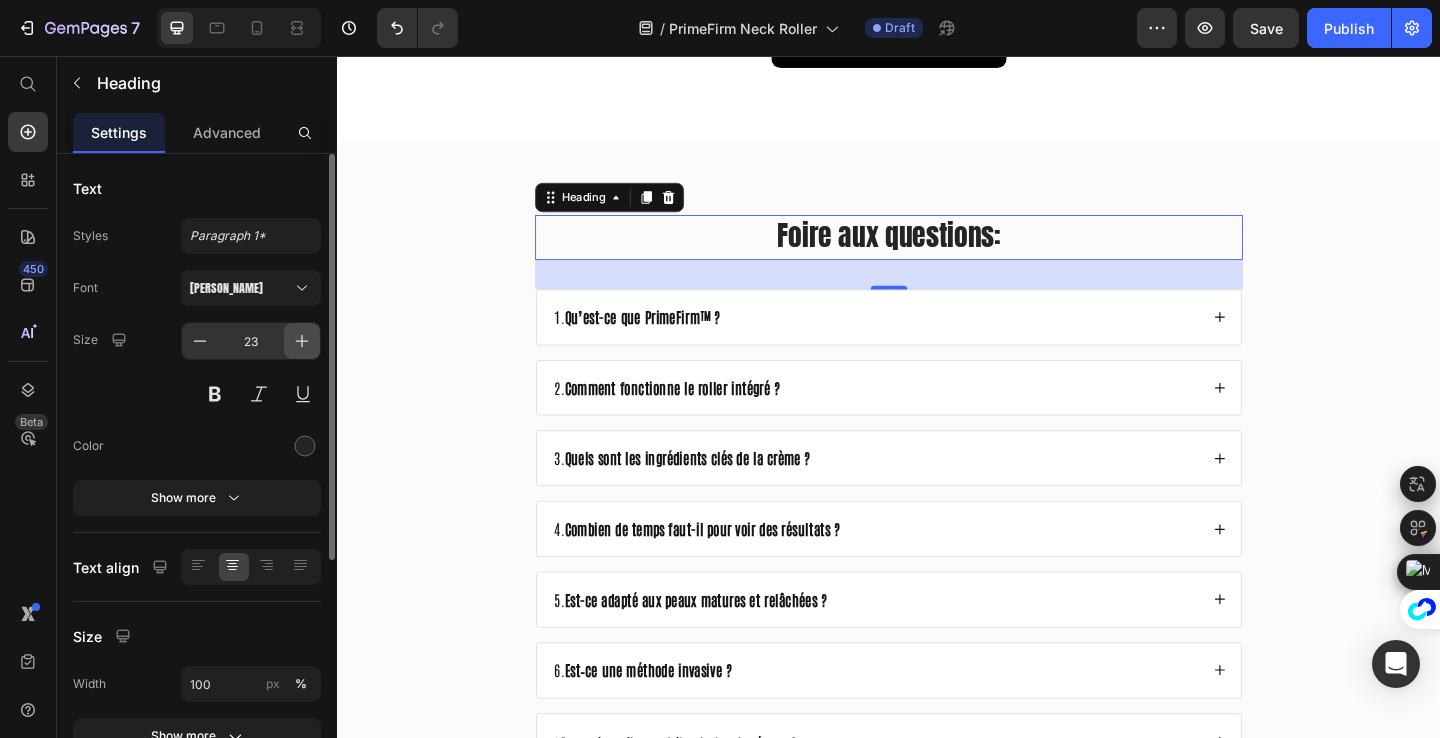 click 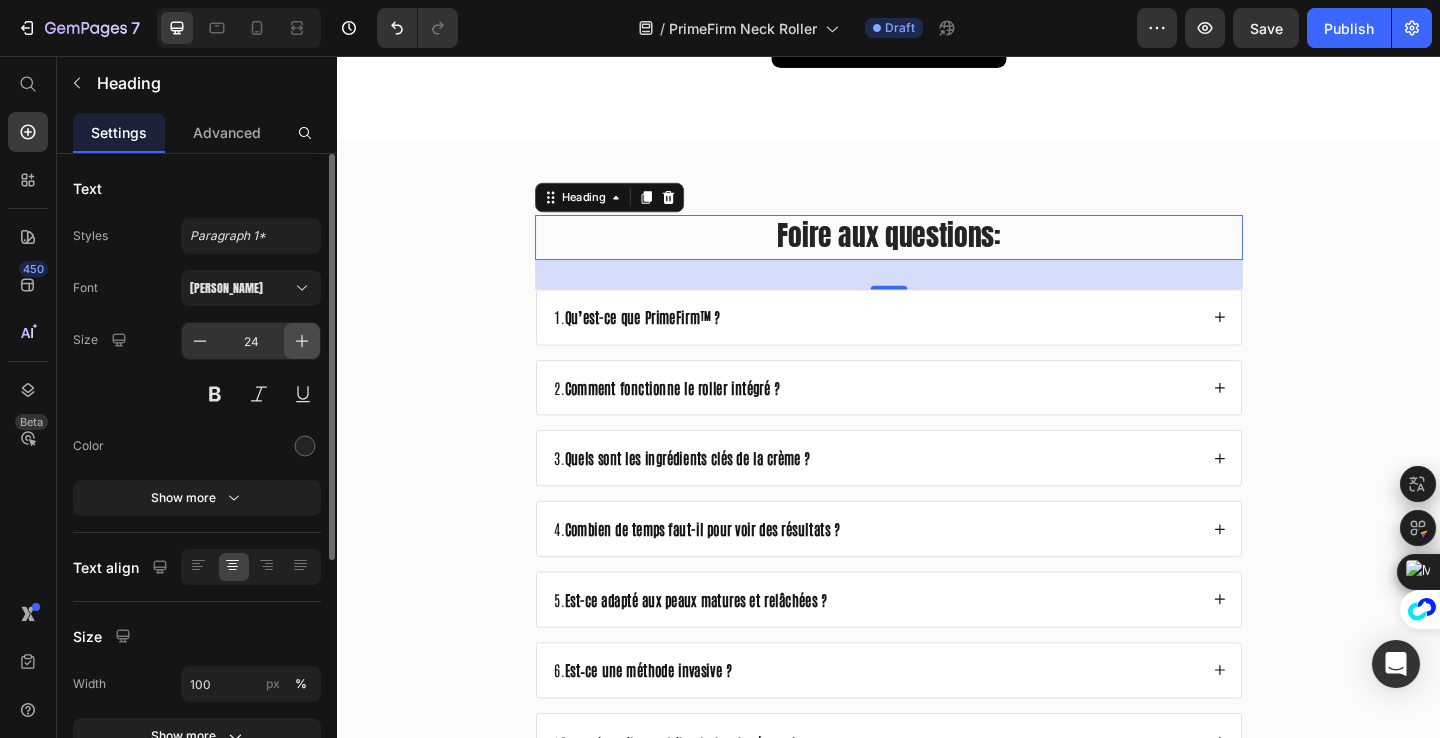 click 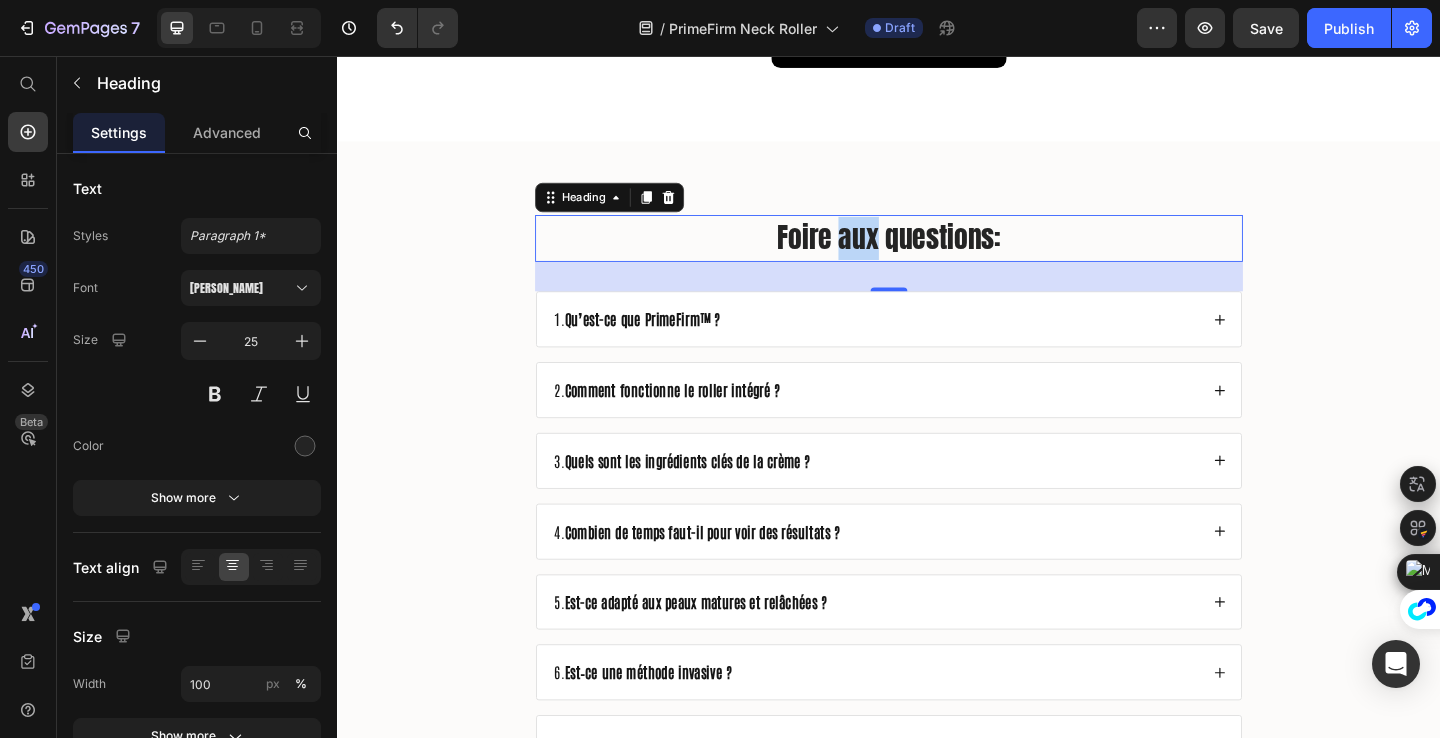 click on "Foire aux questions:" at bounding box center (937, 253) 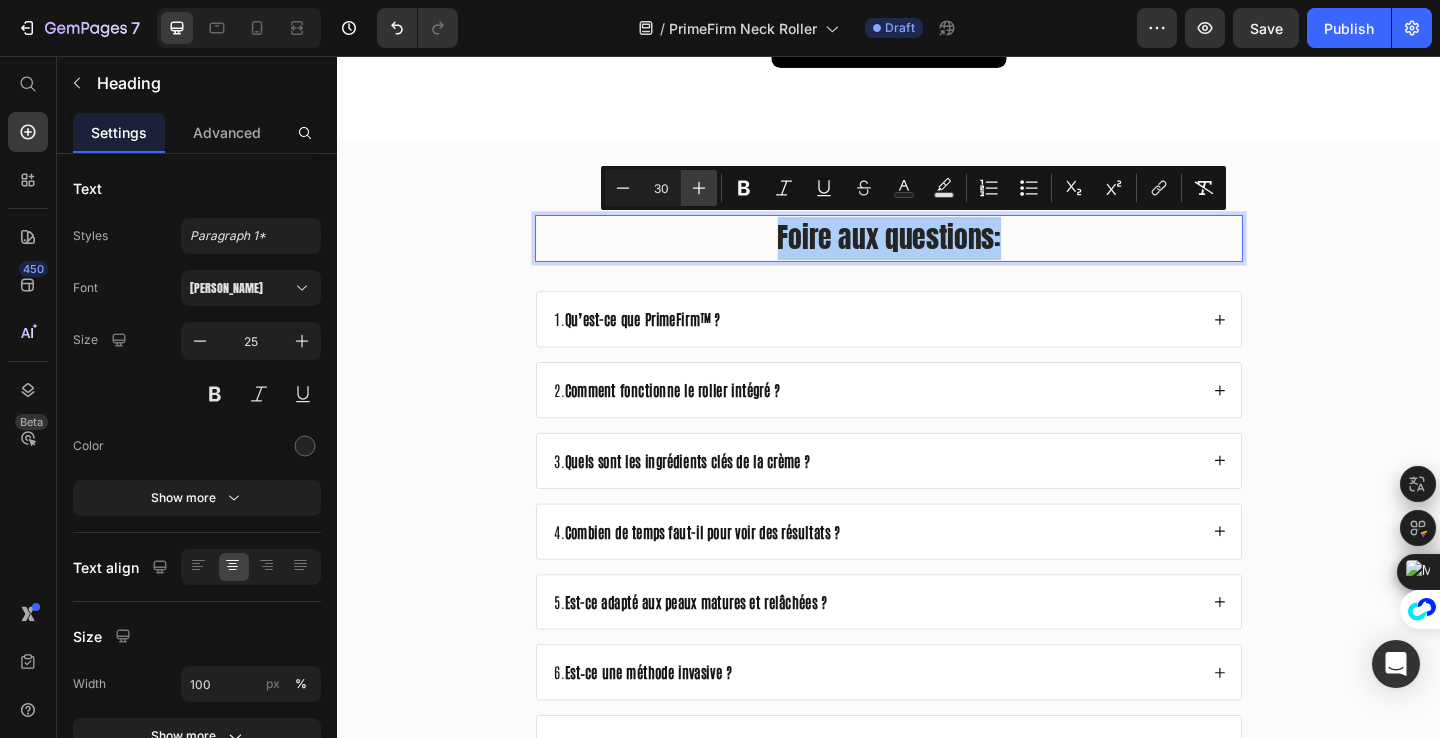 click 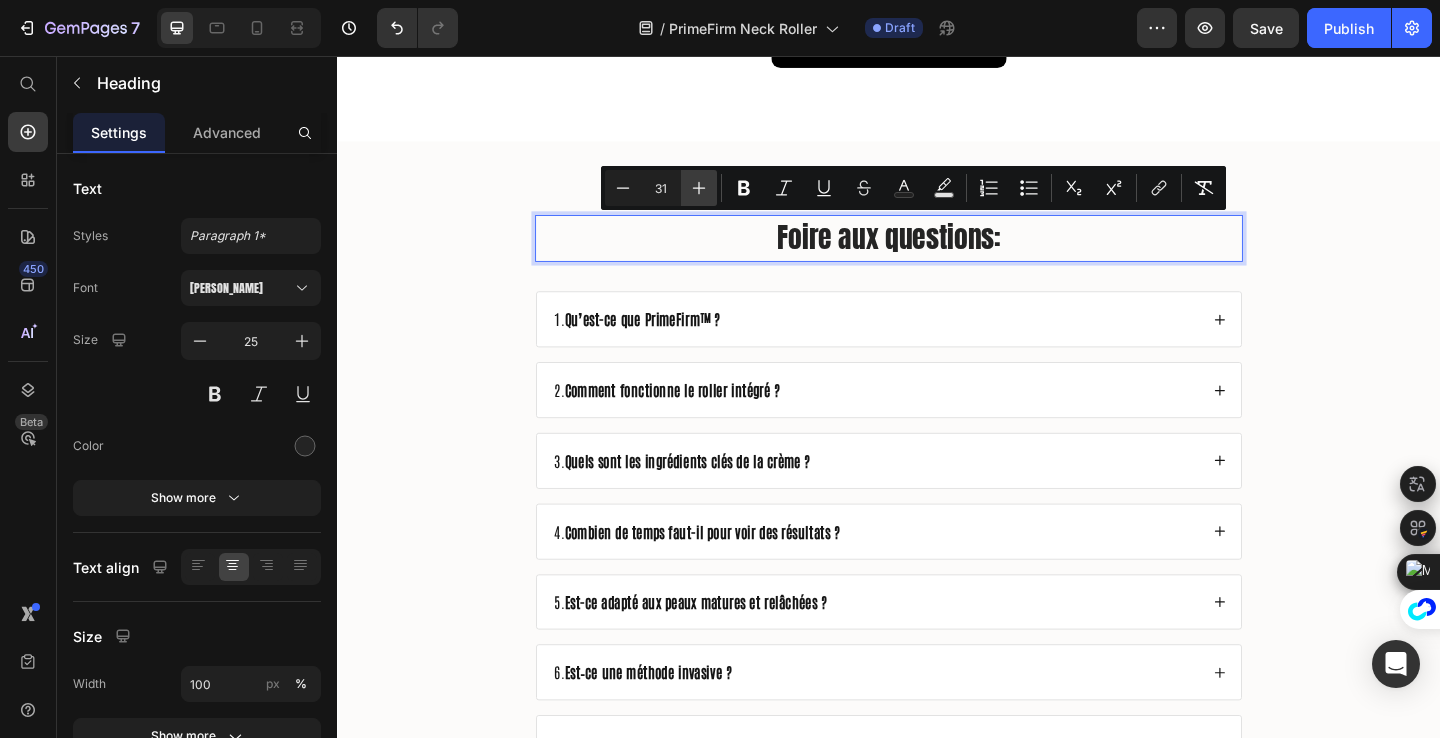 click 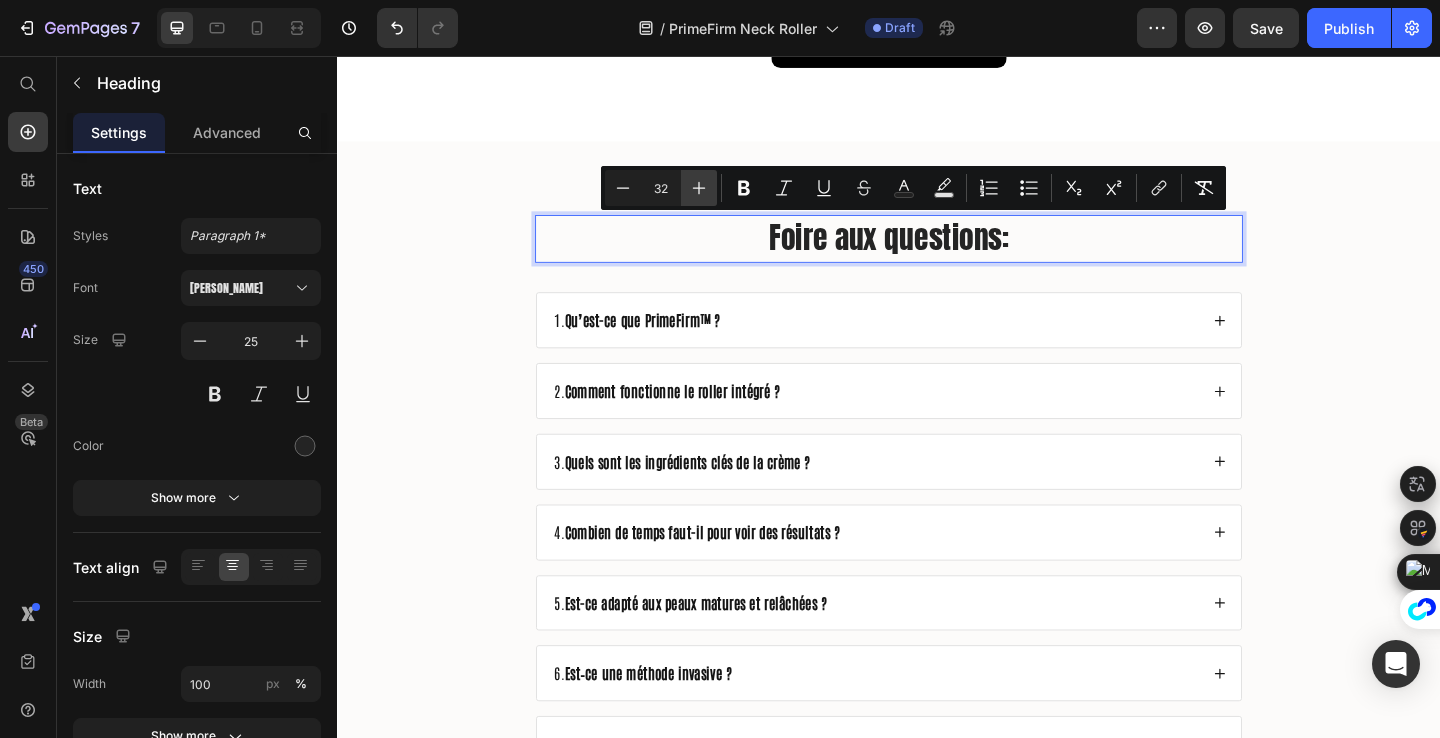 click 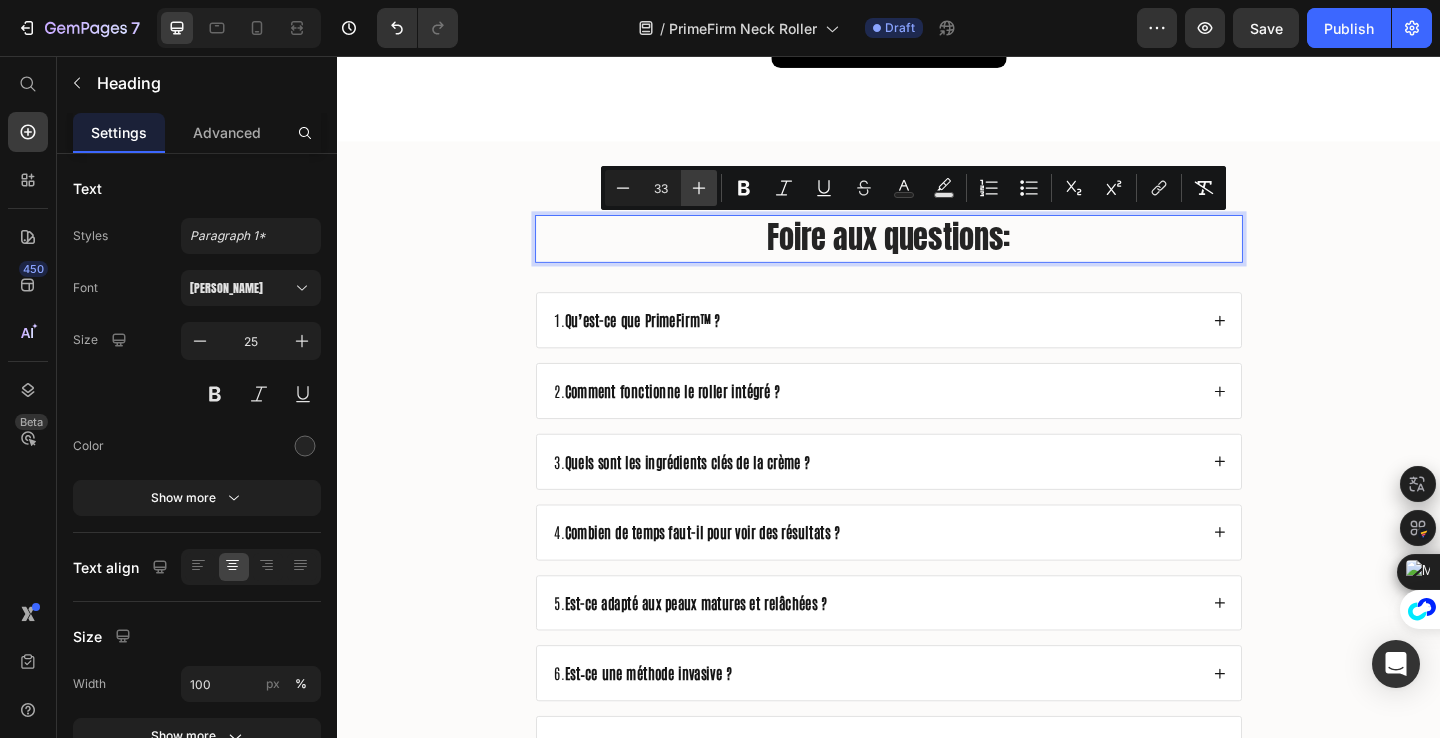 click 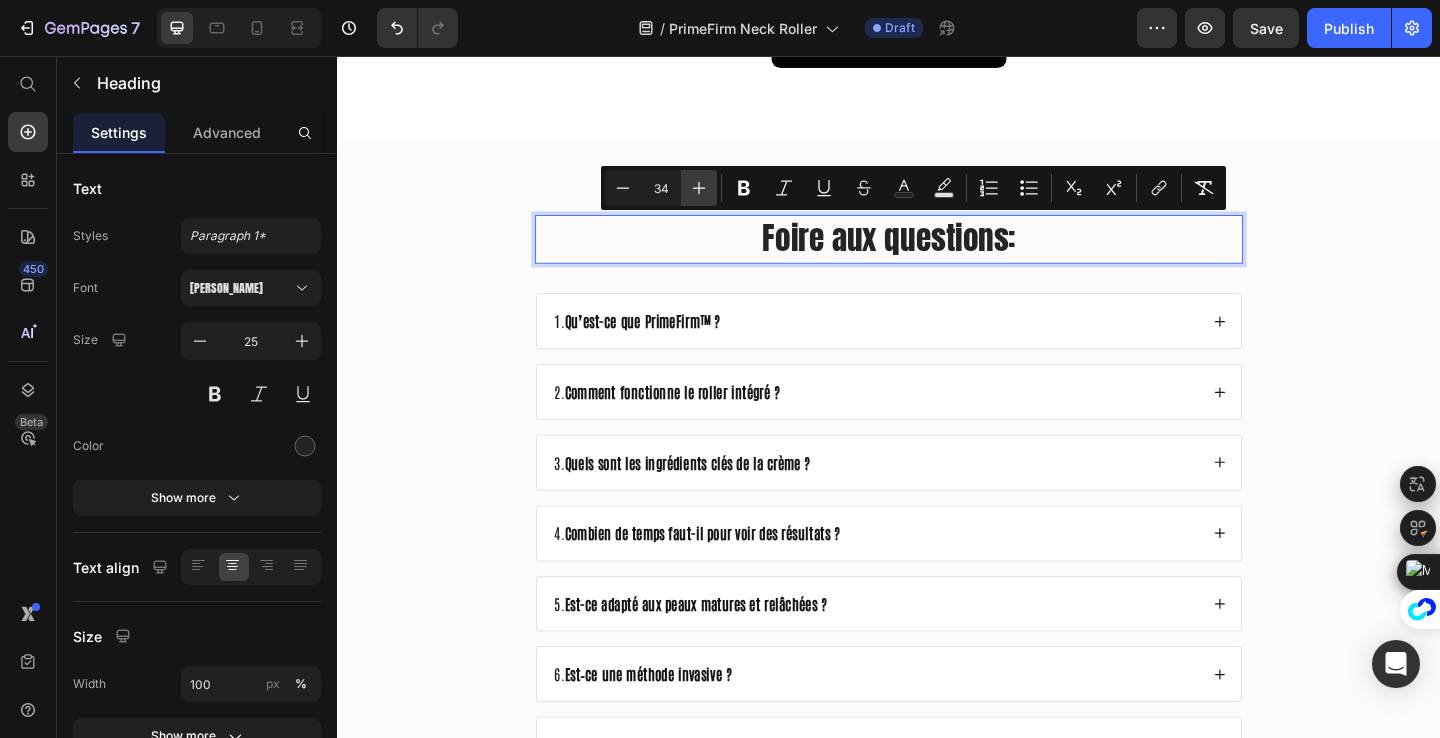 click 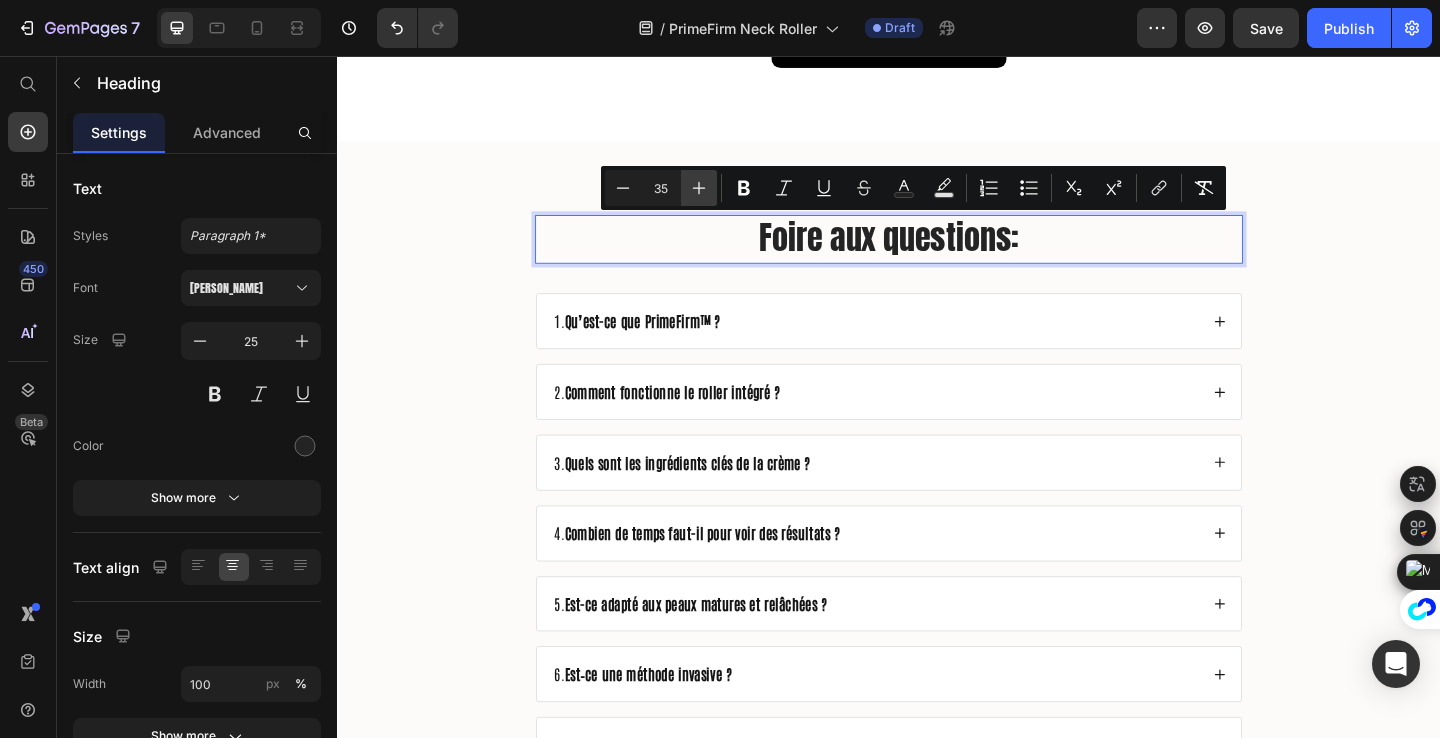 click 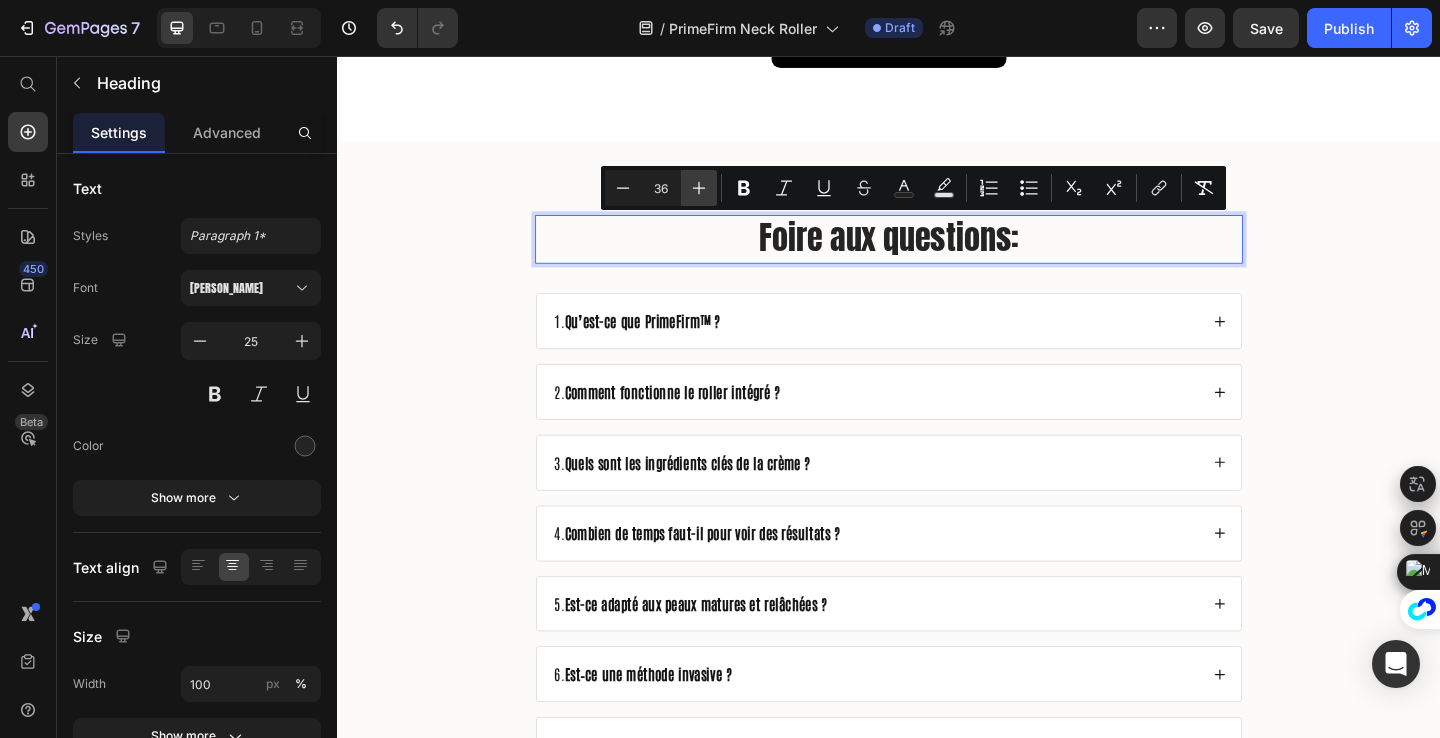 click 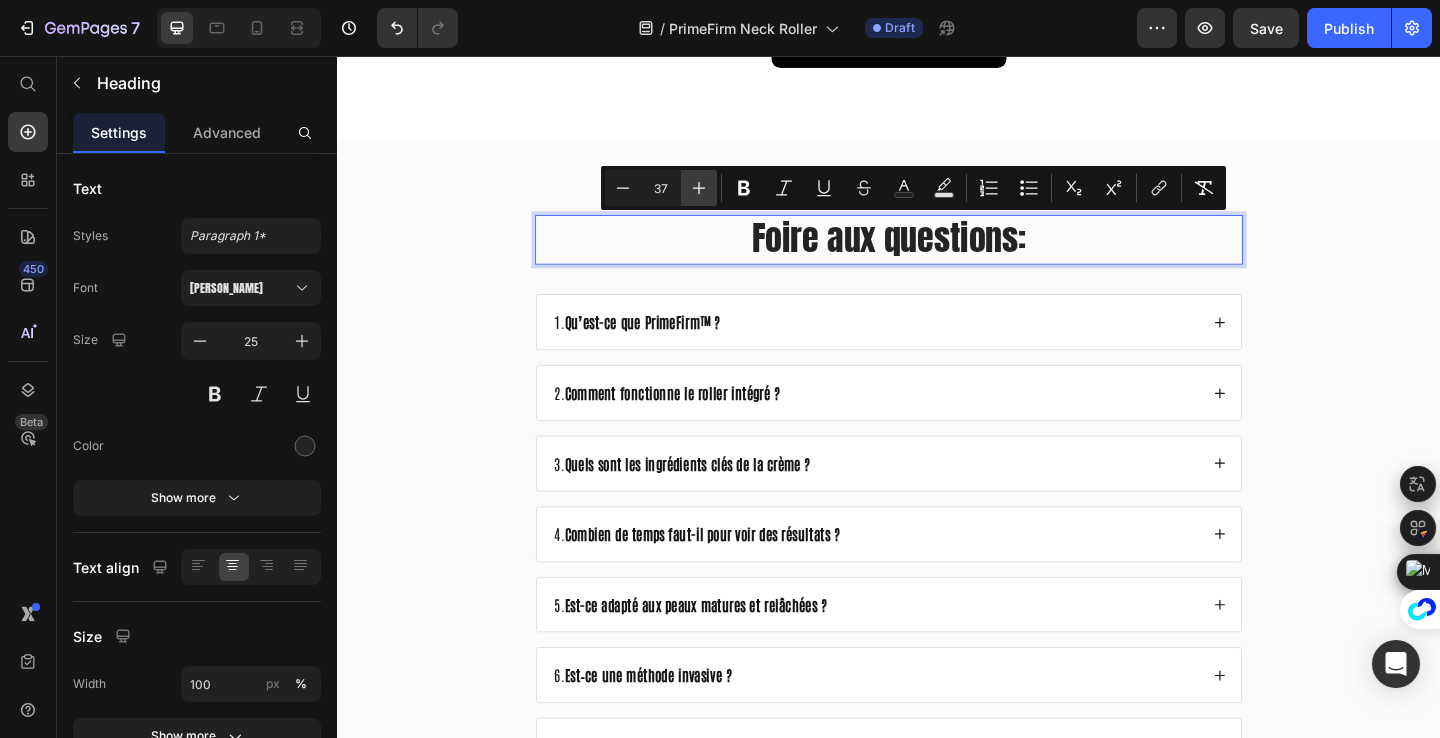 click 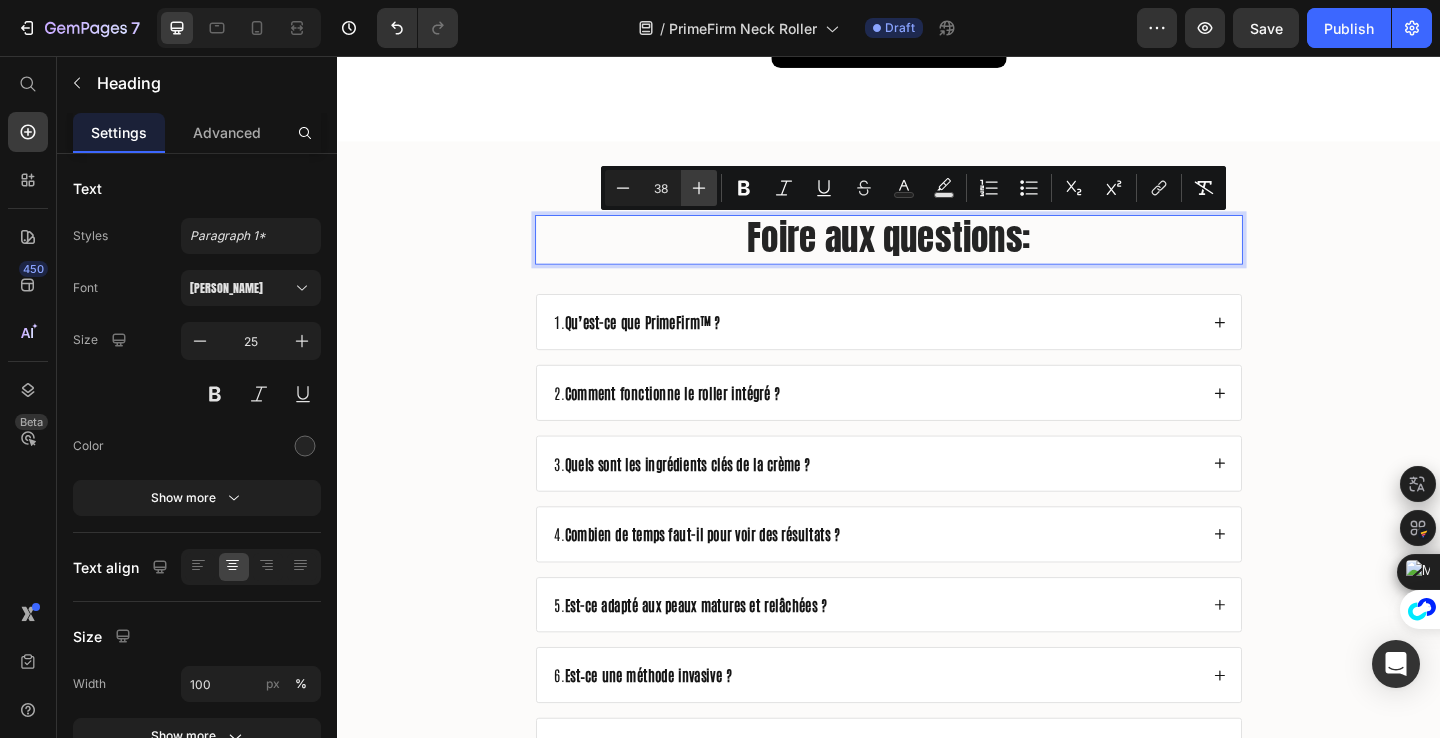 click 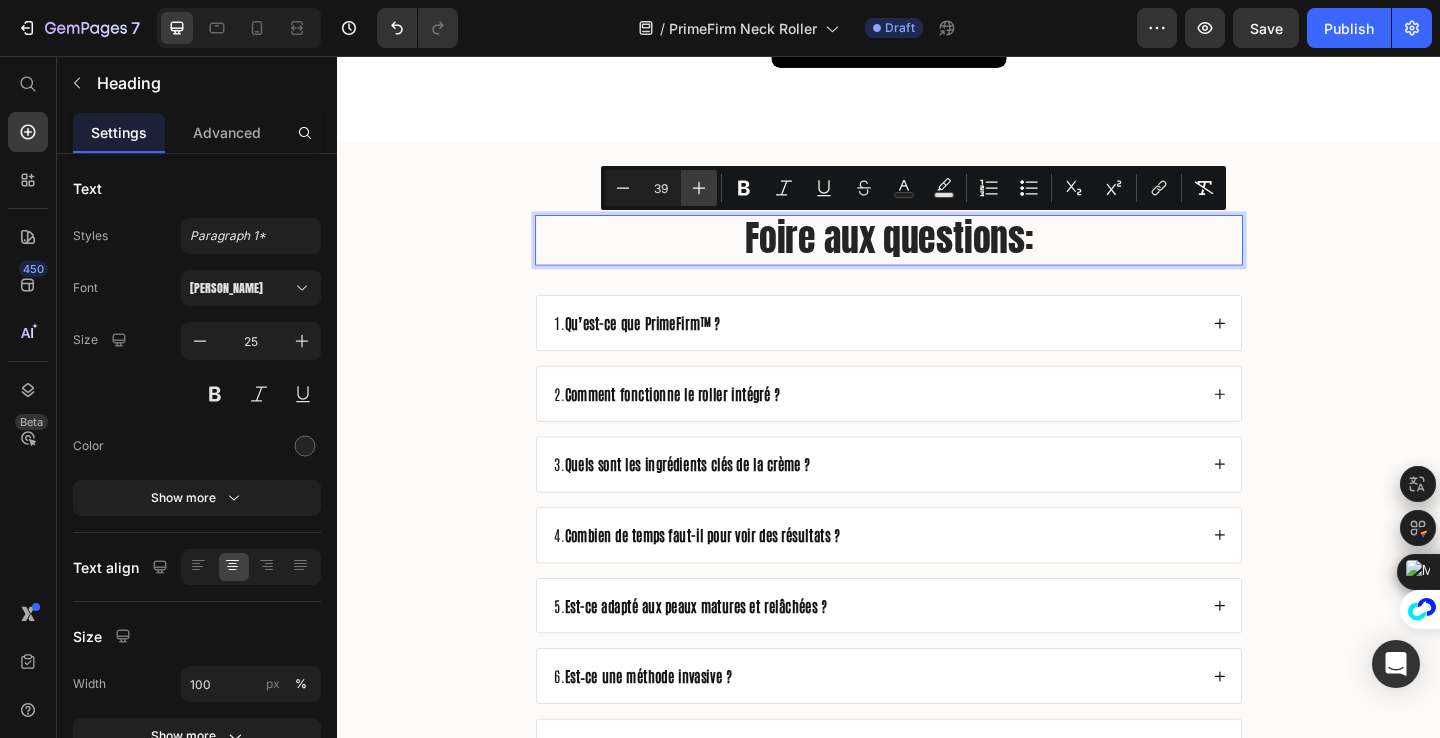 click 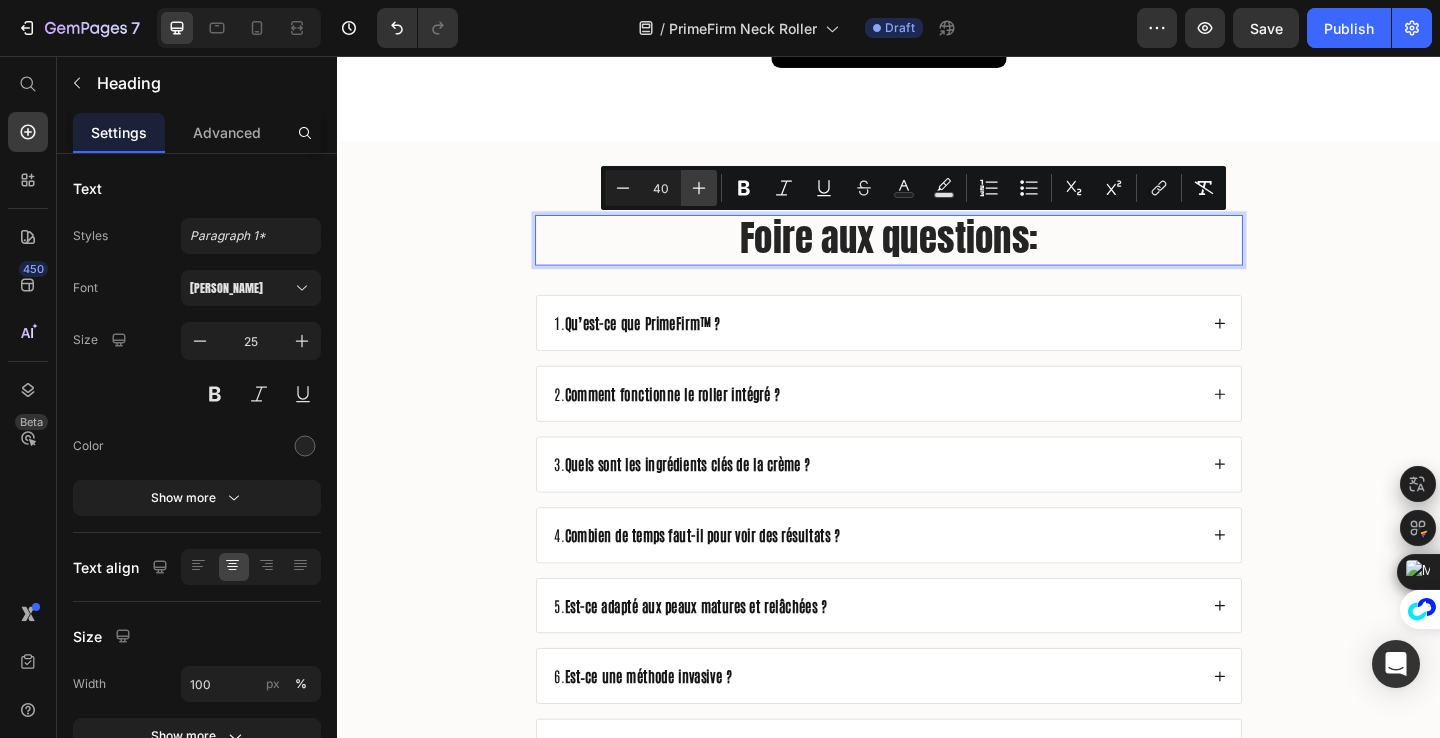 click 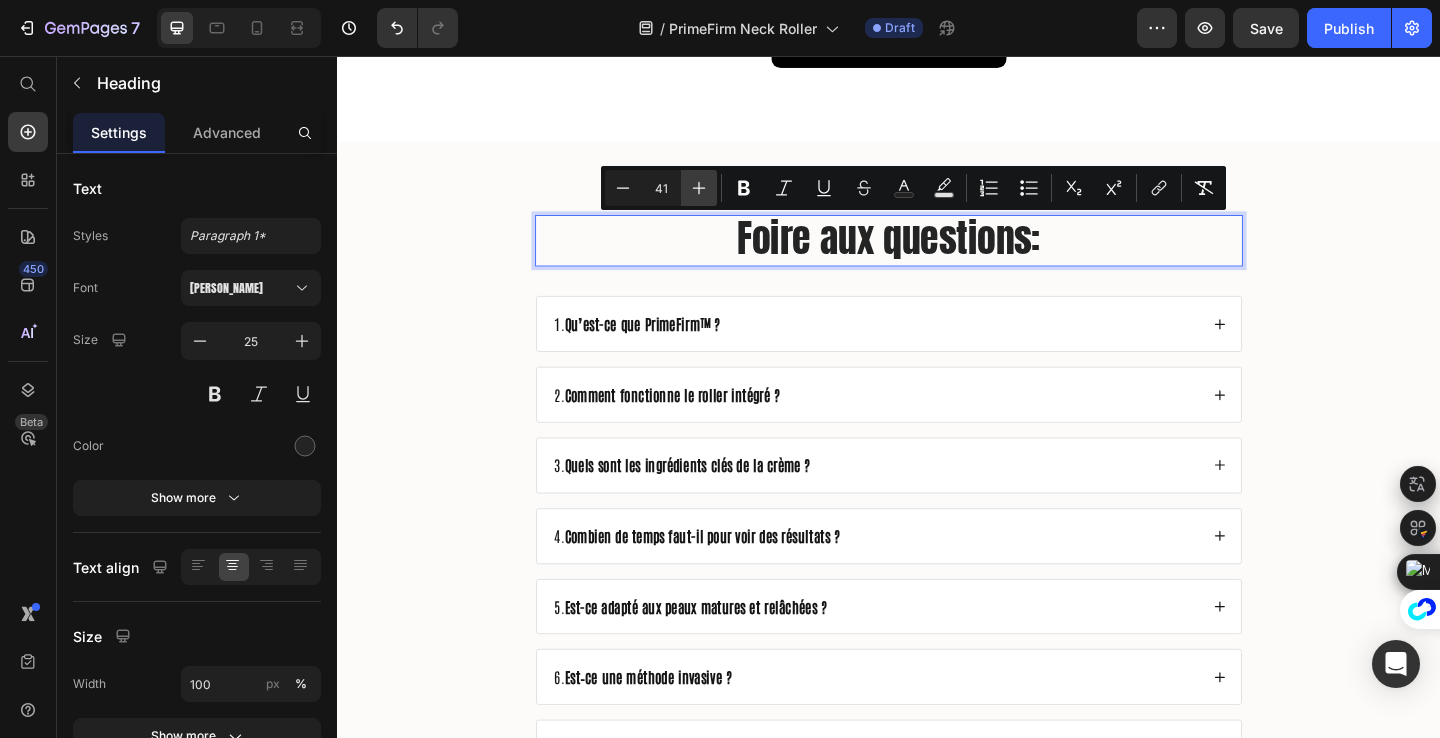 click 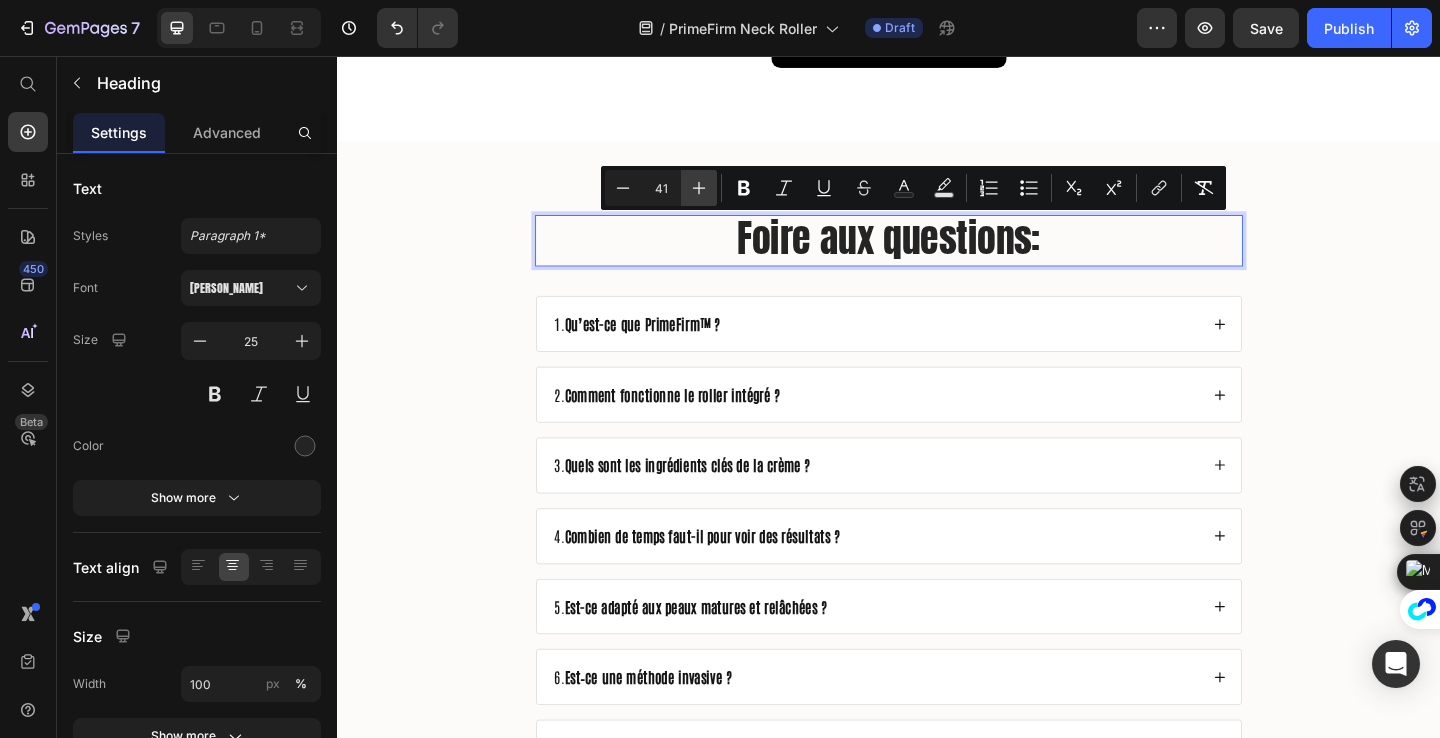 type on "42" 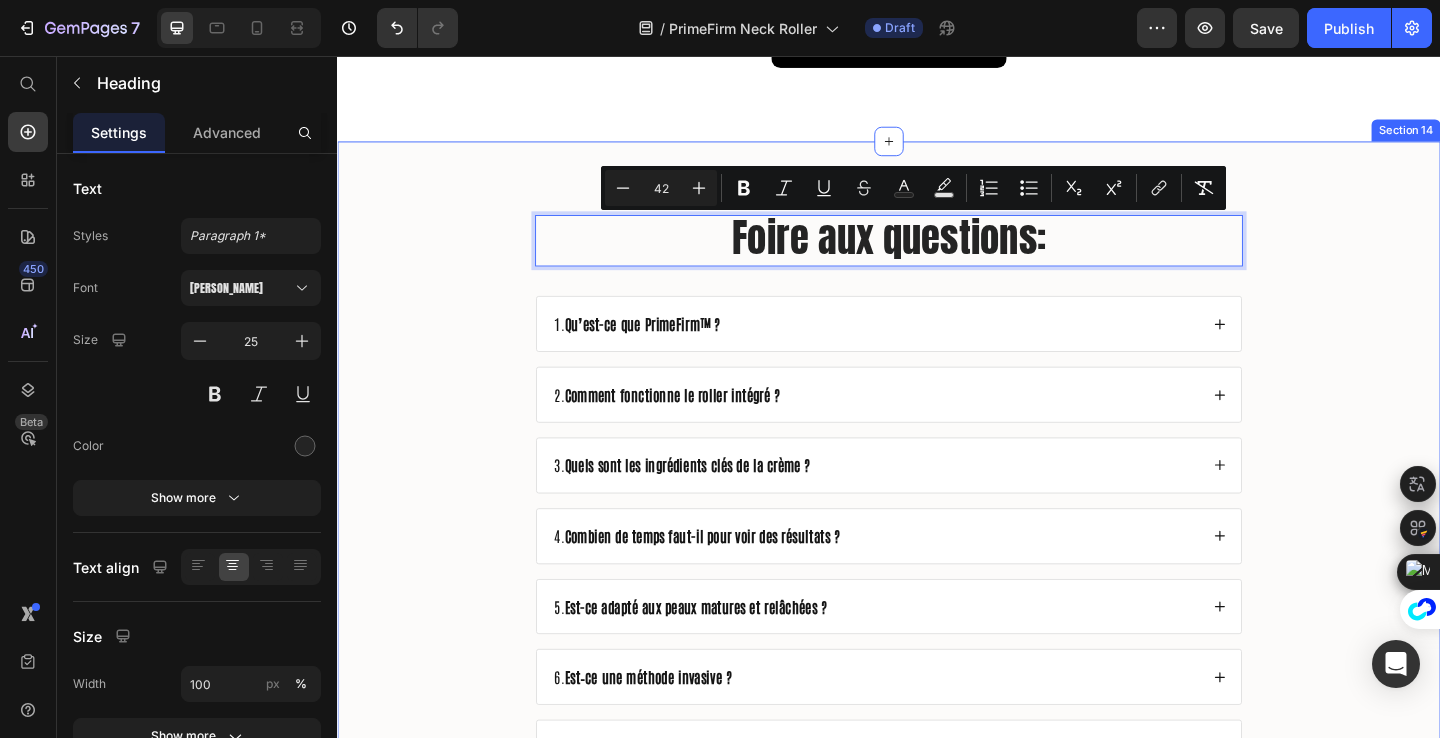 click on "Foire aux questions: Heading   32
1.  Qu’est-ce que PrimeFirm™ ?
2.  Comment fonctionne le roller intégré ?
3.  Quels sont les ingrédients clés de la crème ?
4.  Combien de temps faut-il pour voir des résultats ?
5.  Est-ce adapté aux peaux matures et relâchées ?
6.  Est‑ce une méthode invasive ?
8.  Pourquoi on voit ce produit partout sur les réseaux ? Accordion Row" at bounding box center [937, 551] 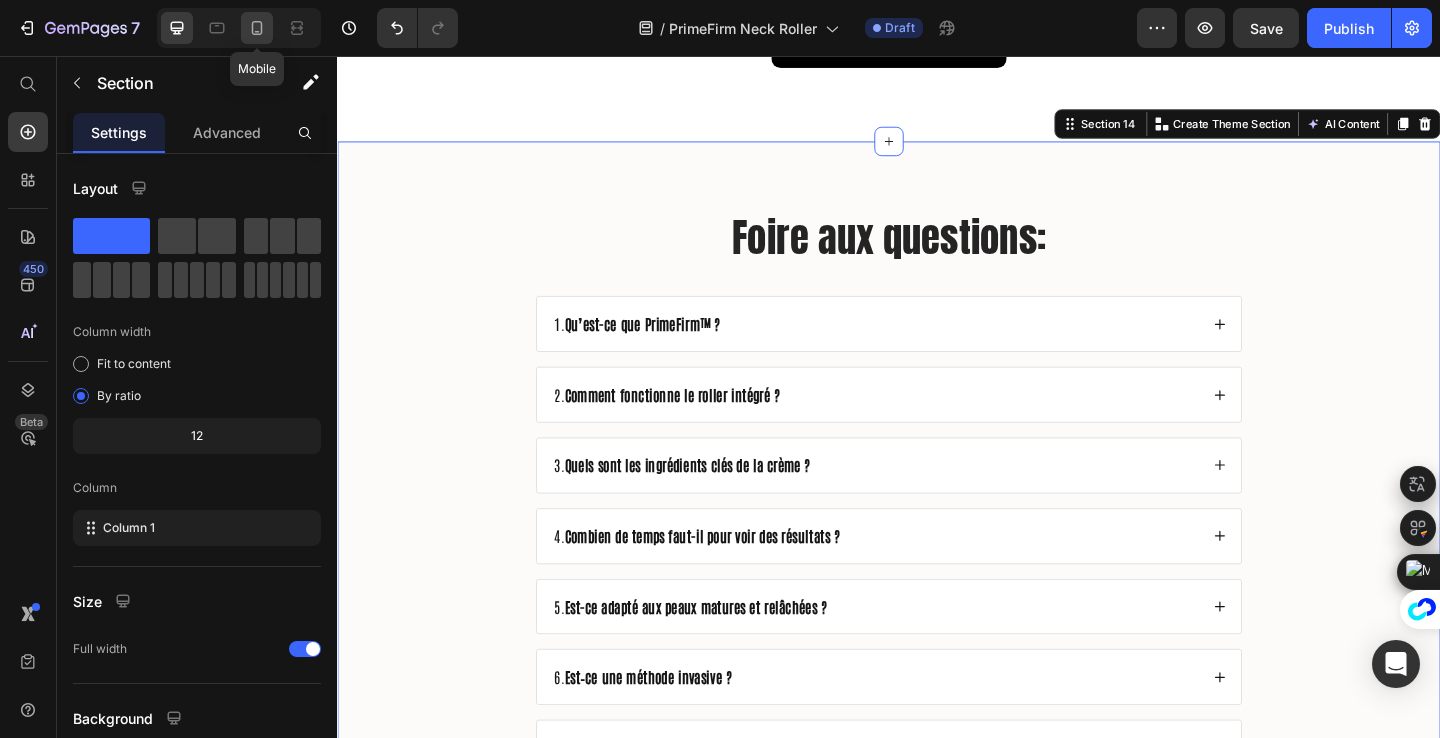 click 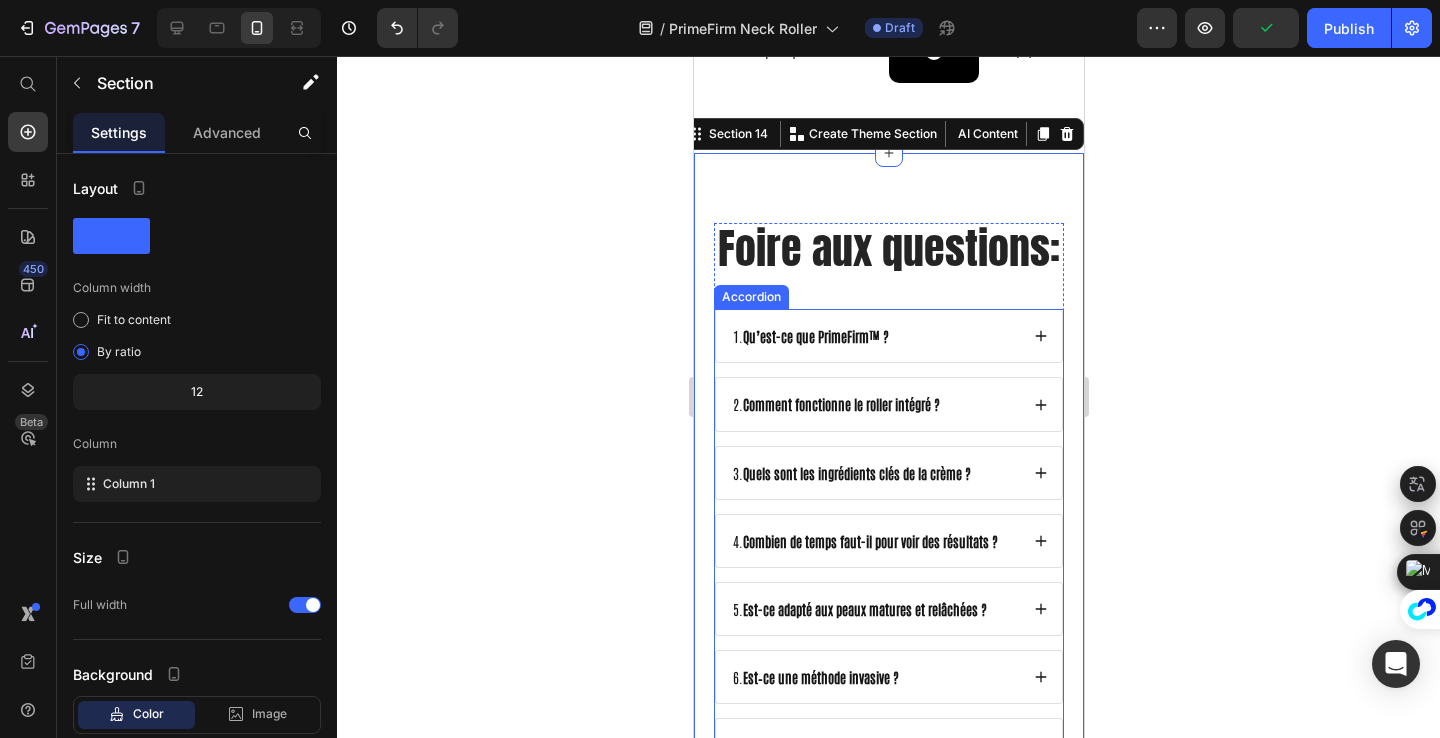 scroll, scrollTop: 8954, scrollLeft: 0, axis: vertical 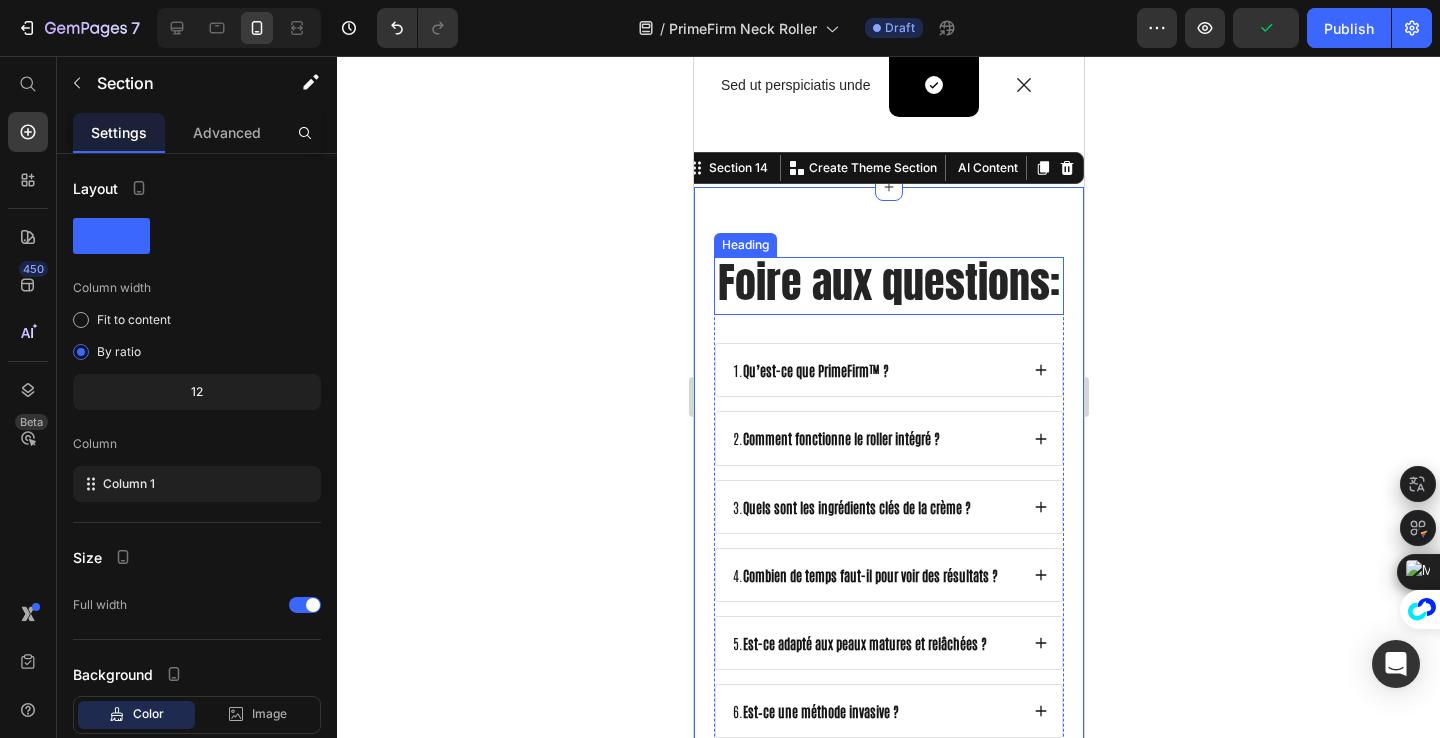 click on "Foire aux questions:" at bounding box center (888, 282) 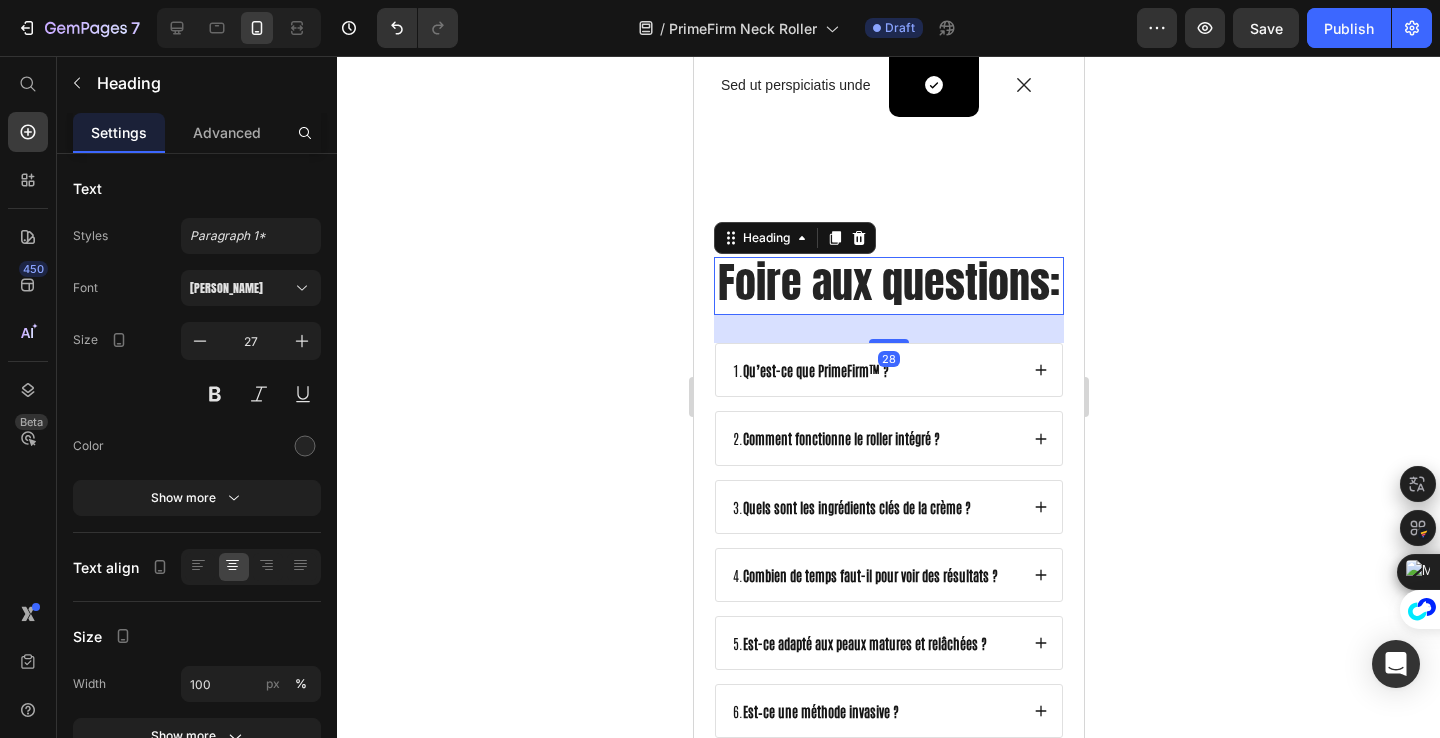 click 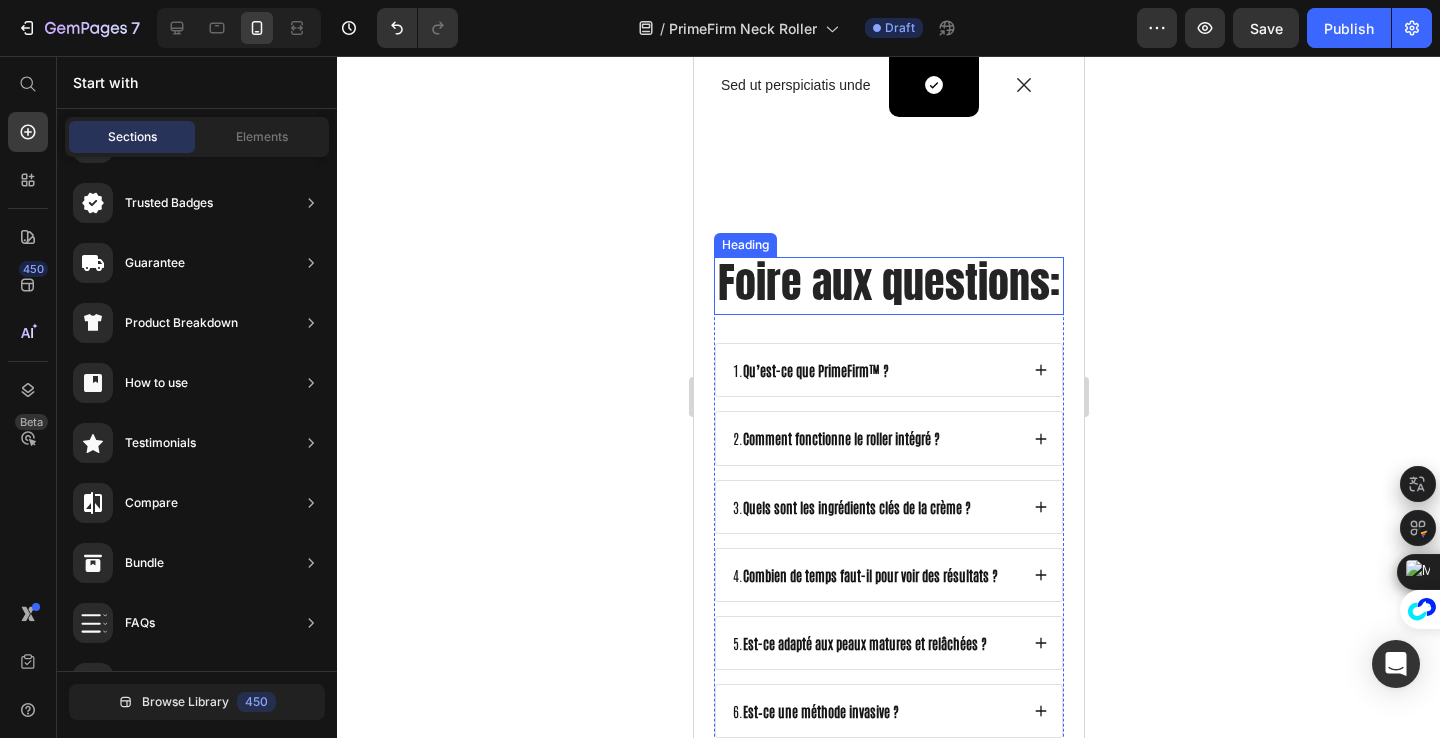 click on "Foire aux questions:" at bounding box center [888, 282] 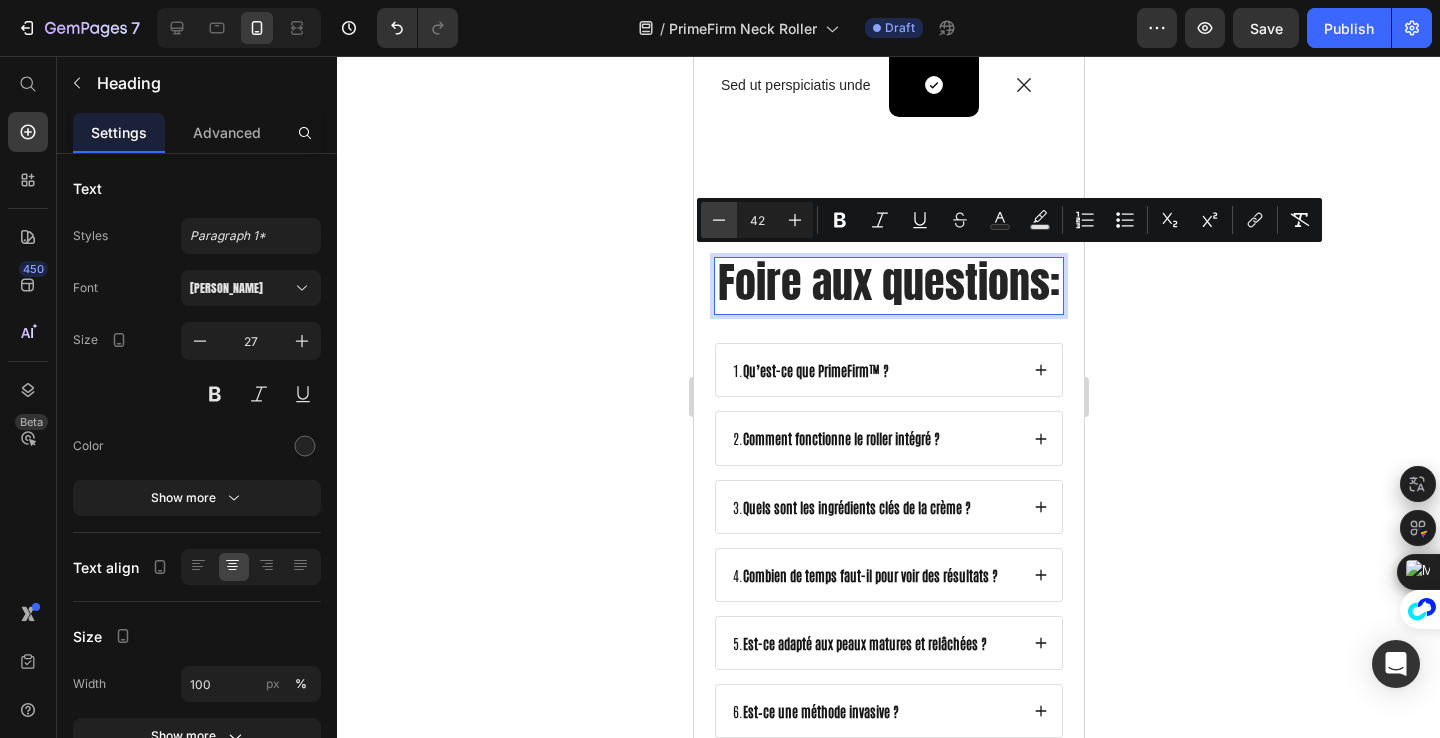 click on "Minus" at bounding box center [719, 220] 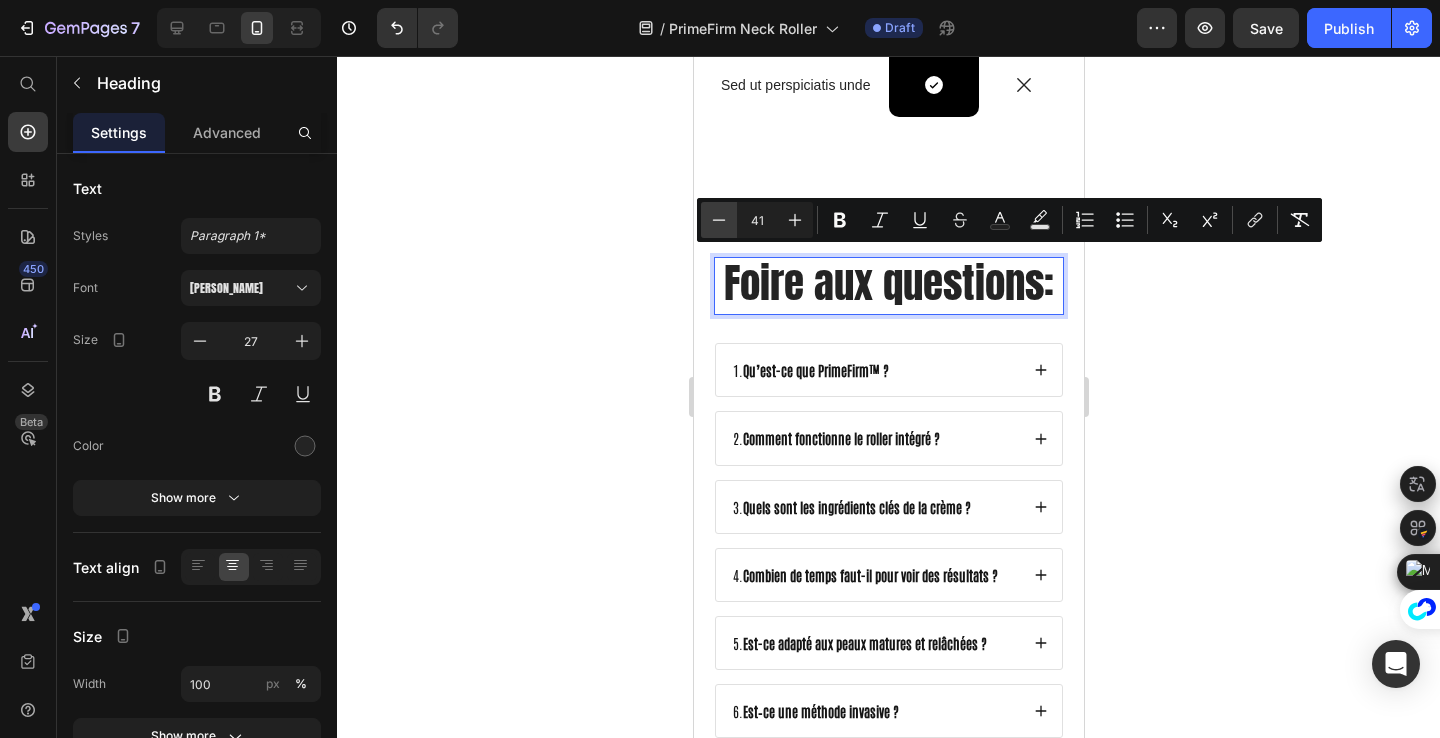 click on "Minus" at bounding box center (719, 220) 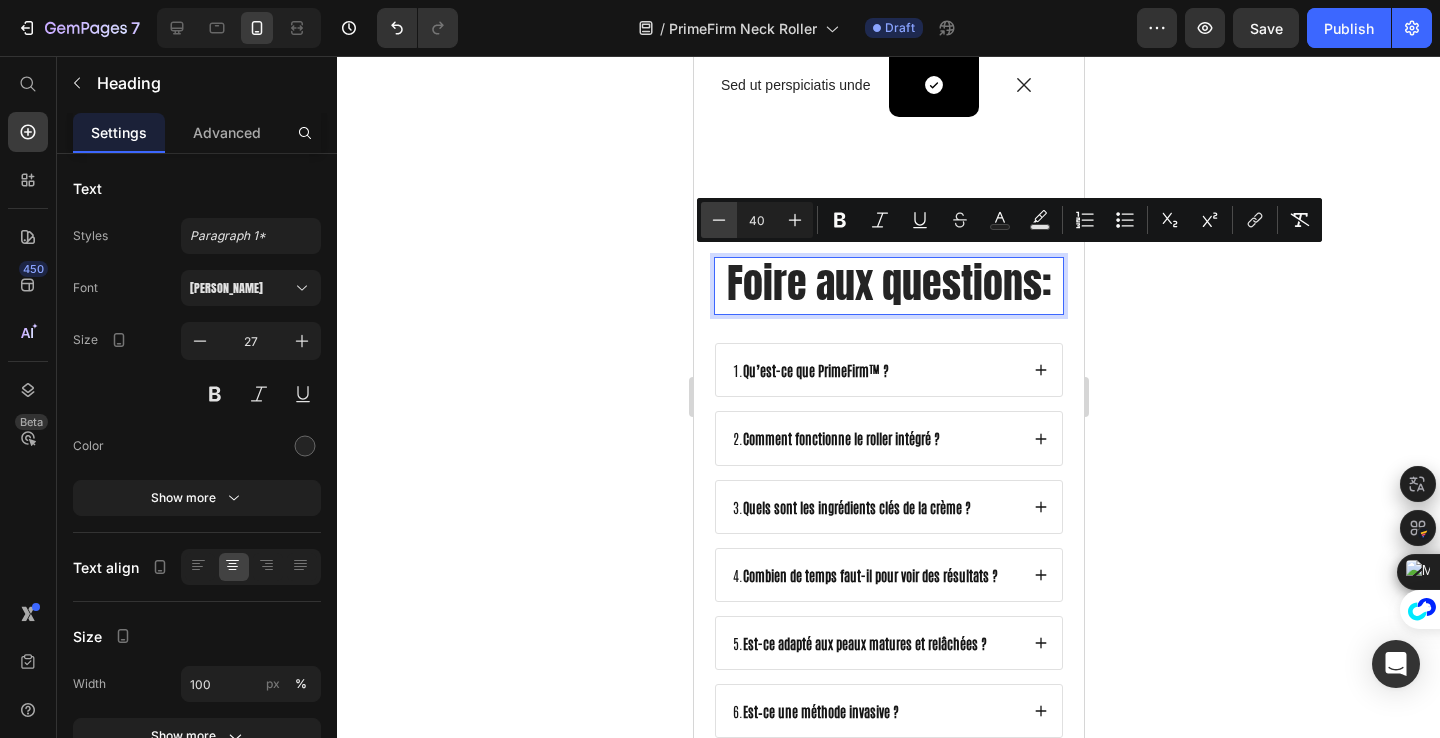 click on "Minus" at bounding box center (719, 220) 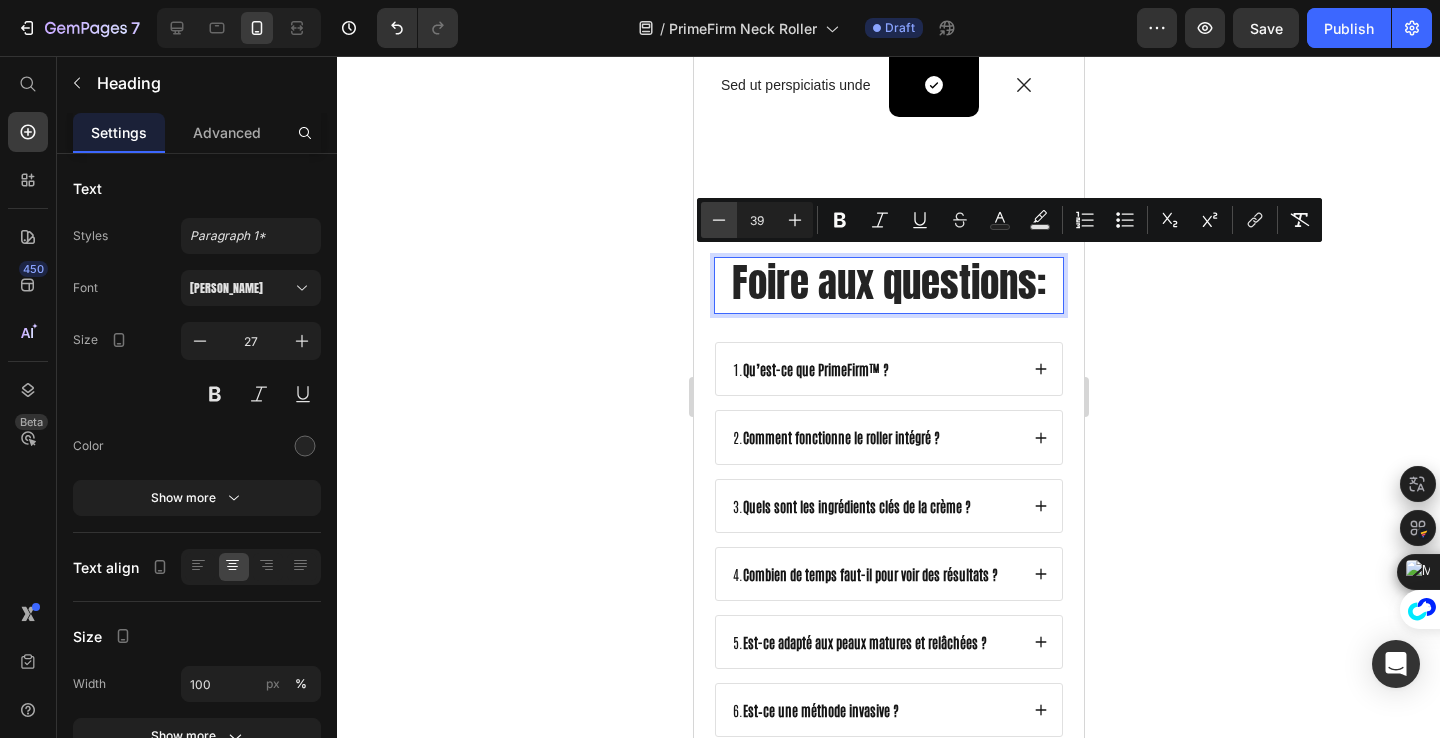 click on "Minus" at bounding box center [719, 220] 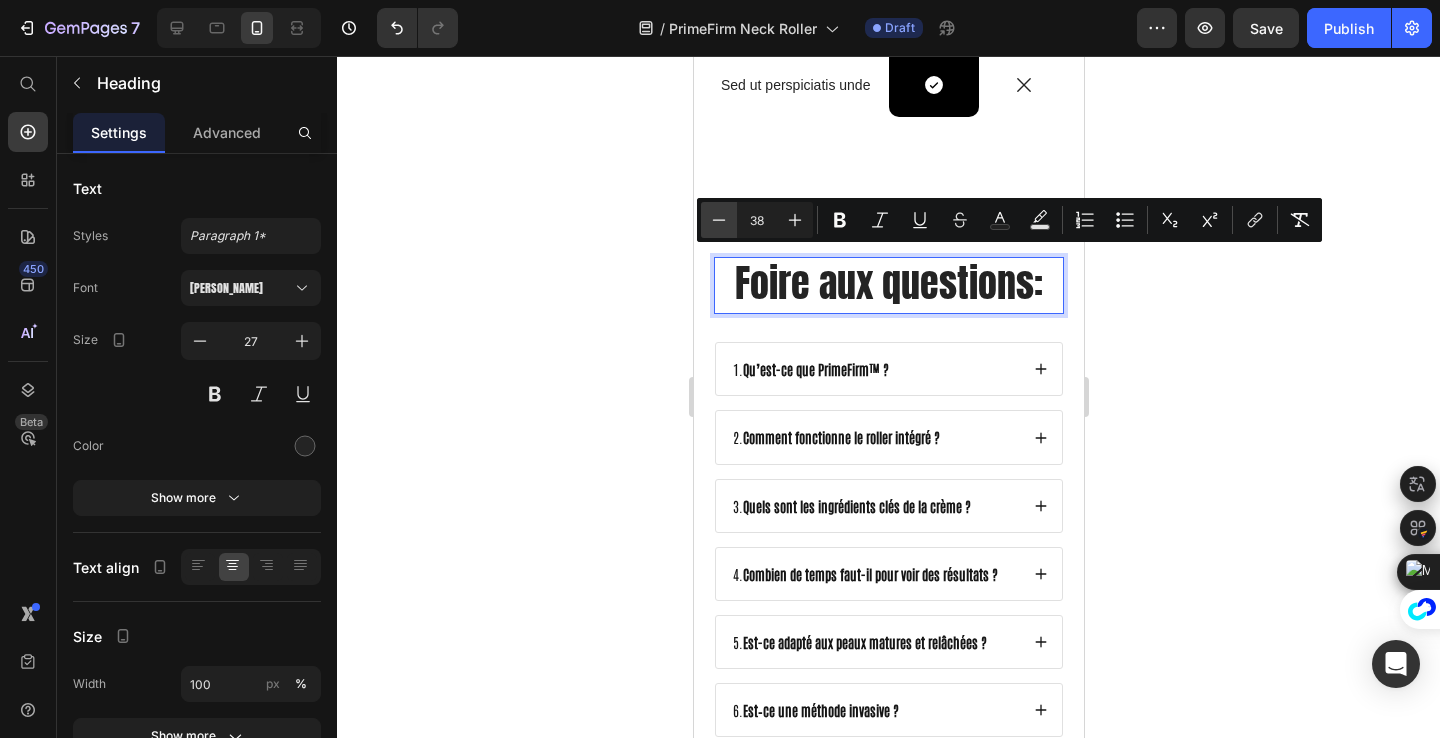 click on "Minus" at bounding box center [719, 220] 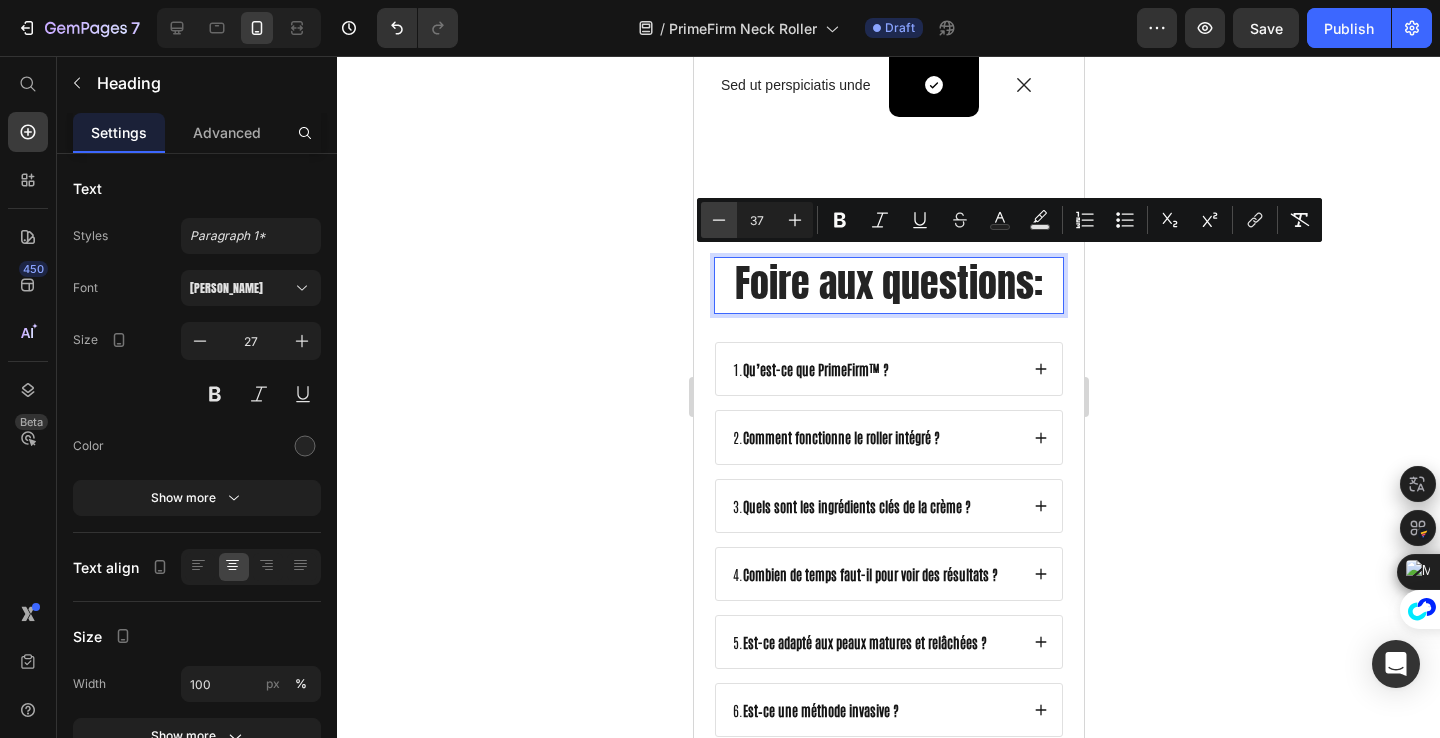 click on "Minus" at bounding box center (719, 220) 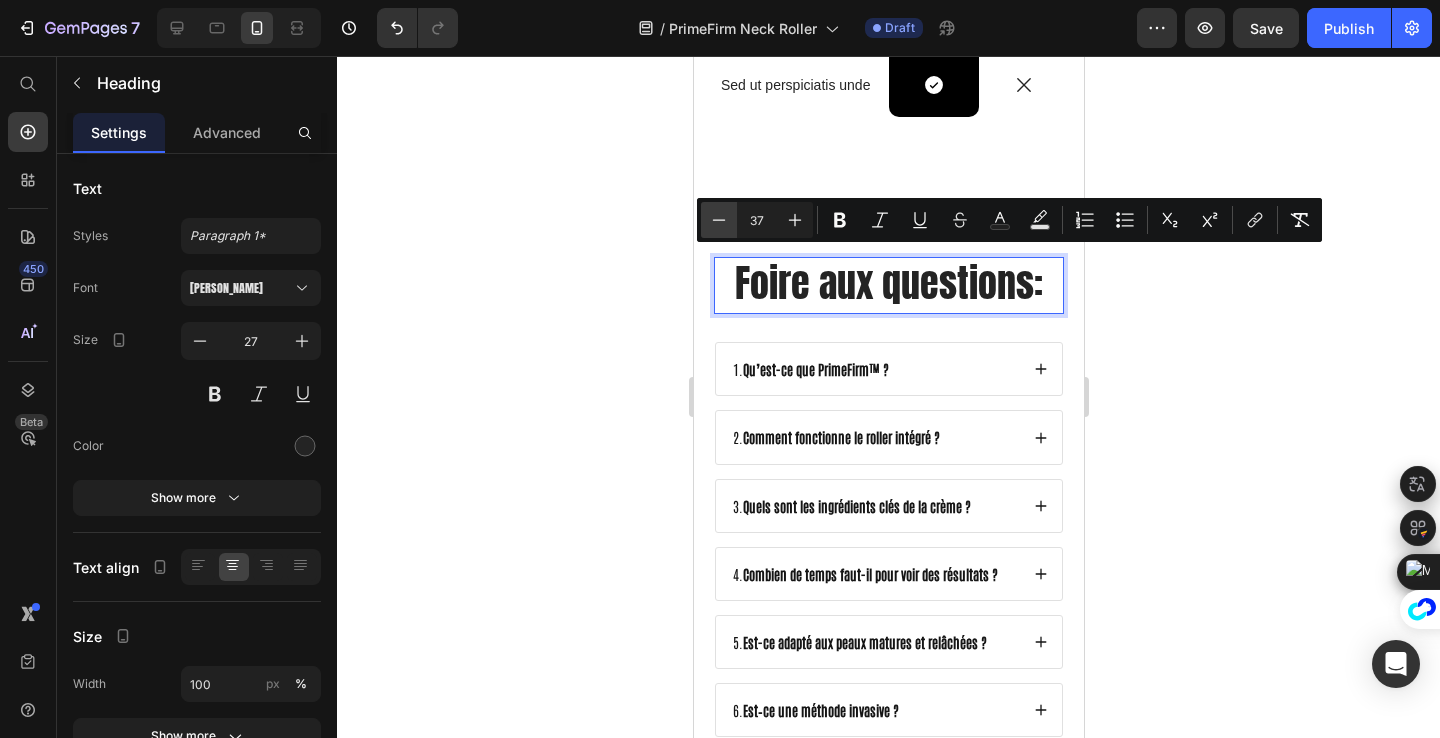 type on "36" 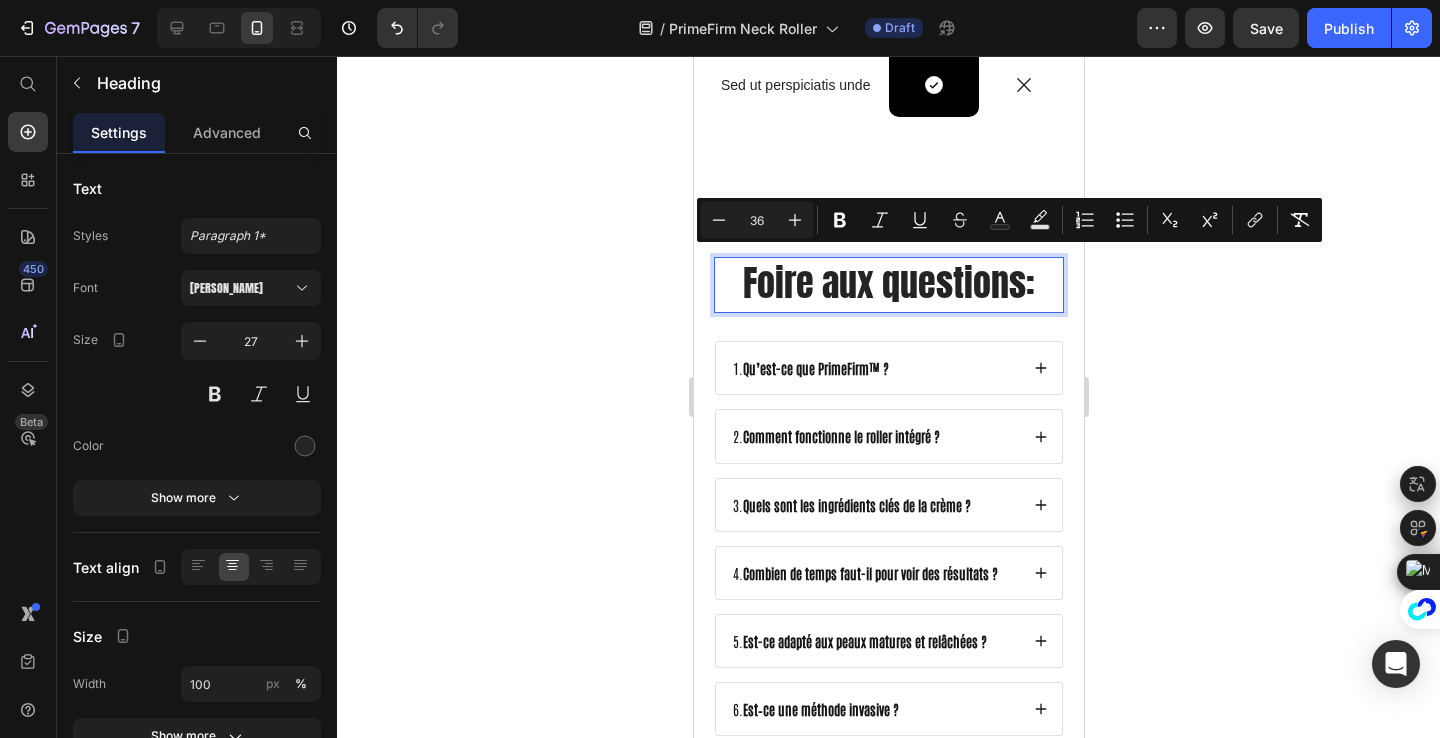 click 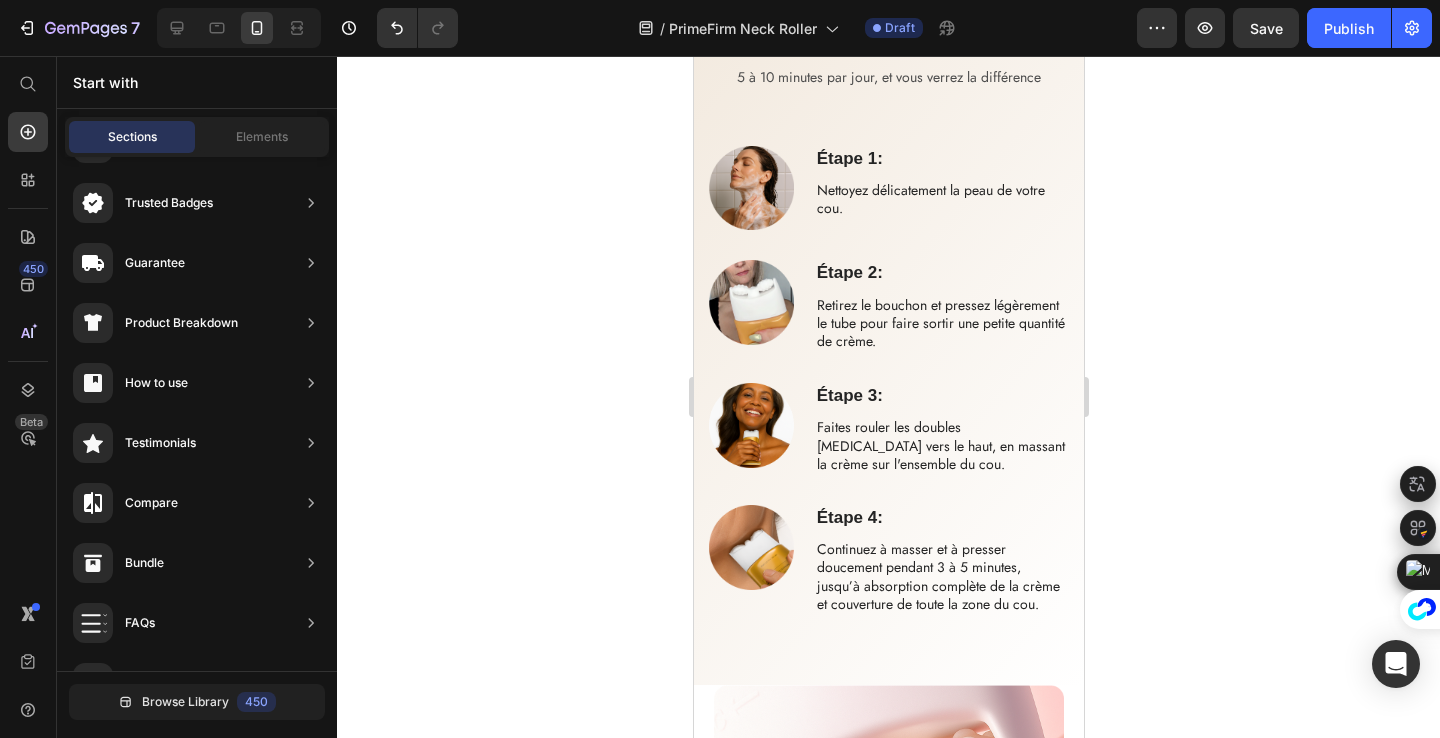 scroll, scrollTop: 6174, scrollLeft: 0, axis: vertical 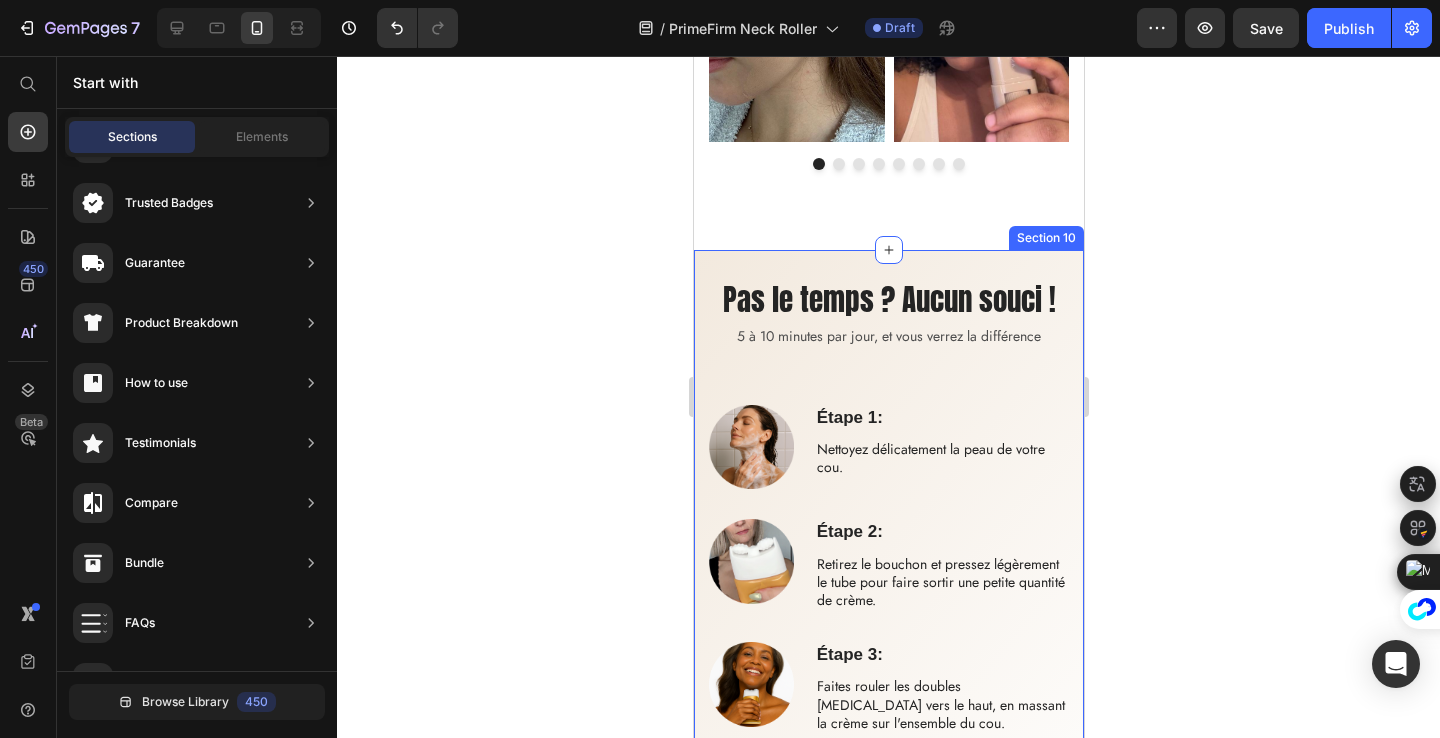 click on "Pas le temps ? Aucun souci ! Heading 5 à 10 minutes par jour, et vous verrez la différence Text Block Row Étape 1: Text Block Nettoyez délicatement la peau de votre cou. Text Block Image Row Image Étape 2: Text Block Retirez le bouchon et pressez légèrement le tube pour faire sortir une petite quantité de crème. Text Block Row Étape 3: Text Block Faites rouler les doubles [MEDICAL_DATA] vers le haut, en massant la crème sur l'ensemble du cou. Text Block Image Row Image Étape 4: Text Block Continuez à masser et à presser doucement pendant 3 à 5 minutes, jusqu’à absorption complète de la crème et couverture de toute la zone du cou. Text Block Row Section 10" at bounding box center [888, 597] 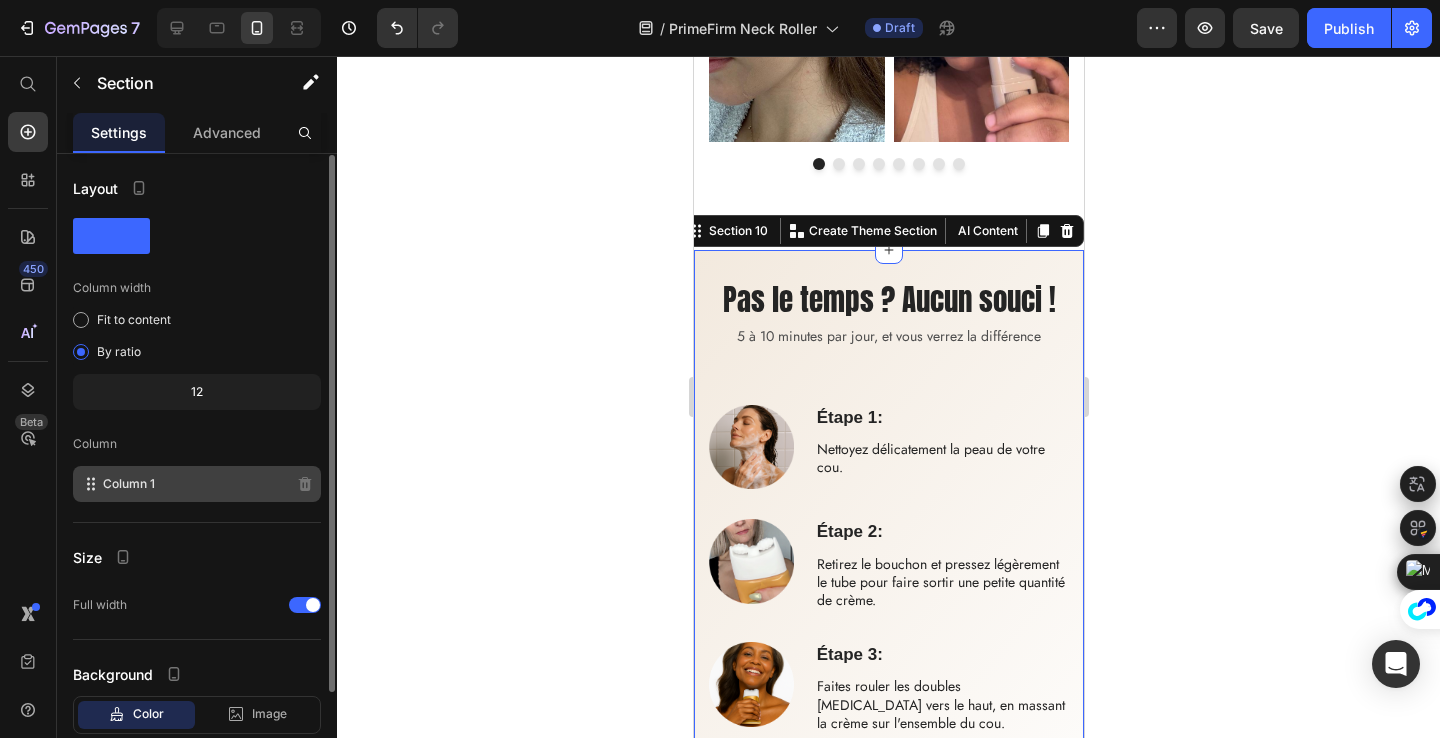 scroll, scrollTop: 123, scrollLeft: 0, axis: vertical 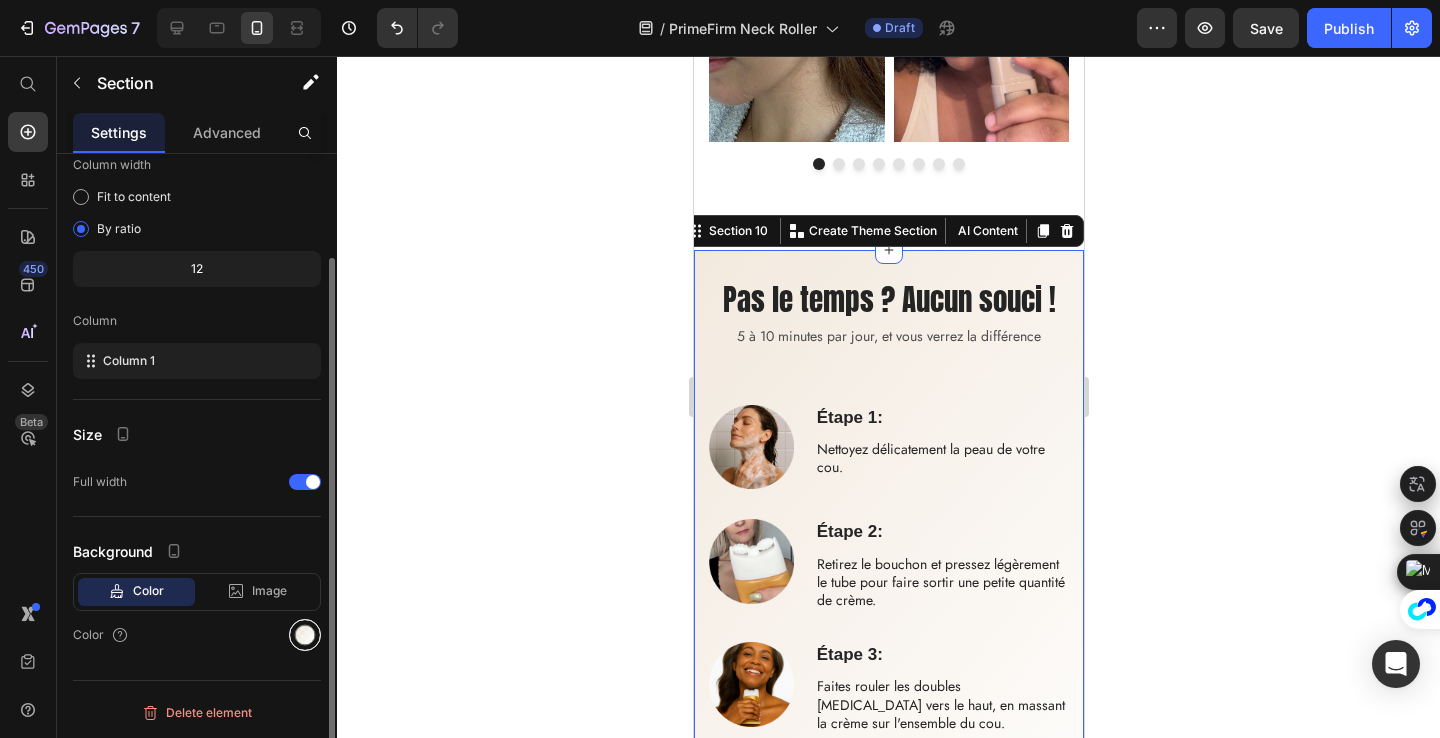 click at bounding box center [305, 635] 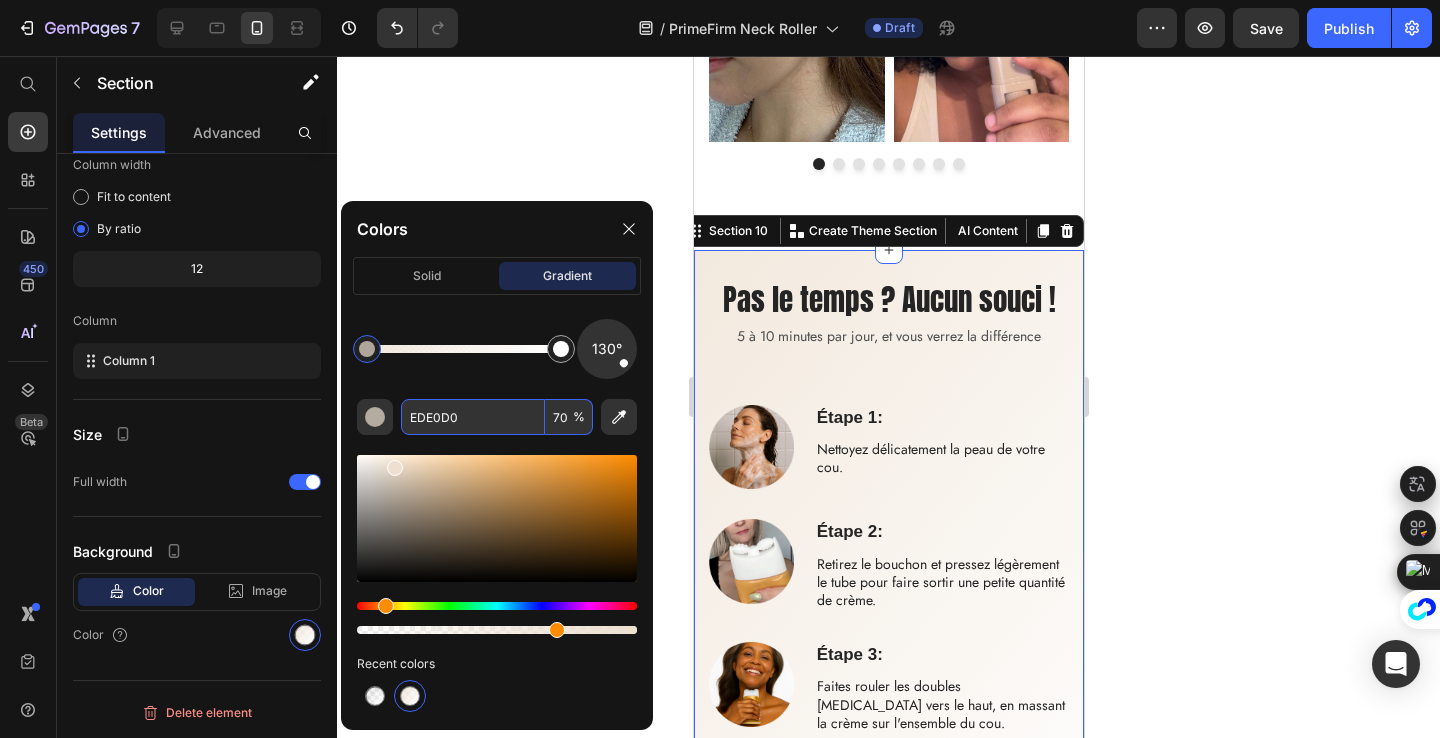 click on "EDE0D0" at bounding box center (473, 417) 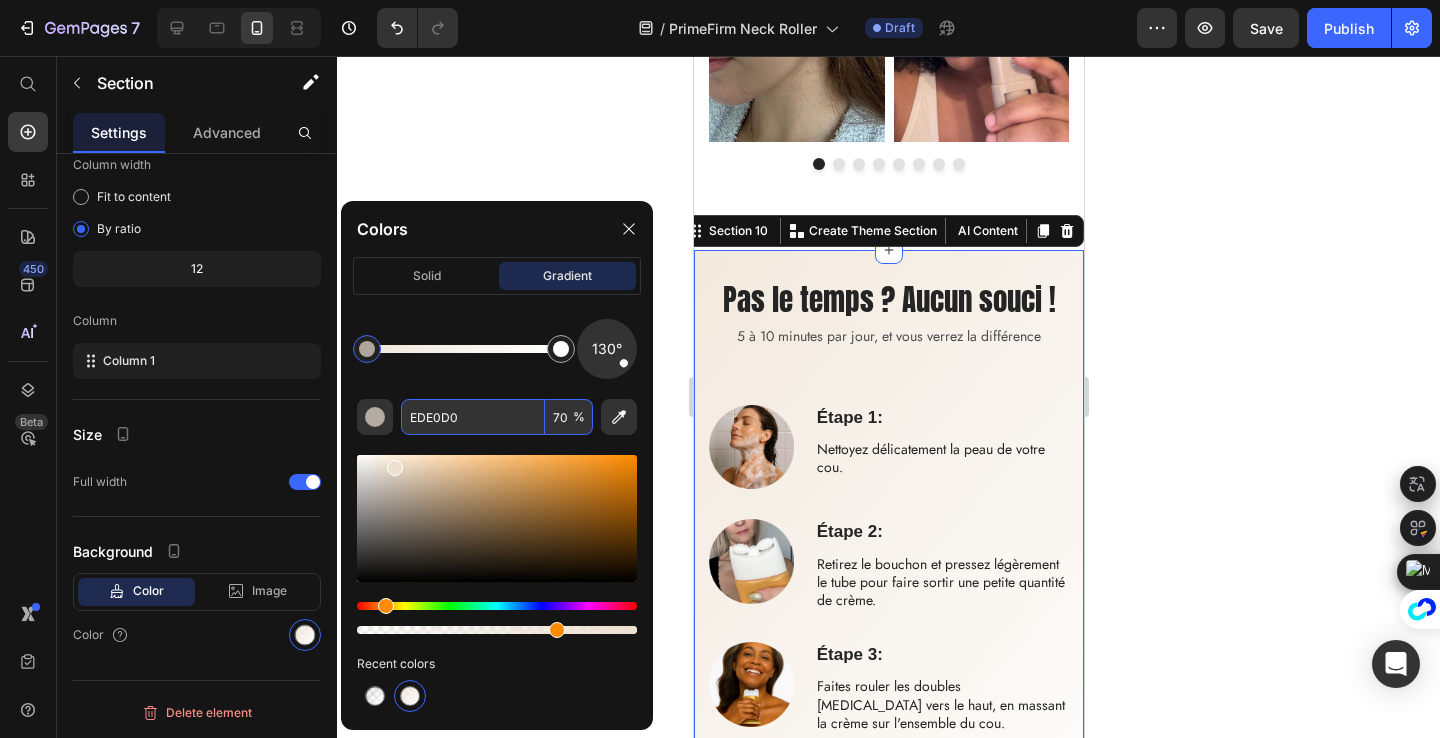 click 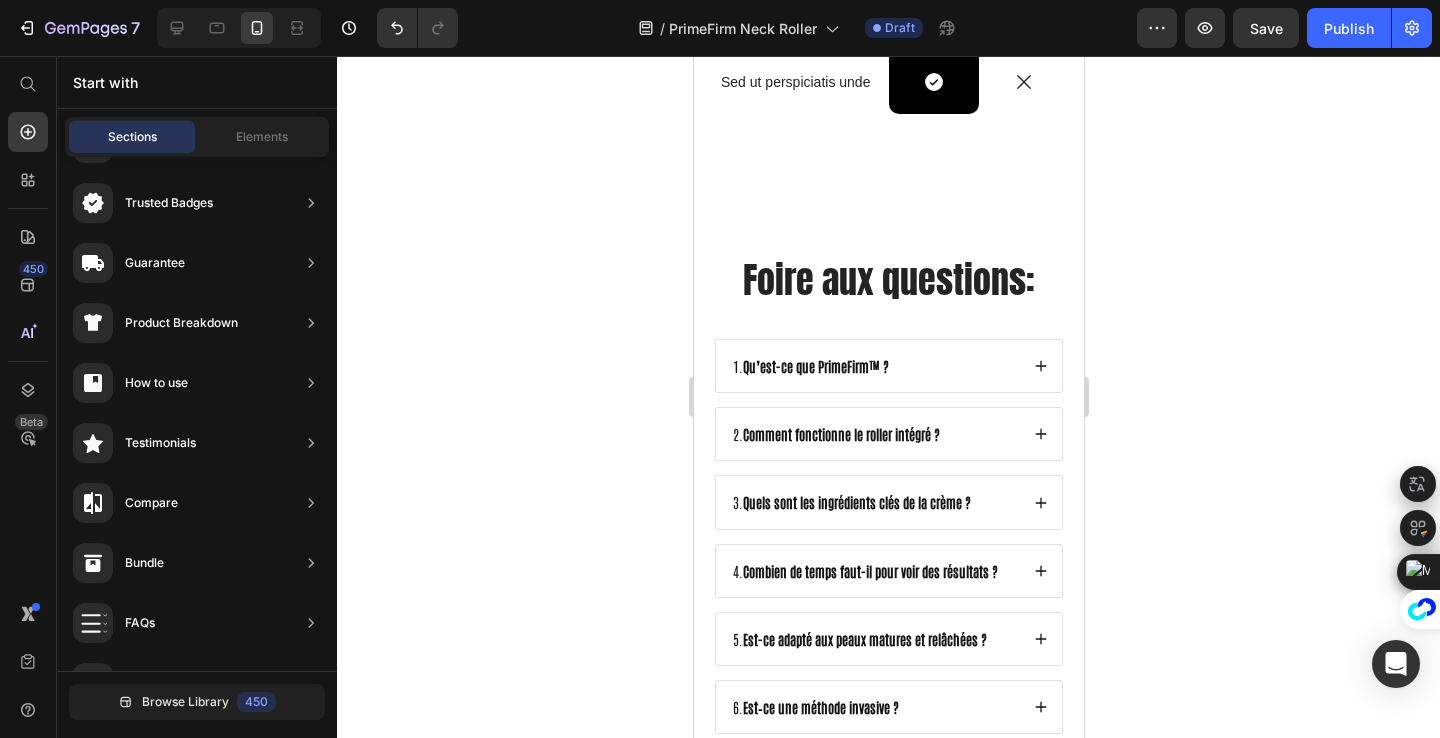 scroll, scrollTop: 9337, scrollLeft: 0, axis: vertical 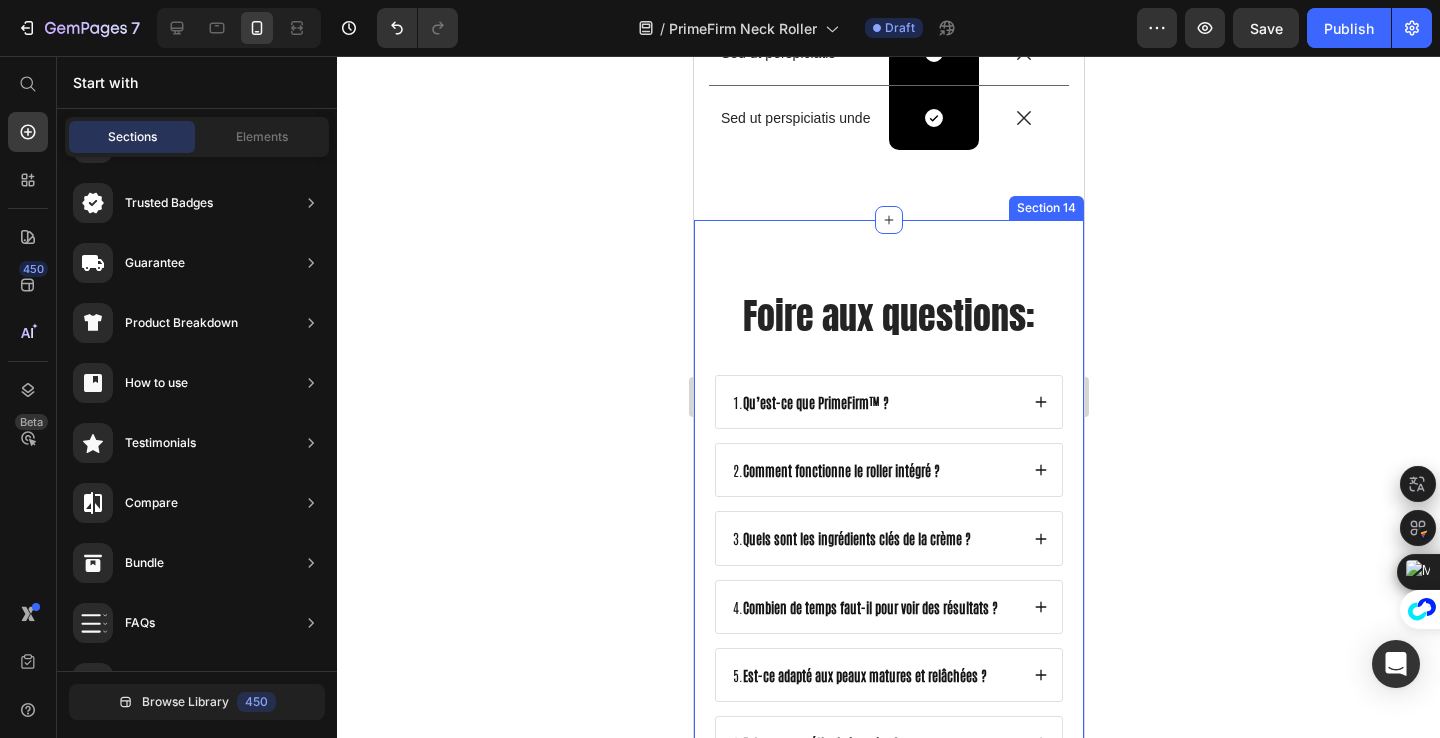 click on "Foire aux questions: Heading
1.  Qu’est-ce que PrimeFirm™ ?
2.  Comment fonctionne le roller intégré ?
3.  Quels sont les ingrédients clés de la crème ?
4.  Combien de temps faut-il pour voir des résultats ?
5.  Est-ce adapté aux peaux matures et relâchées ?
6.  Est‑ce une méthode invasive ?
8.  Pourquoi on voit ce produit partout sur les réseaux ? Accordion Row Section 14" at bounding box center (888, 564) 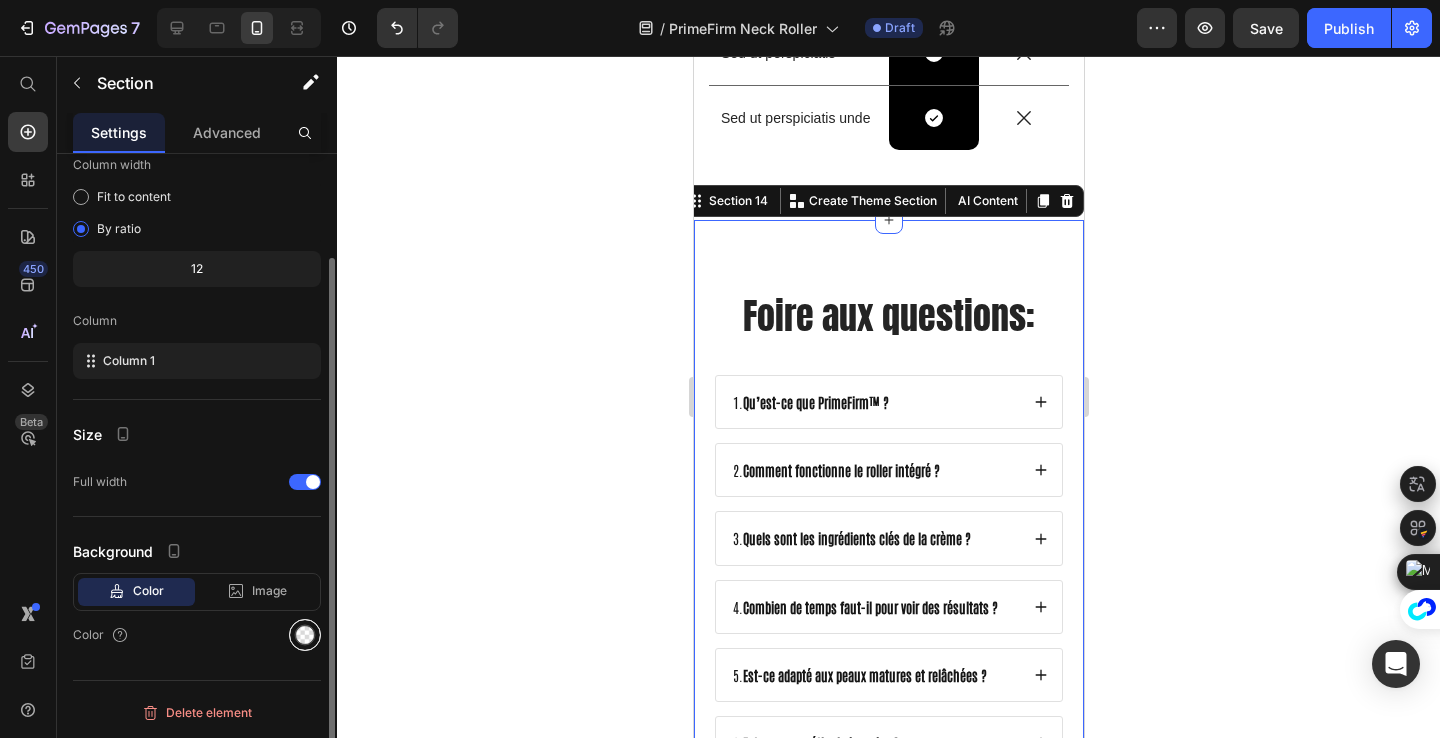 click at bounding box center [305, 635] 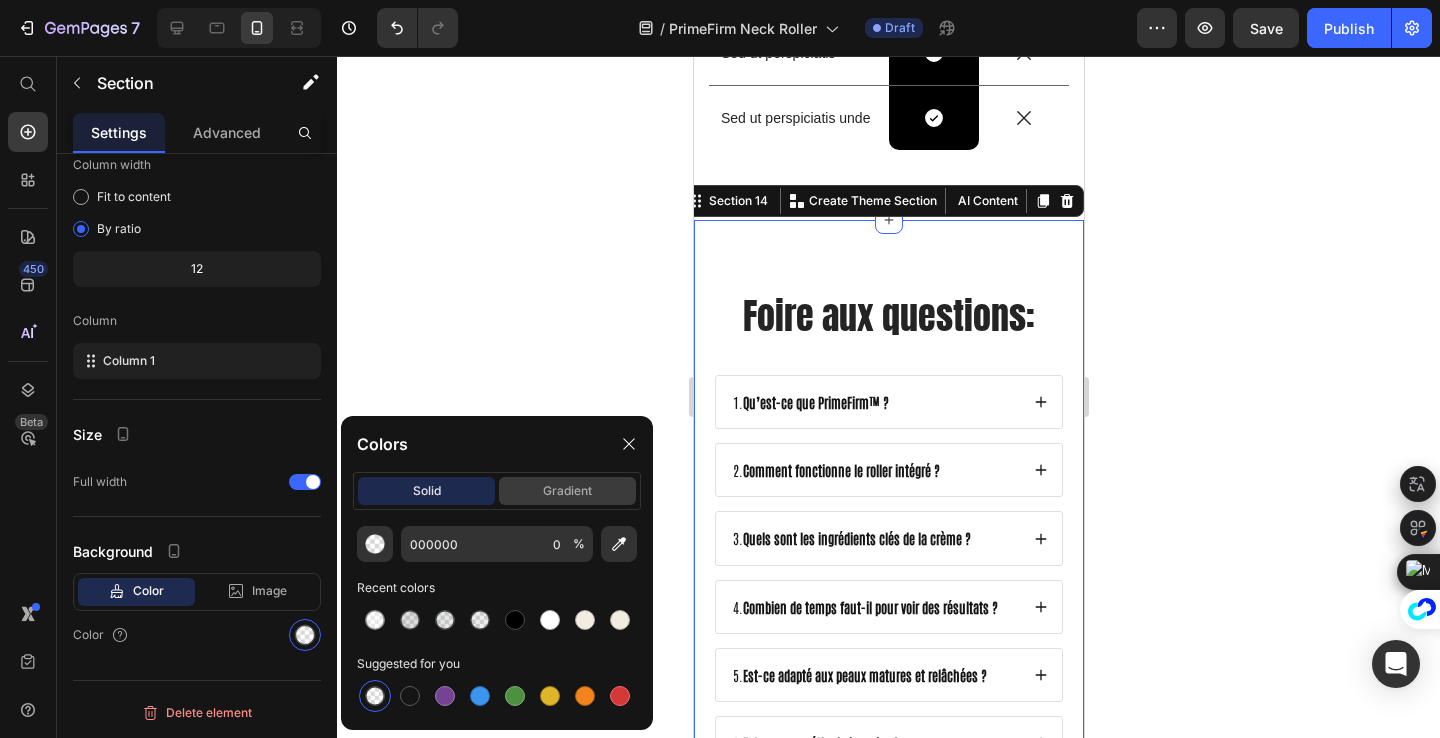 click on "gradient" 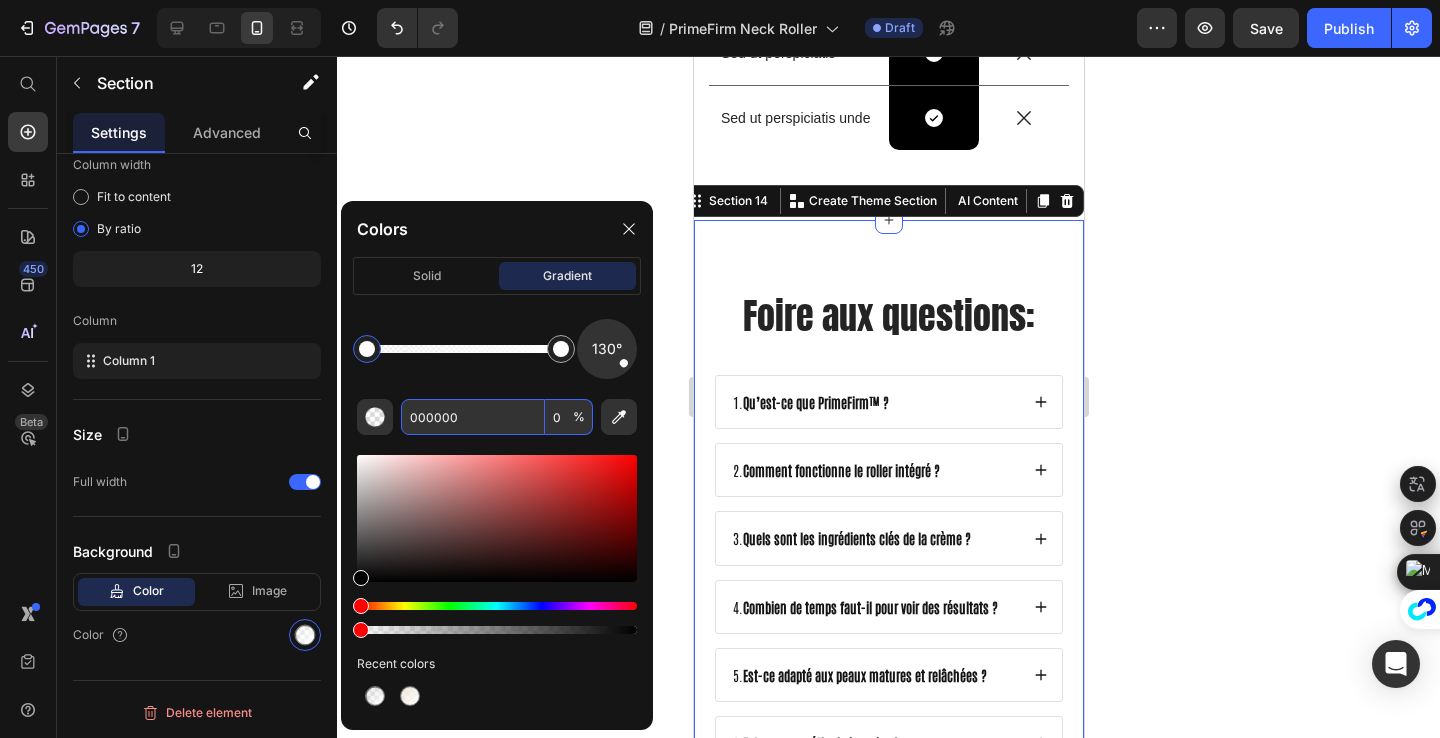 click on "000000" at bounding box center [473, 417] 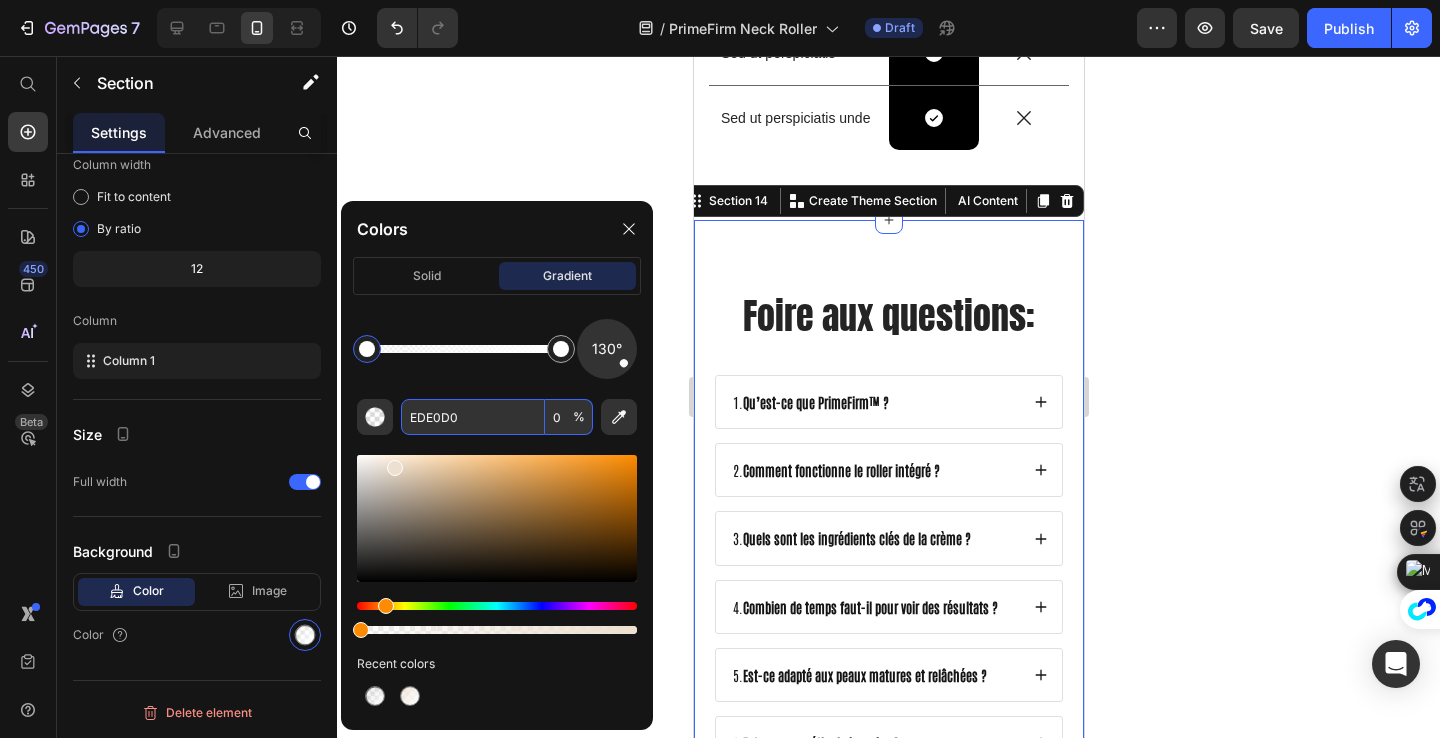 type on "EDE0D0" 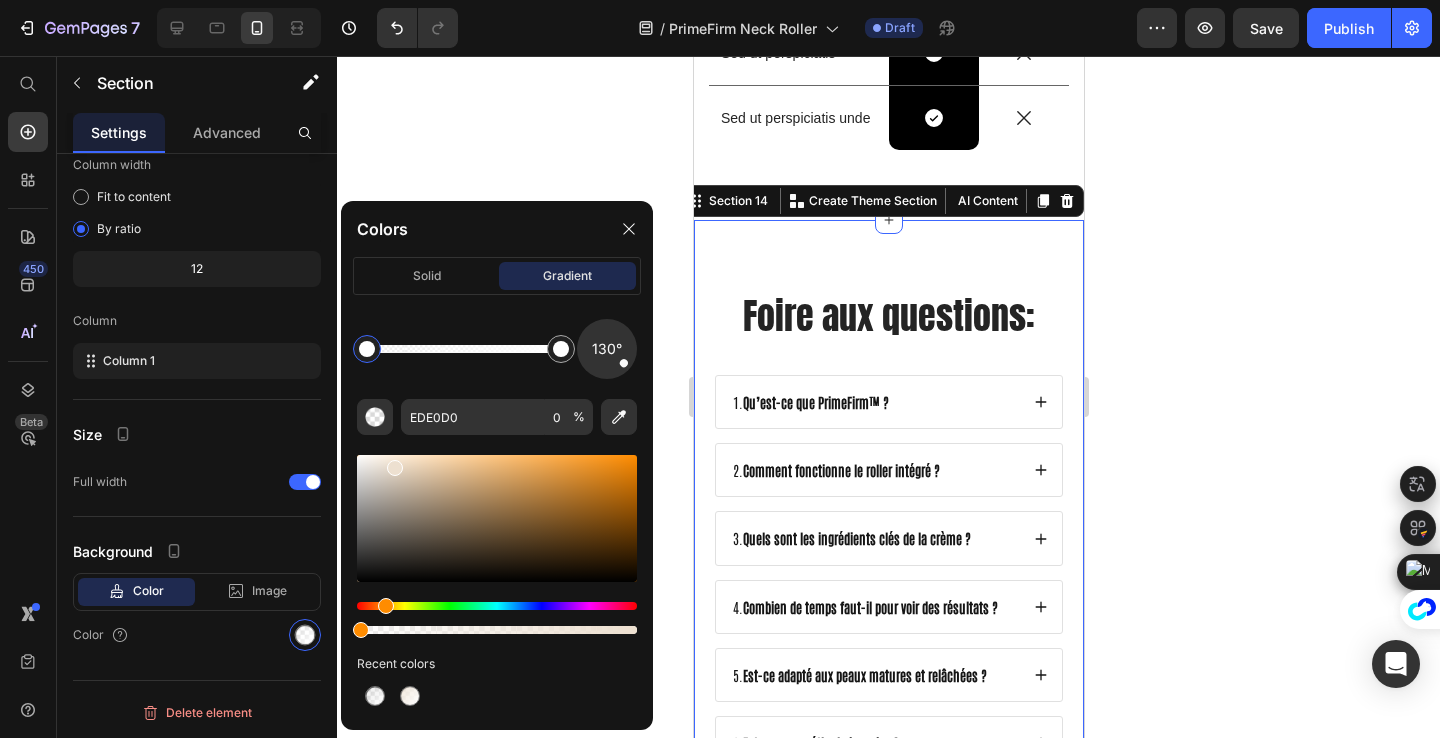 click 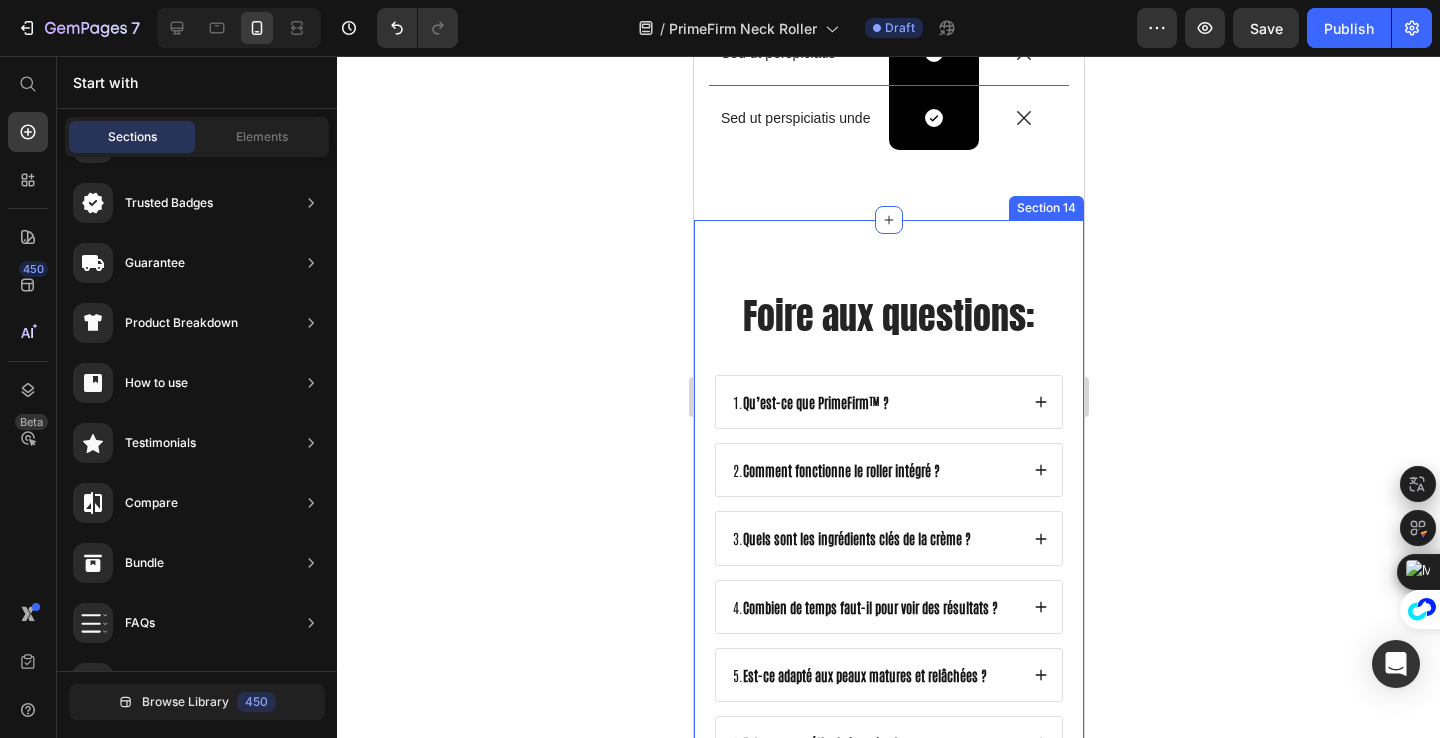 click on "Foire aux questions: Heading
1.  Qu’est-ce que PrimeFirm™ ?
2.  Comment fonctionne le roller intégré ?
3.  Quels sont les ingrédients clés de la crème ?
4.  Combien de temps faut-il pour voir des résultats ?
5.  Est-ce adapté aux peaux matures et relâchées ?
6.  Est‑ce une méthode invasive ?
8.  Pourquoi on voit ce produit partout sur les réseaux ? Accordion Row Section 14" at bounding box center (888, 564) 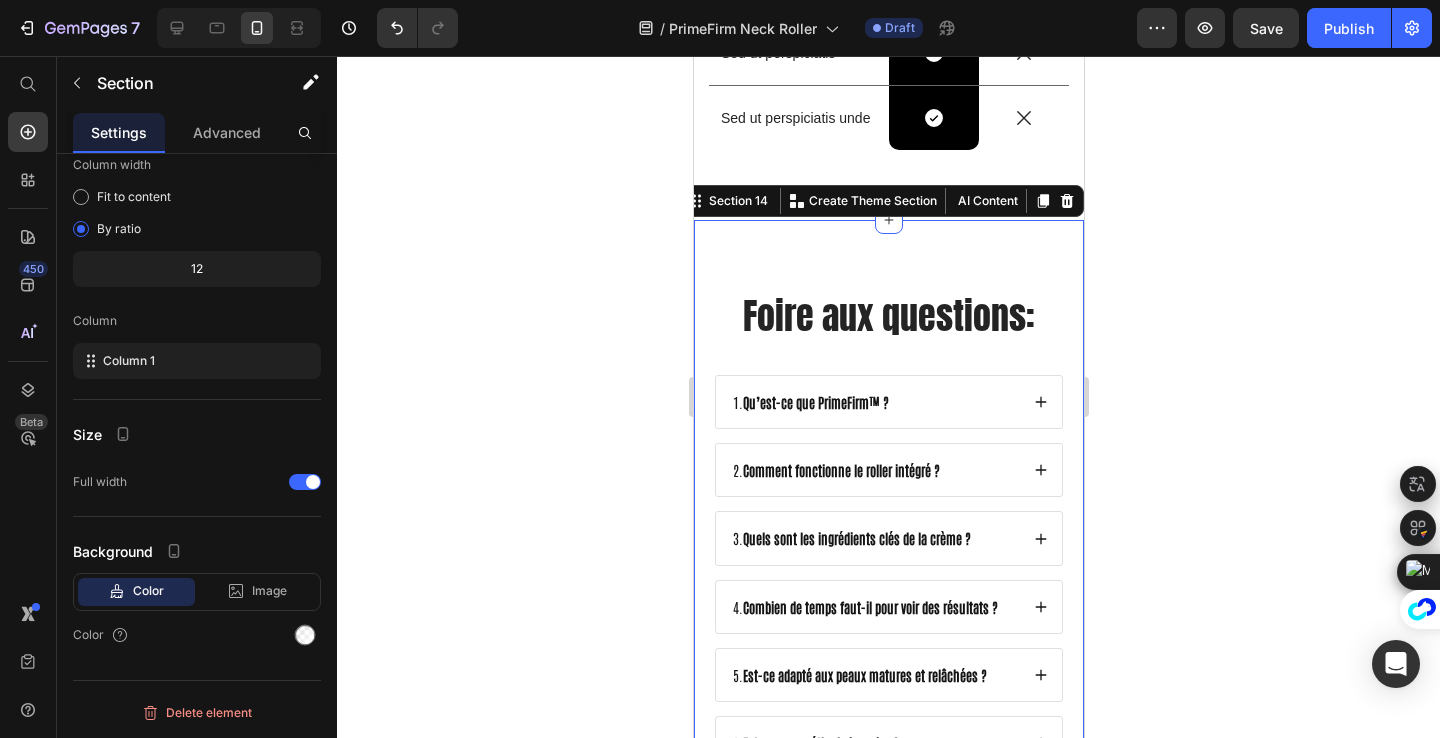 click on "Foire aux questions: Heading
1.  Qu’est-ce que PrimeFirm™ ?
2.  Comment fonctionne le roller intégré ?
3.  Quels sont les ingrédients clés de la crème ?
4.  Combien de temps faut-il pour voir des résultats ?
5.  Est-ce adapté aux peaux matures et relâchées ?
6.  Est‑ce une méthode invasive ?
8.  Pourquoi on voit ce produit partout sur les réseaux ? Accordion Row Section 14   Create Theme Section AI Content Write with GemAI What would you like to describe here? Tone and Voice Persuasive Product Prime Physio - Masseur cervical 3en1 Show more Generate" at bounding box center (888, 564) 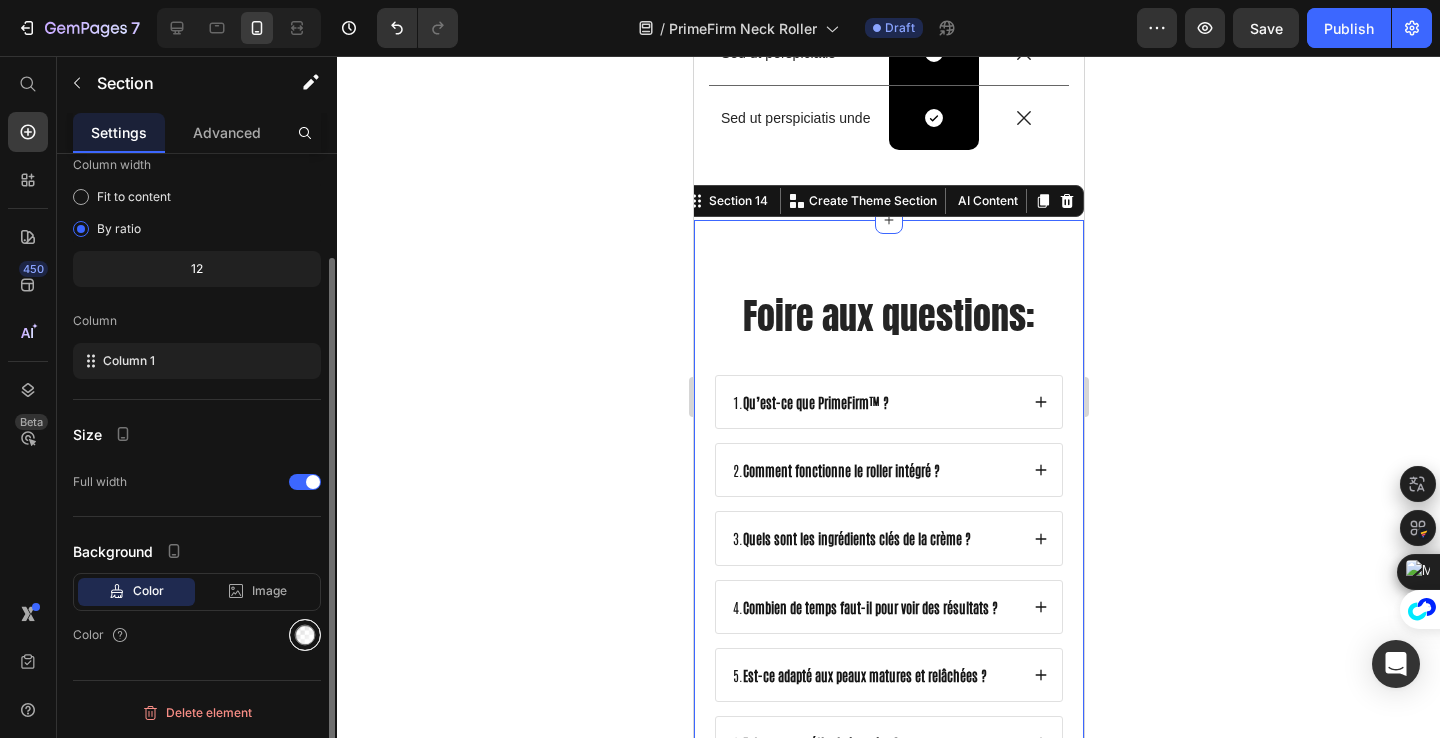 click at bounding box center [305, 635] 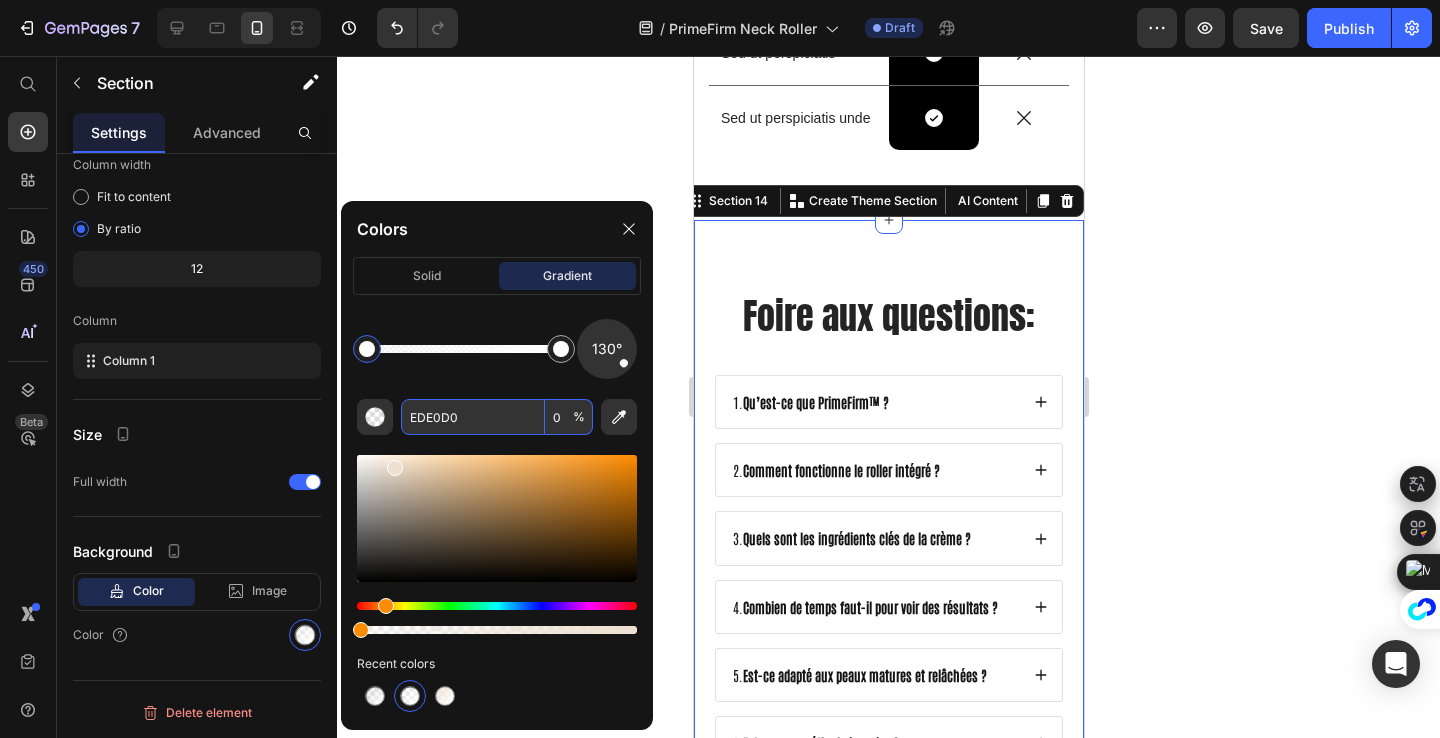 click on "0" at bounding box center [569, 417] 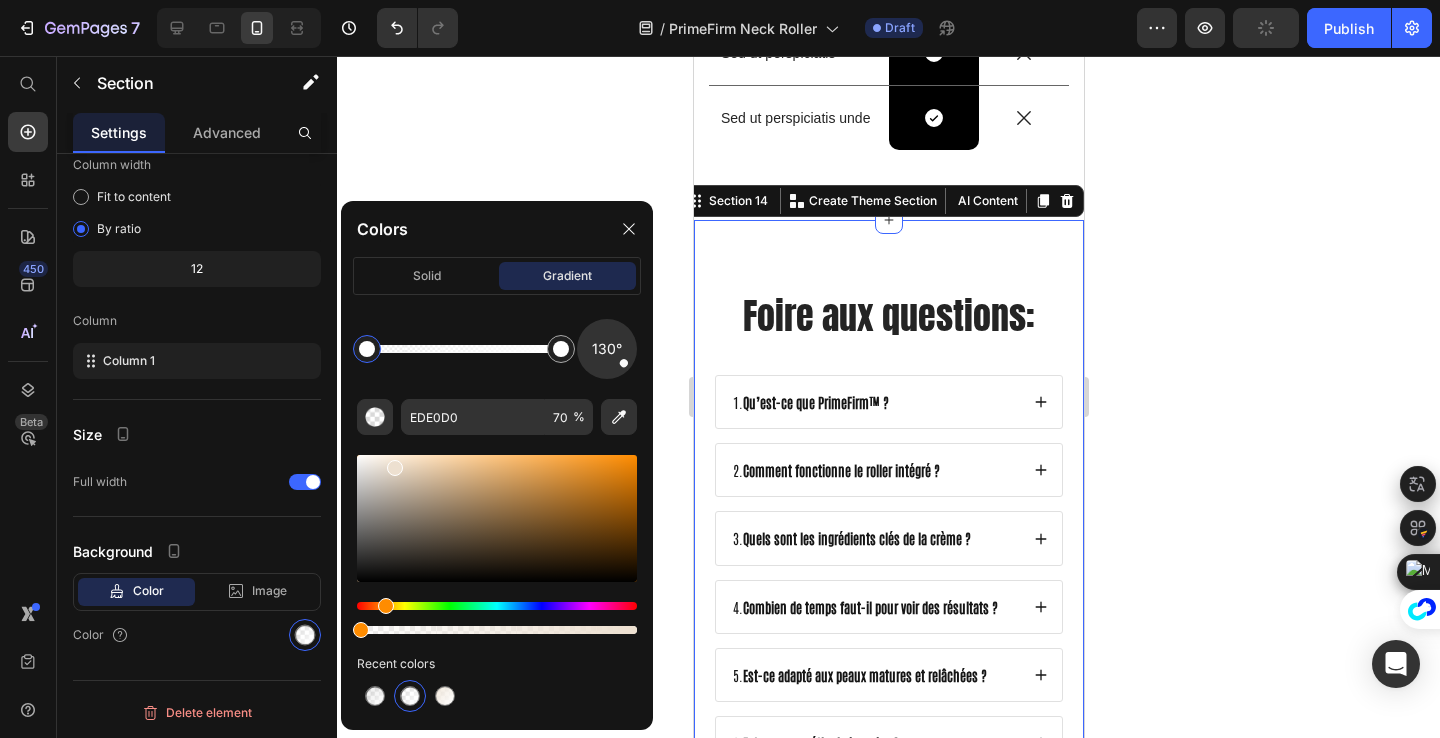 type on "0" 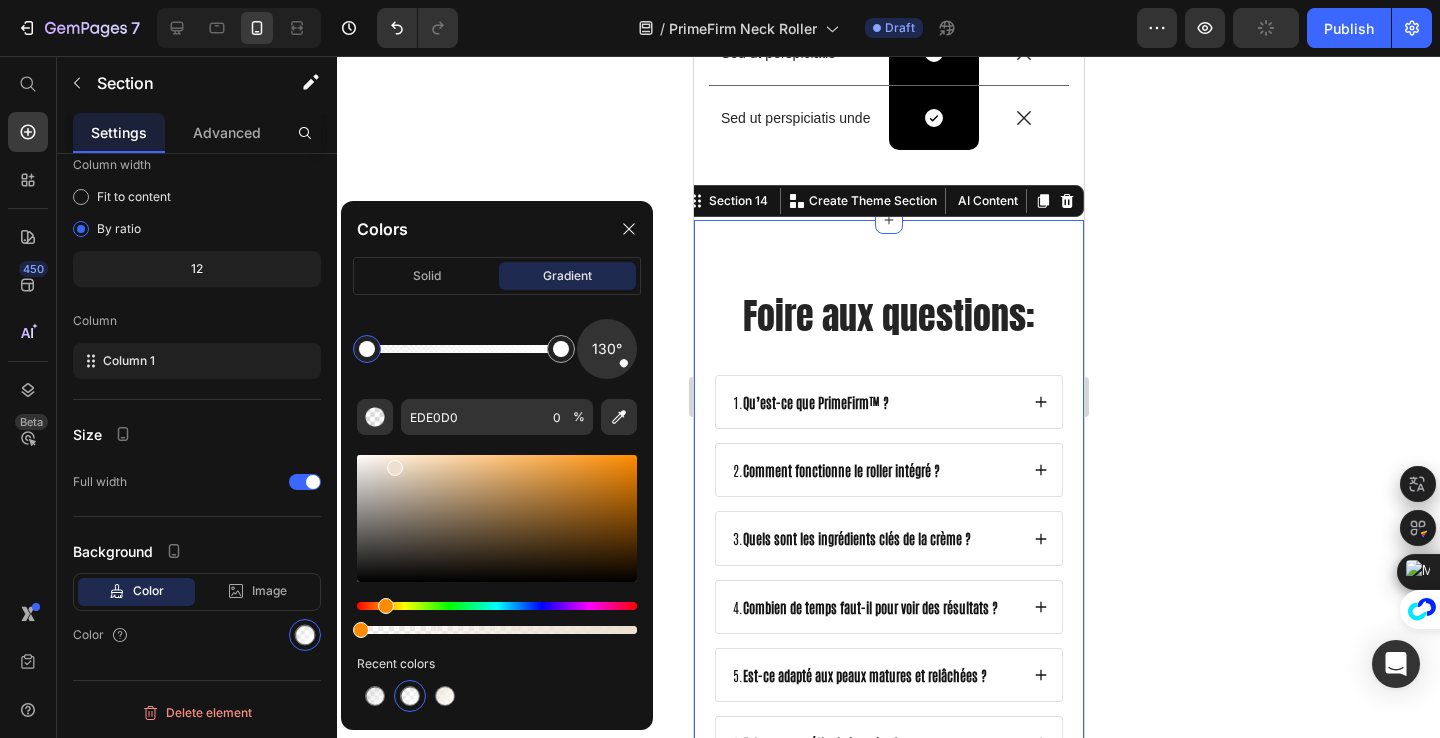 click 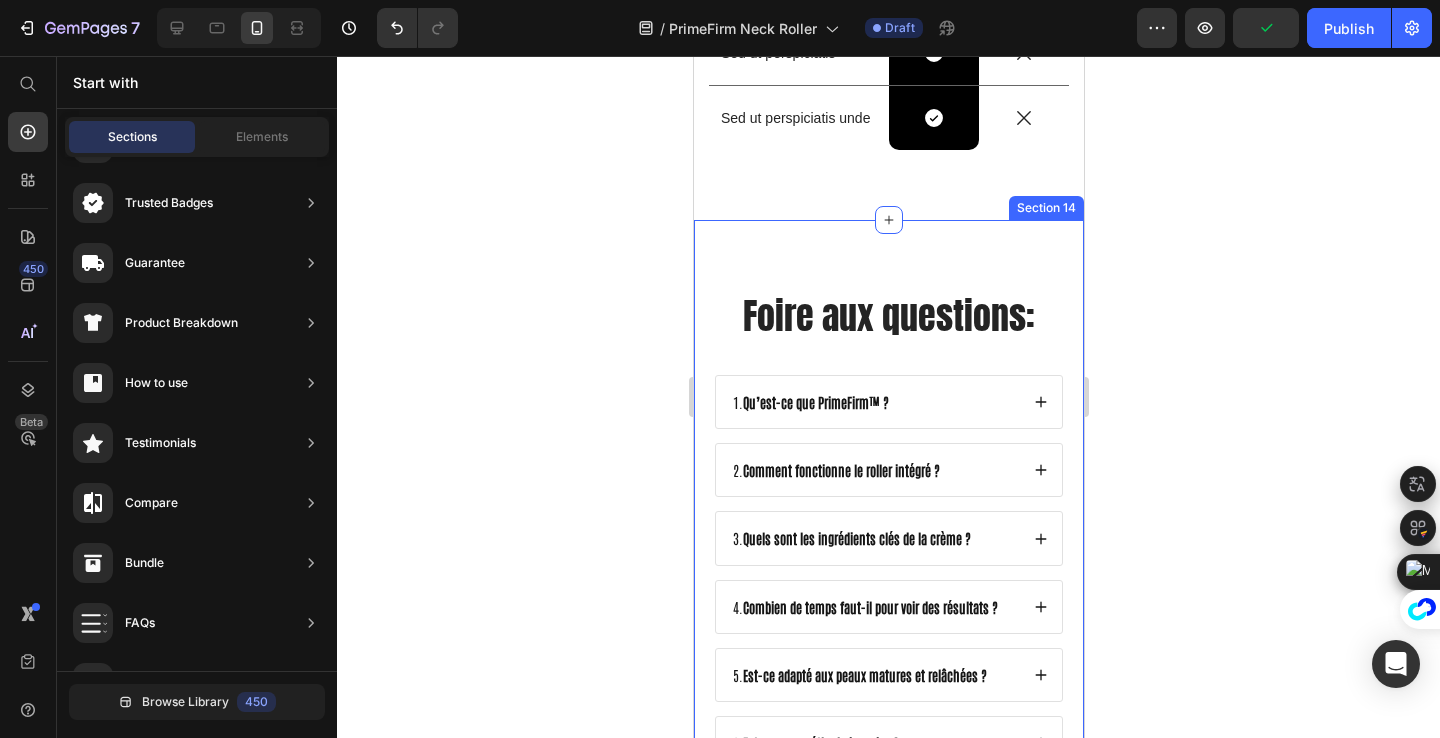 click on "Foire aux questions: Heading
1.  Qu’est-ce que PrimeFirm™ ?
2.  Comment fonctionne le roller intégré ?
3.  Quels sont les ingrédients clés de la crème ?
4.  Combien de temps faut-il pour voir des résultats ?
5.  Est-ce adapté aux peaux matures et relâchées ?
6.  Est‑ce une méthode invasive ?
8.  Pourquoi on voit ce produit partout sur les réseaux ? Accordion Row Section 14" at bounding box center (888, 564) 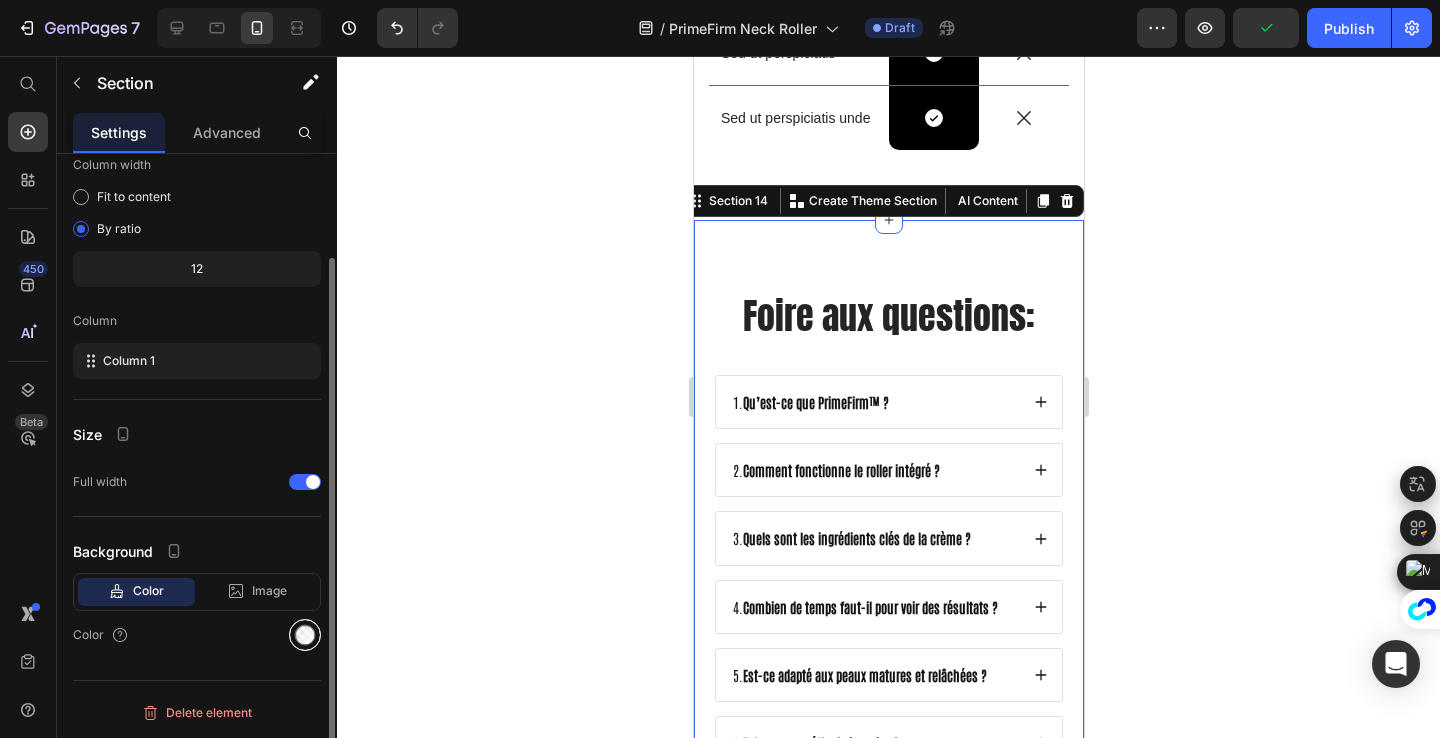 click at bounding box center (305, 635) 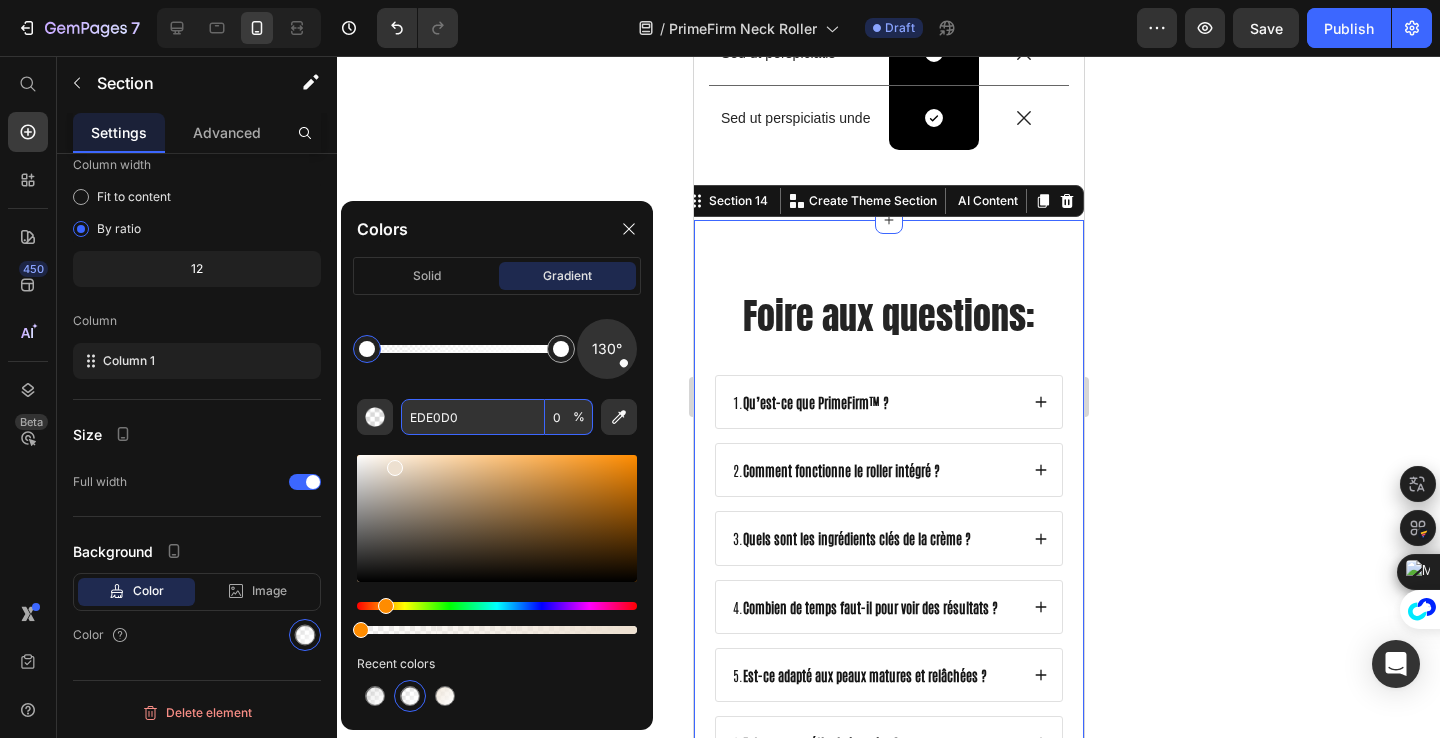 click on "EDE0D0" at bounding box center (473, 417) 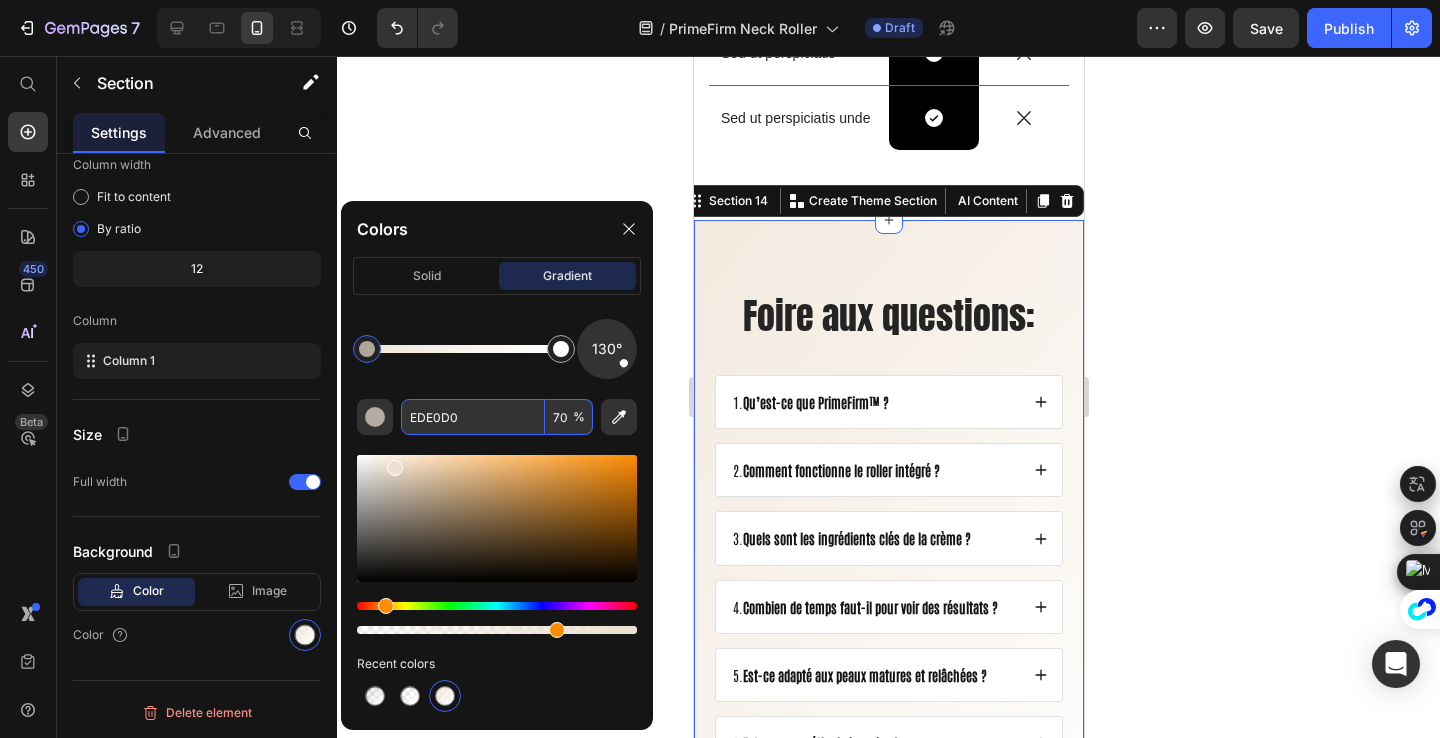 type on "70" 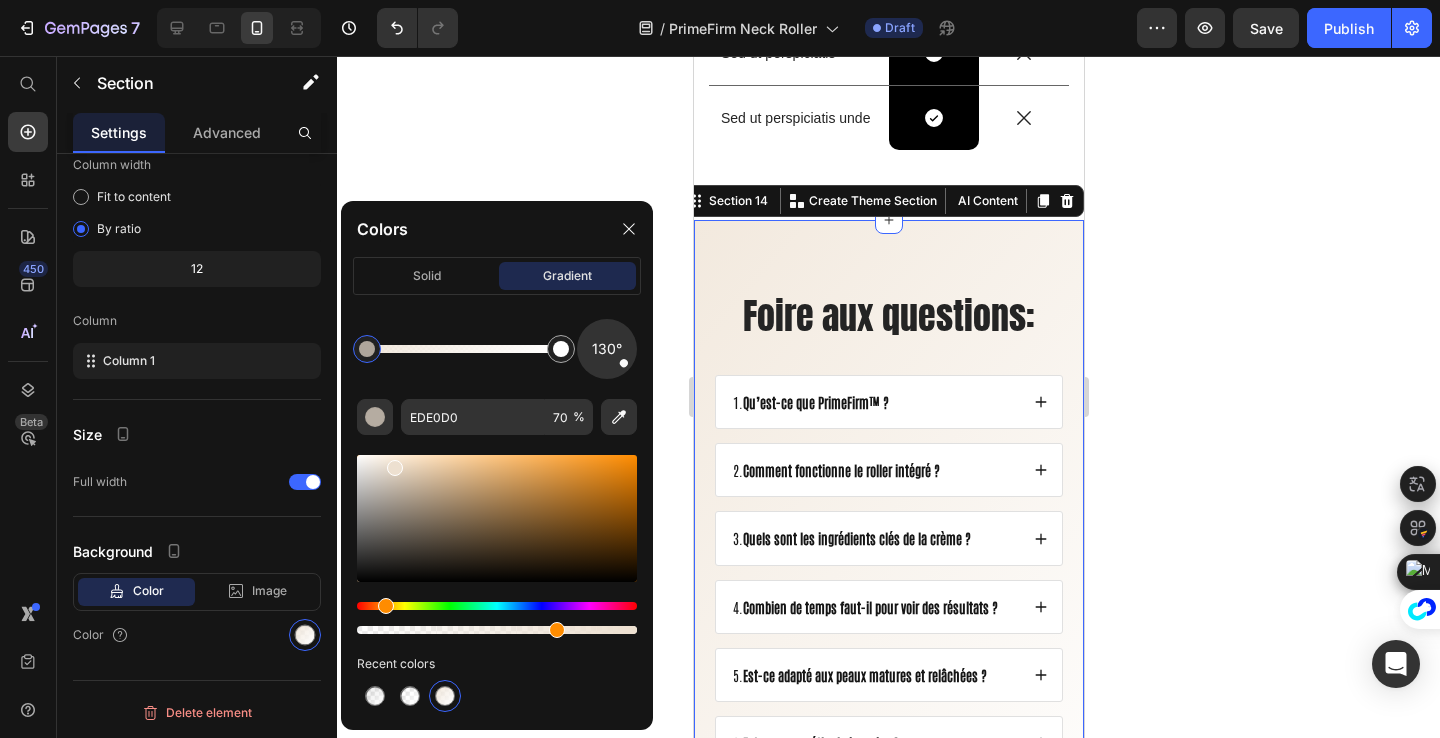 click on "130° EDE0D0 70 % Recent colors" 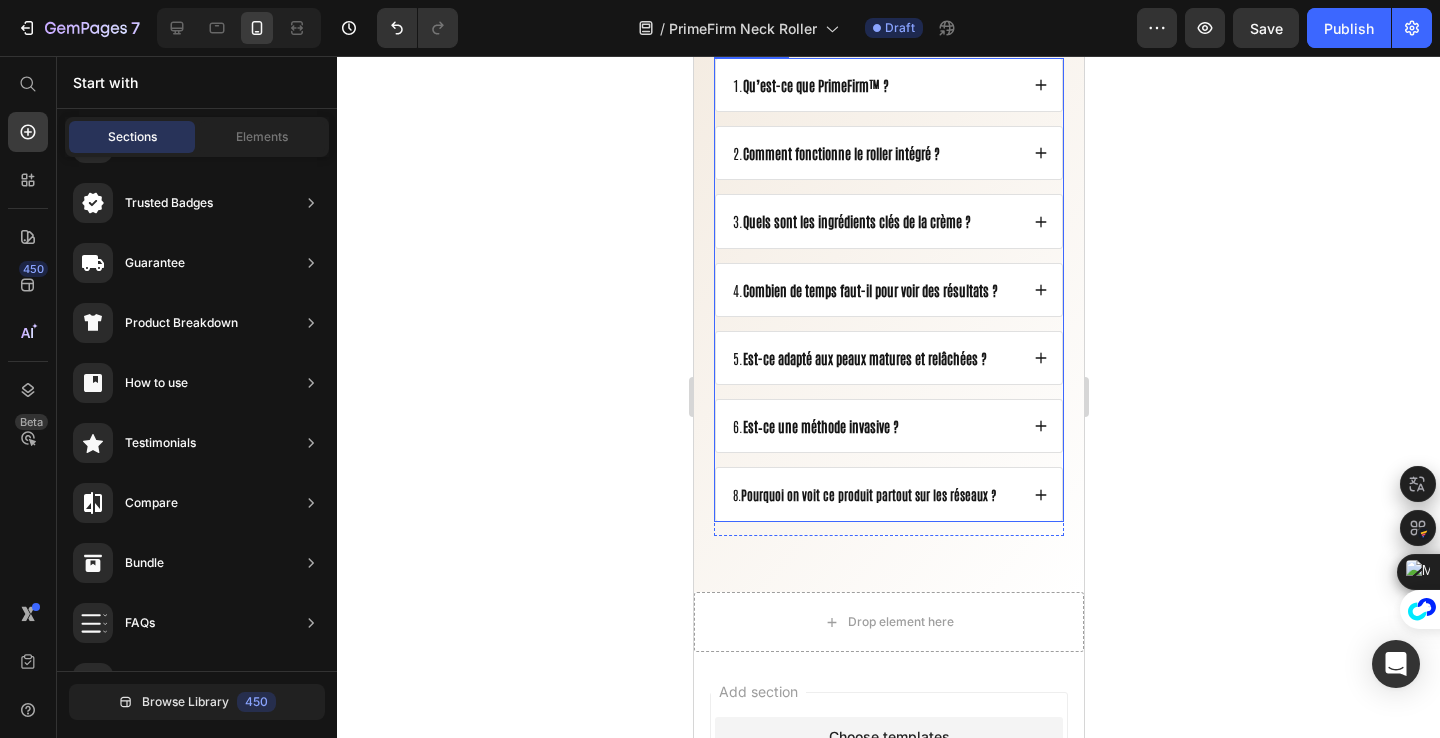 scroll, scrollTop: 9992, scrollLeft: 0, axis: vertical 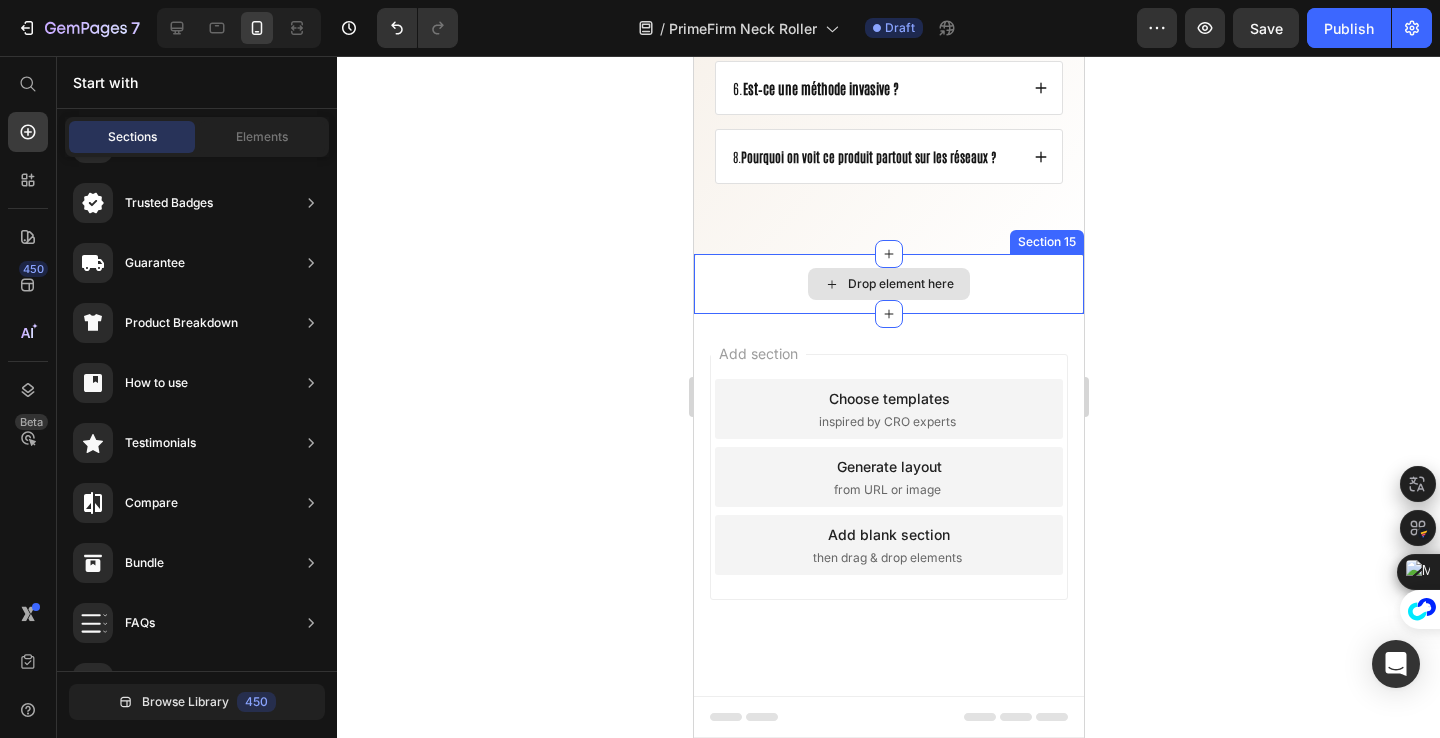 click on "Drop element here" at bounding box center [888, 284] 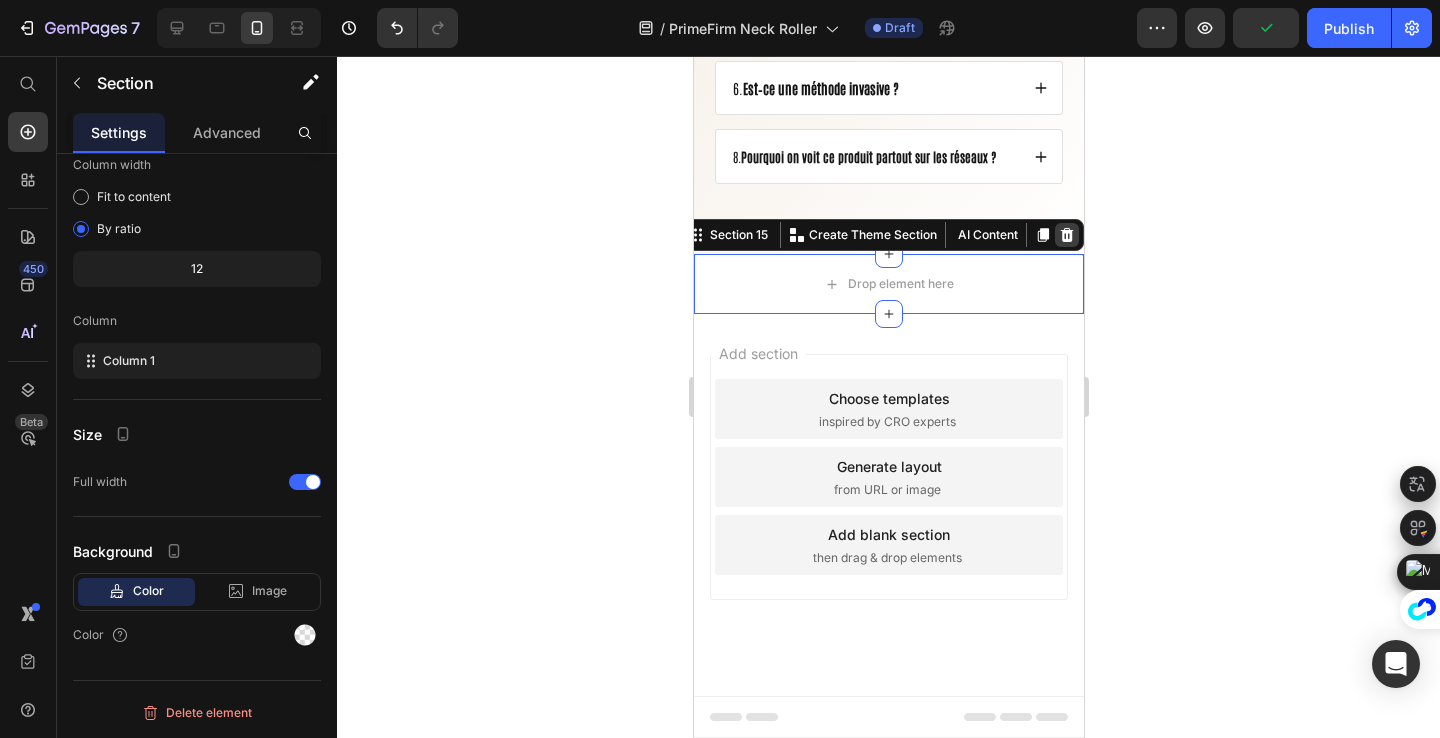 click 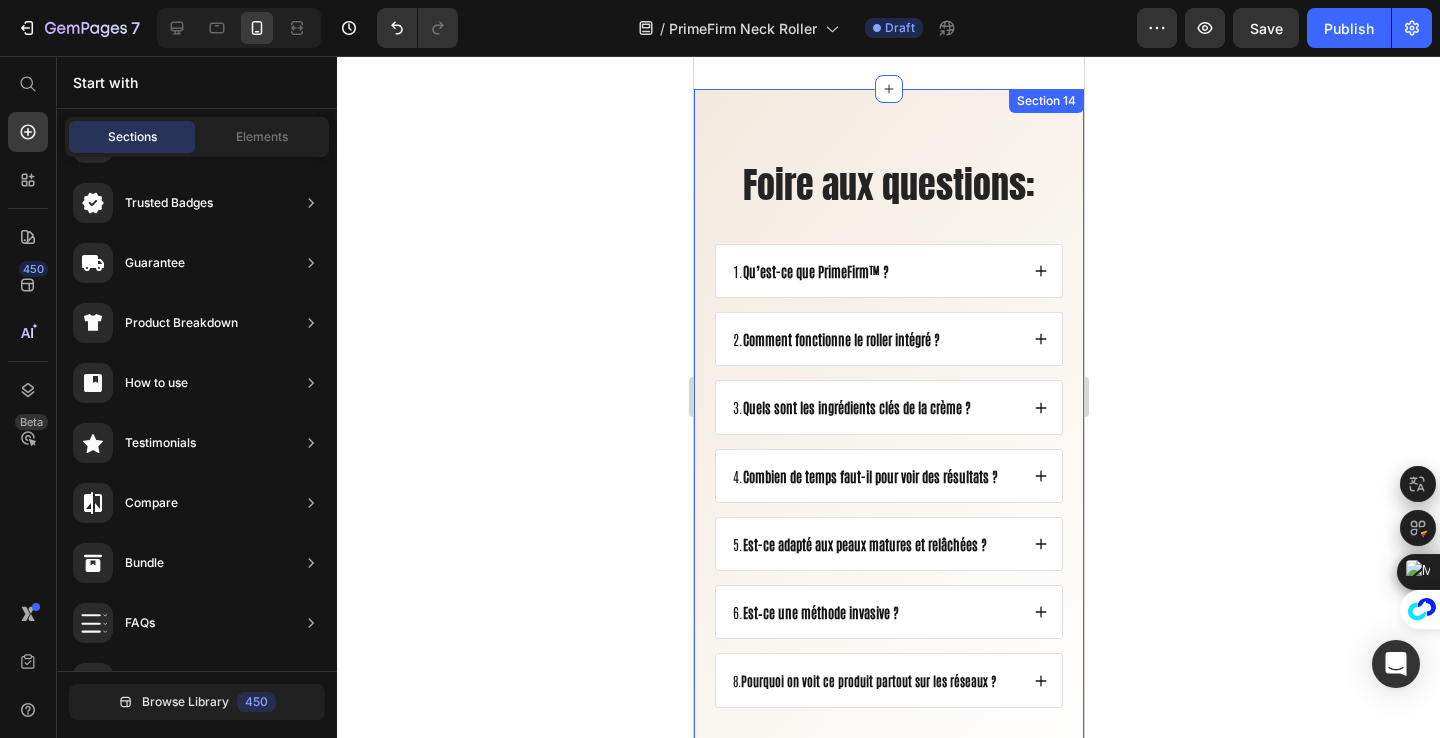 scroll, scrollTop: 9459, scrollLeft: 0, axis: vertical 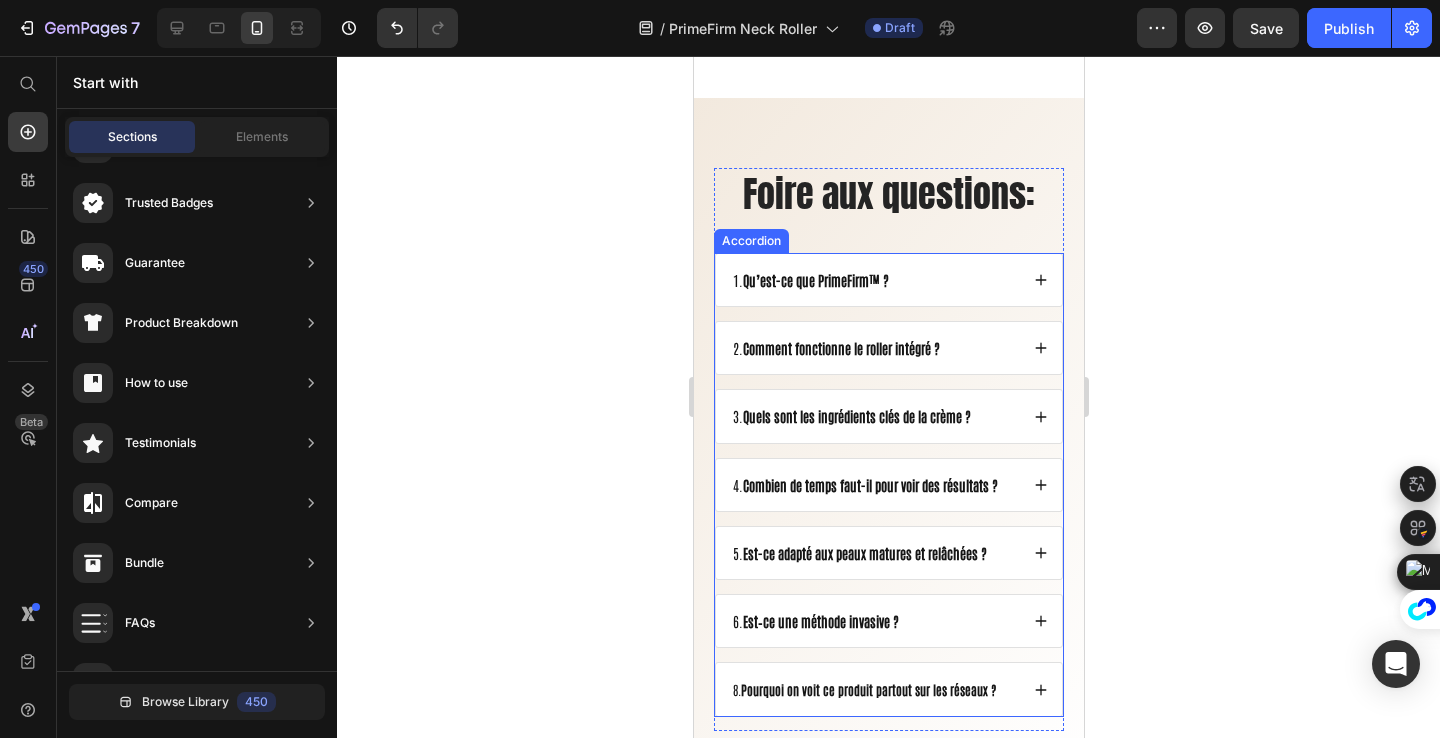 click on "1.  Qu’est-ce que PrimeFirm™ ?" at bounding box center [888, 280] 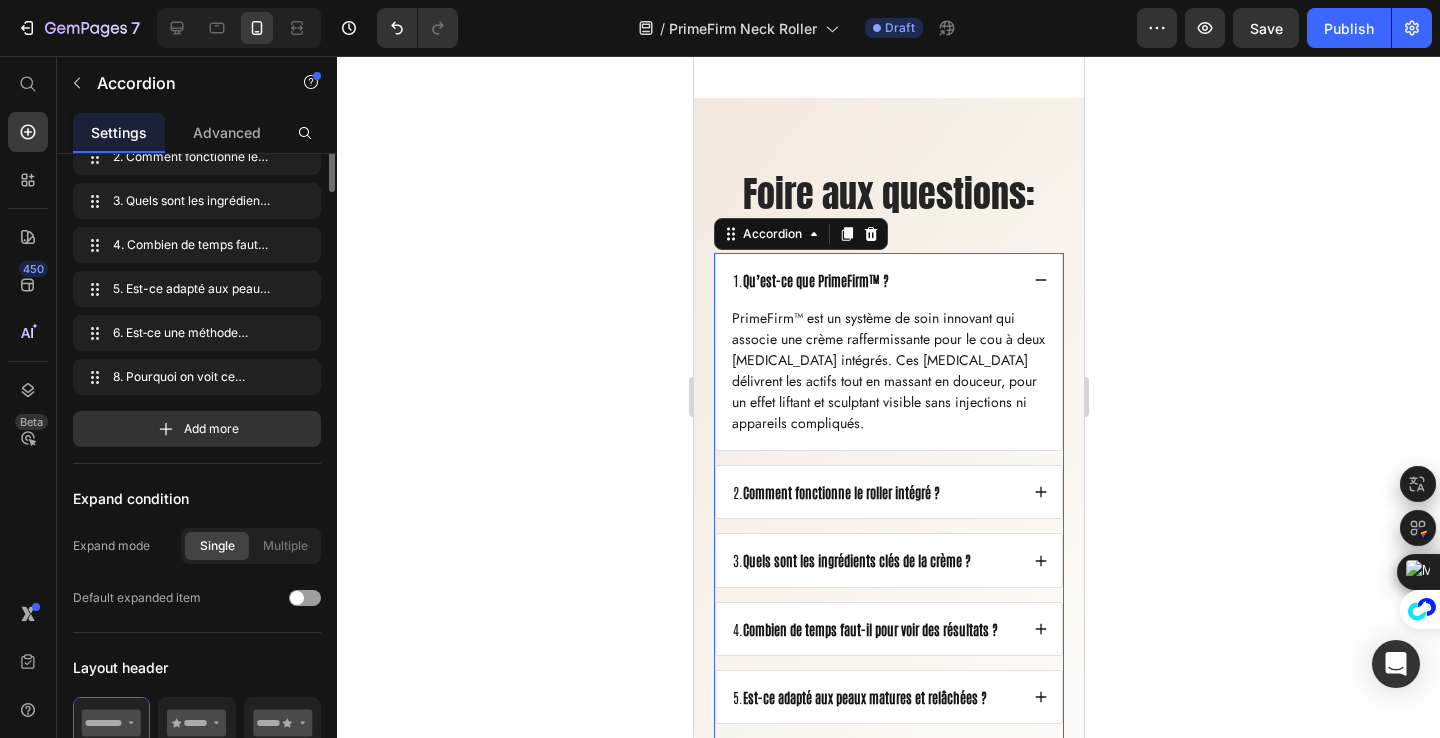 scroll, scrollTop: 0, scrollLeft: 0, axis: both 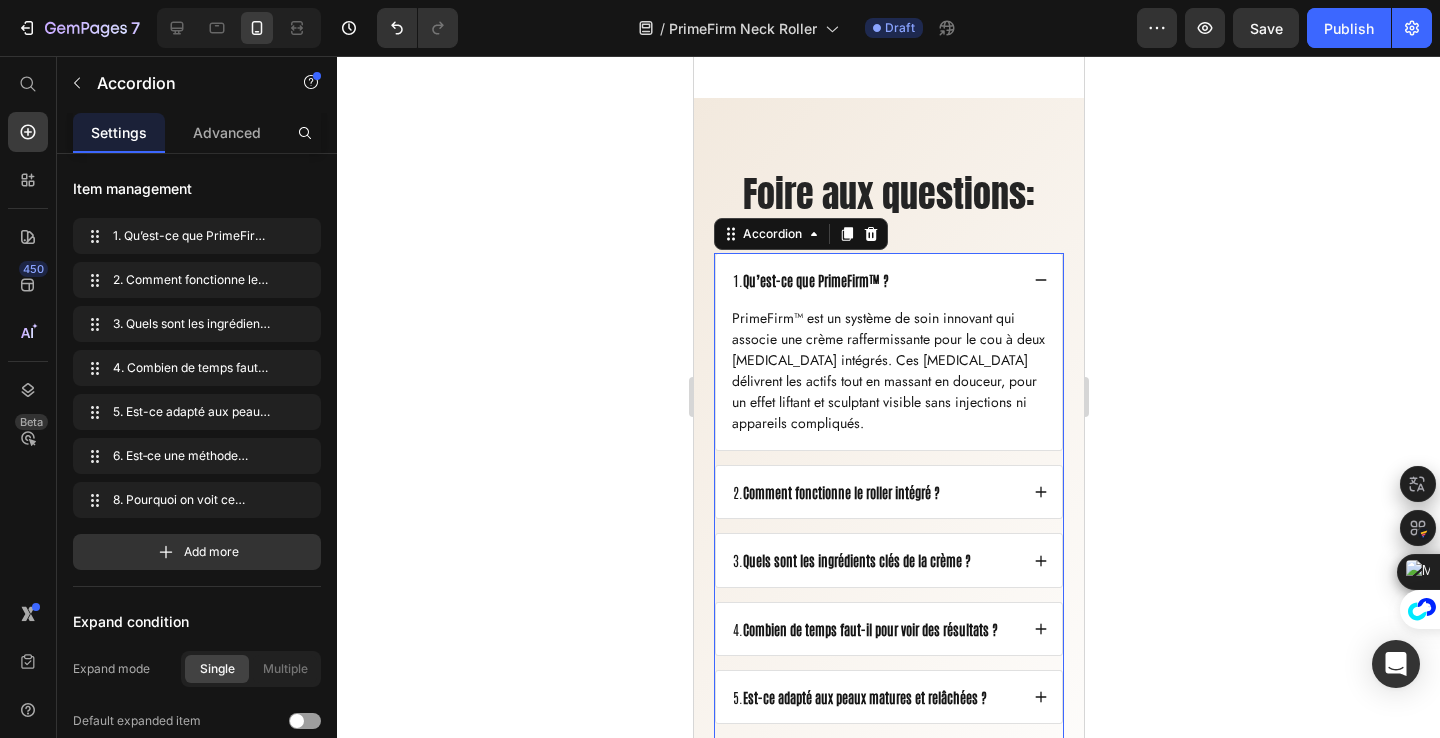 click on "1.  Qu’est-ce que PrimeFirm™ ?" at bounding box center (888, 280) 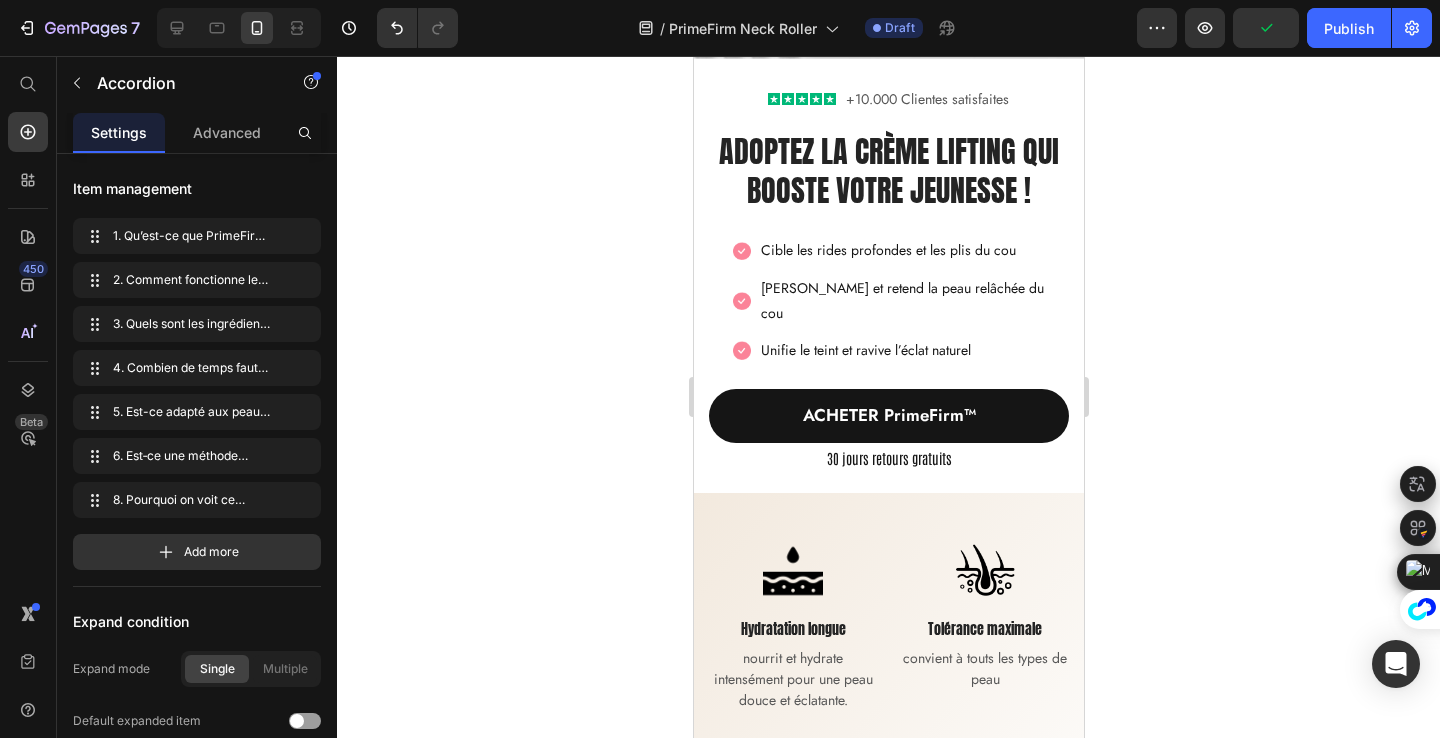 scroll, scrollTop: 0, scrollLeft: 0, axis: both 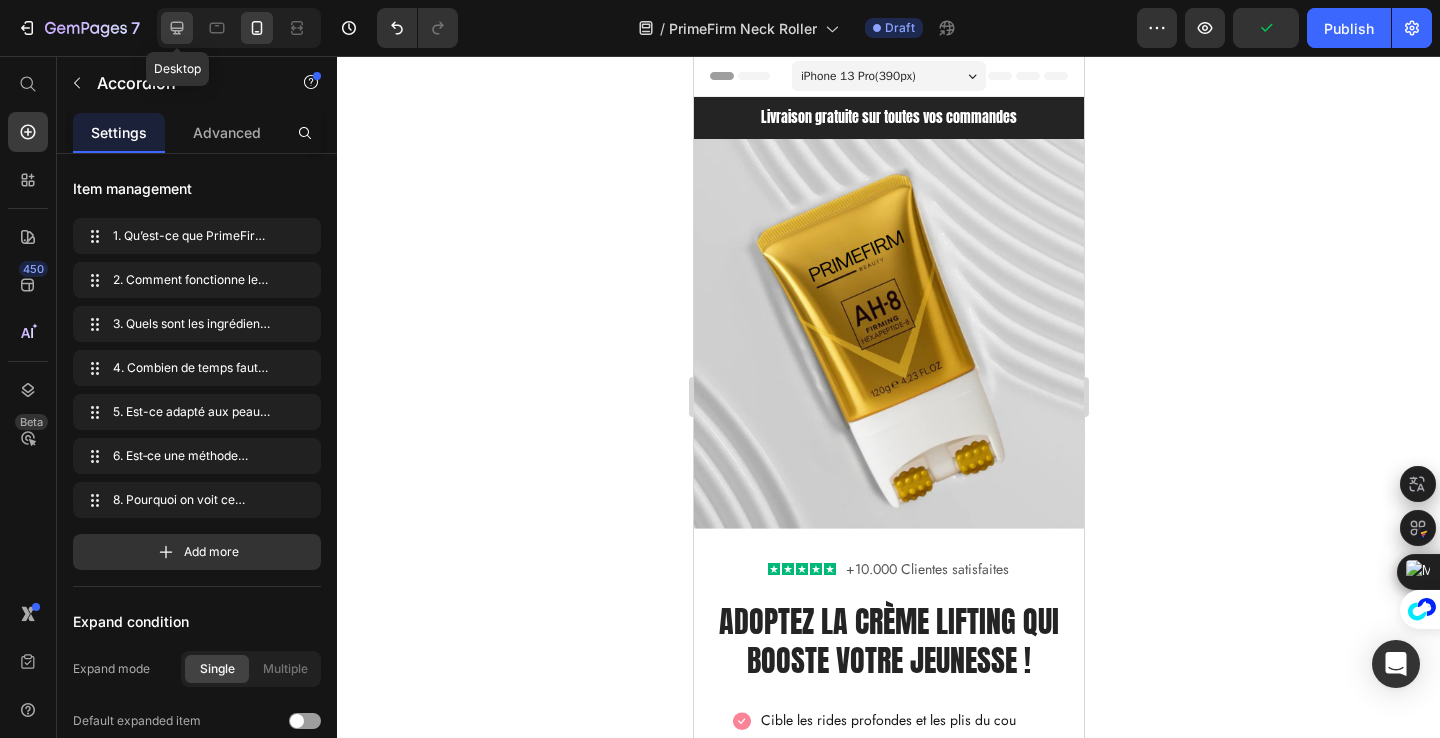 click 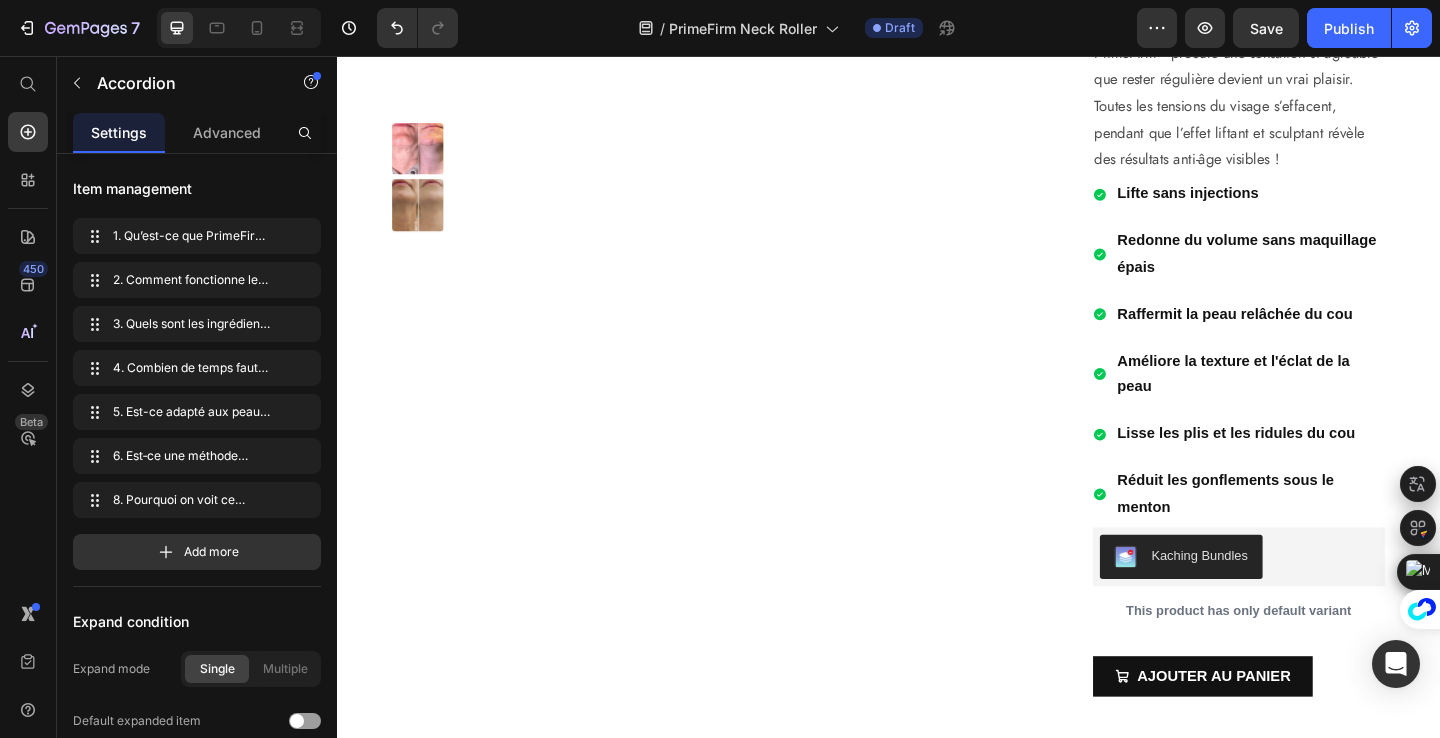 scroll, scrollTop: 2726, scrollLeft: 0, axis: vertical 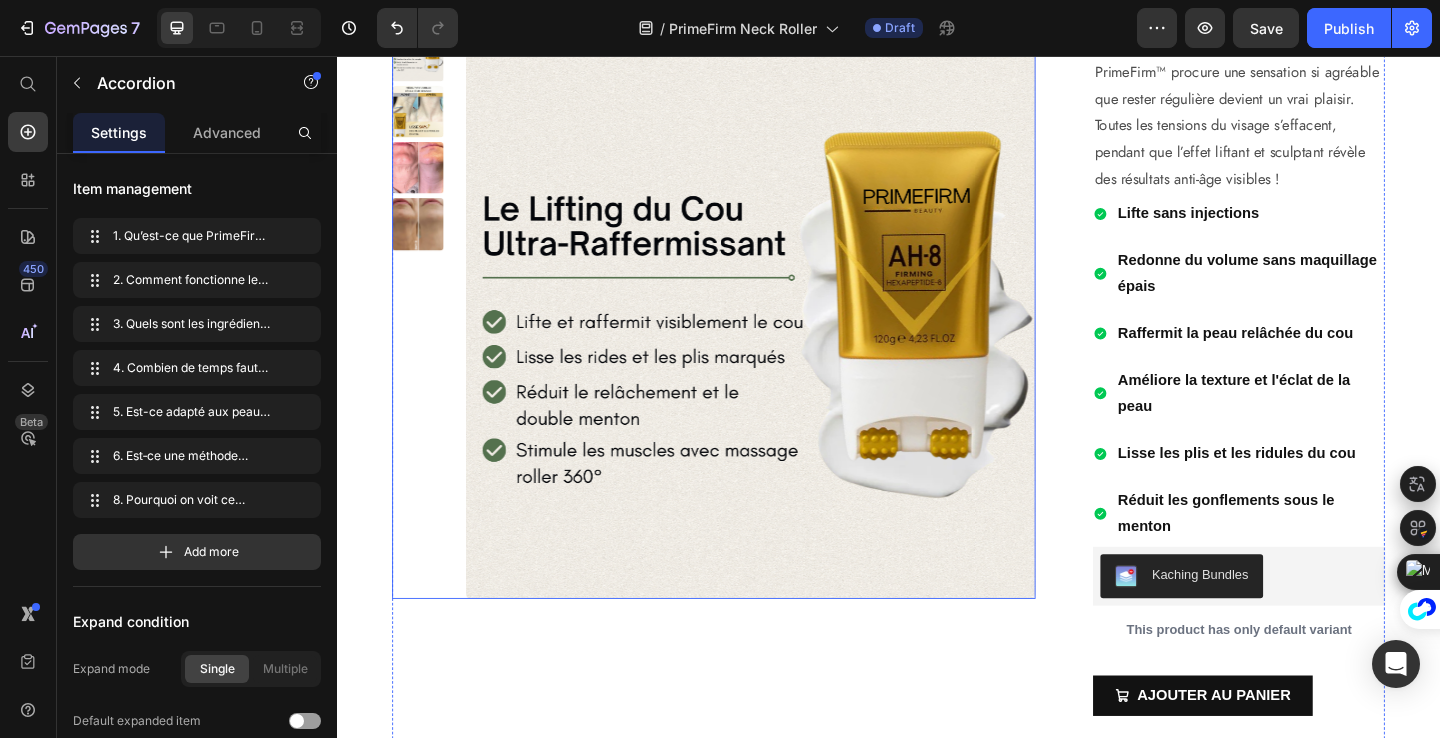 click at bounding box center [425, 117] 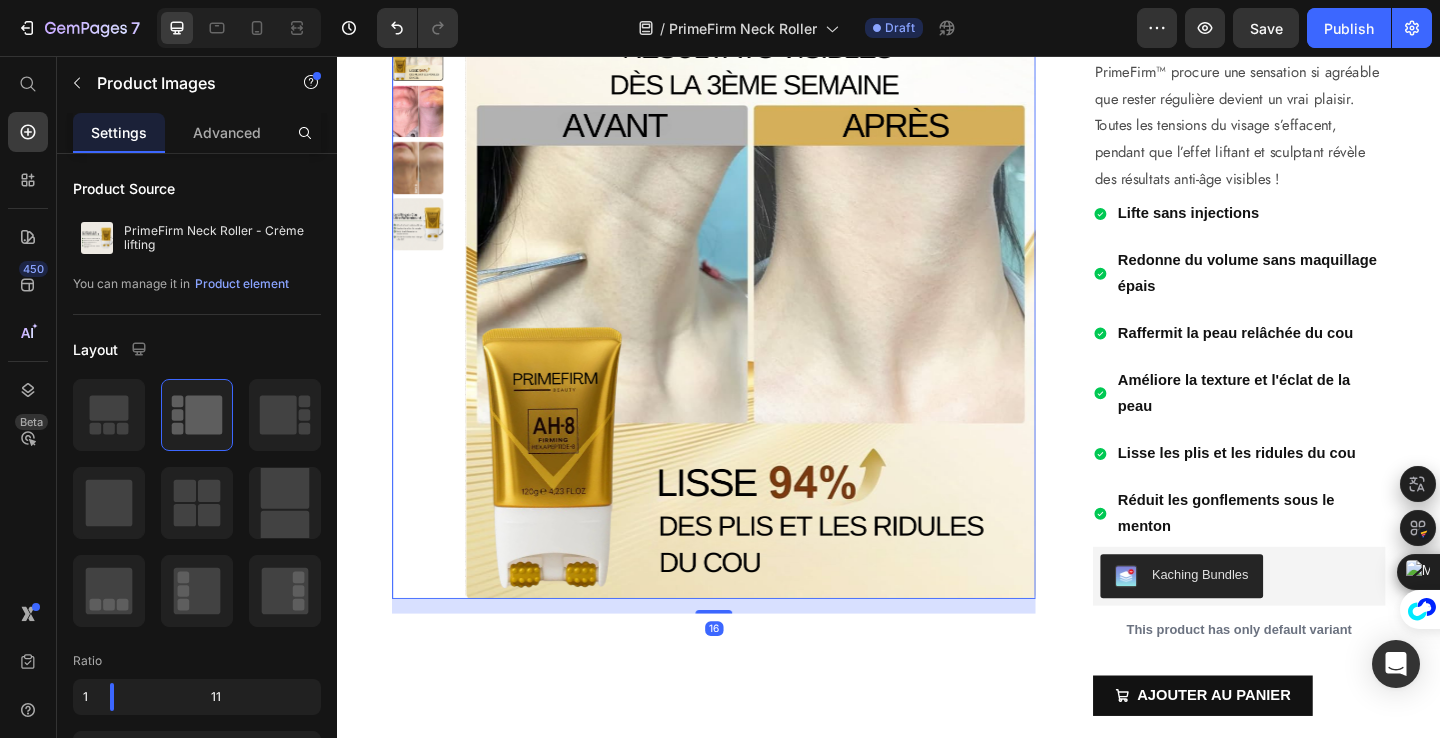 click at bounding box center [425, 117] 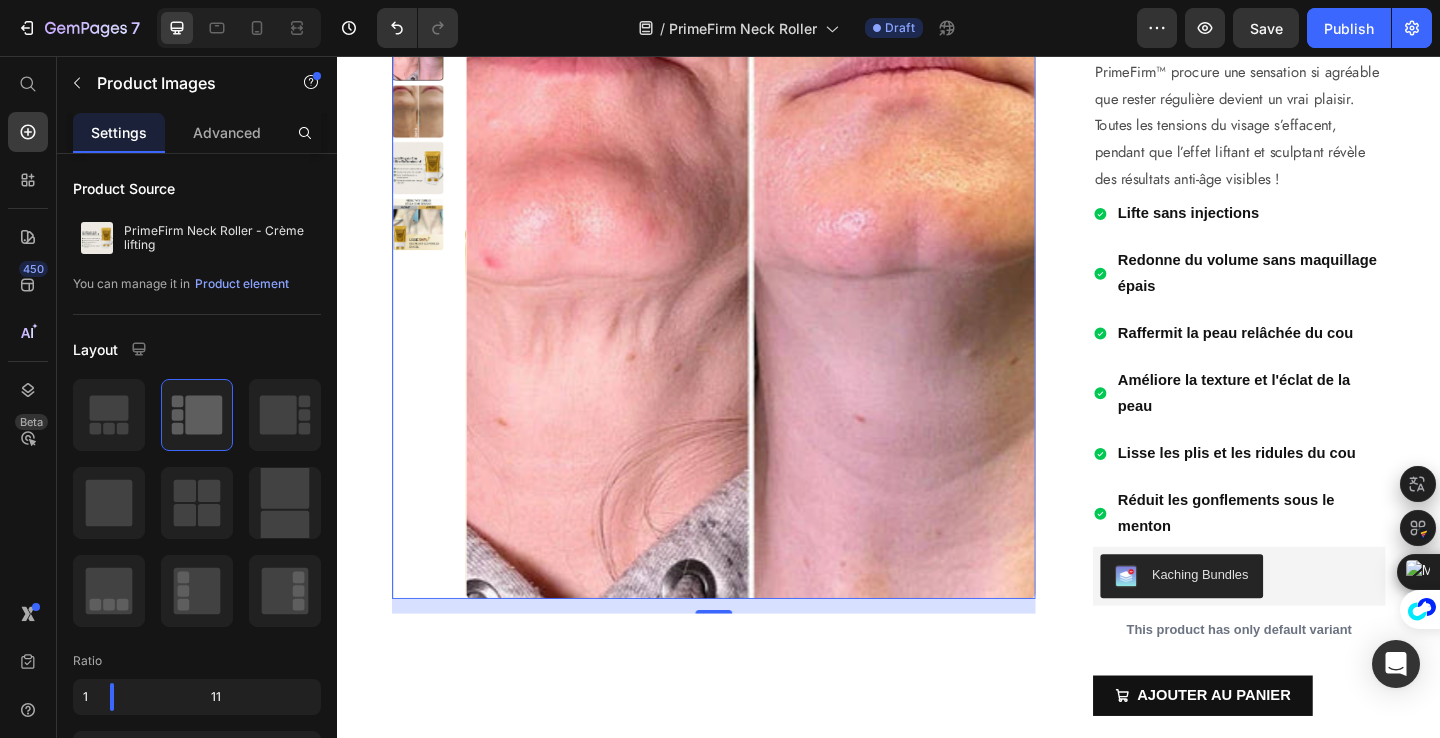 click at bounding box center [425, 117] 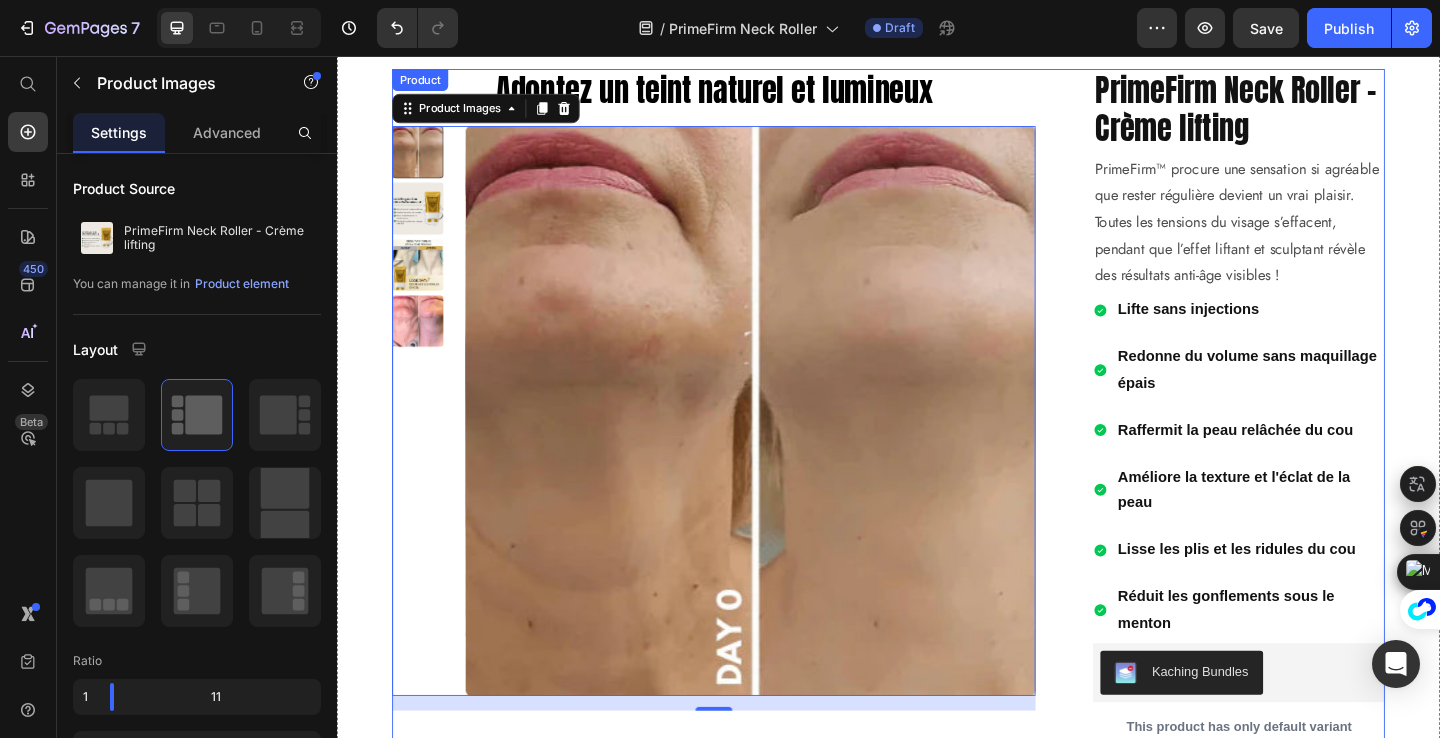 scroll, scrollTop: 2524, scrollLeft: 0, axis: vertical 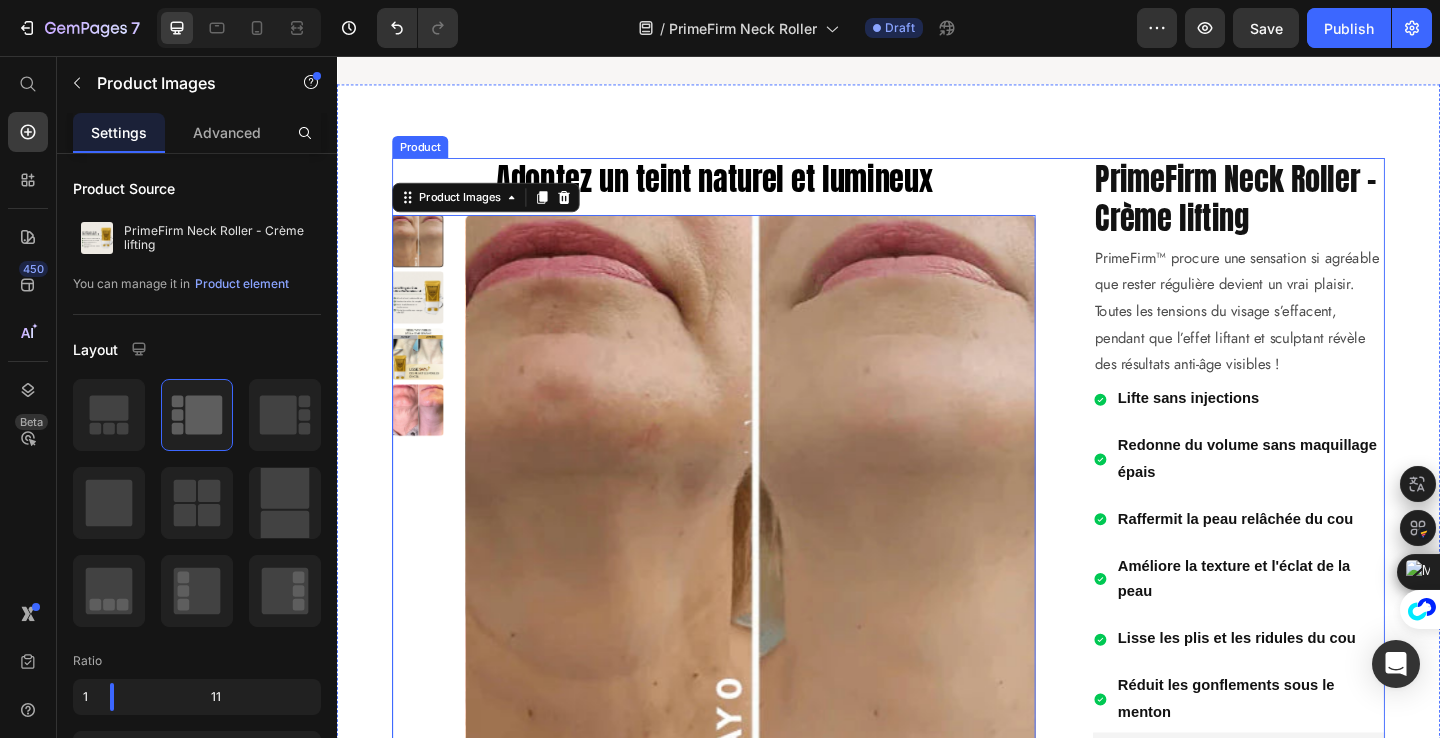 click on "Adoptez un teint naturel et lumineux Heading Product Images   16 PrimeFirm Neck Roller - Crème lifting Product Title PrimeFirm™ procure une sensation si agréable que rester régulière devient un vrai plaisir. Toutes les tensions du visage s’effacent, pendant que l’effet liftant et sculptant révèle des résultats anti-âge visibles ! Text Block Lifte sans injections Redonne du volume sans maquillage épais Raffermit la peau relâchée du cou Améliore la texture et l'éclat de la peau Lisse les plis et les ridules du cou Réduit les gonflements sous le menton Item List Kaching Bundles Kaching Bundles This product has only default variant Product Variants & Swatches
AJOUTER AU PANIER Add to Cart
Pourquoi vous allez l’adorer
Comment l’appliquer
Retours gratuits sous 30jours Accordion Row Product" at bounding box center (937, 709) 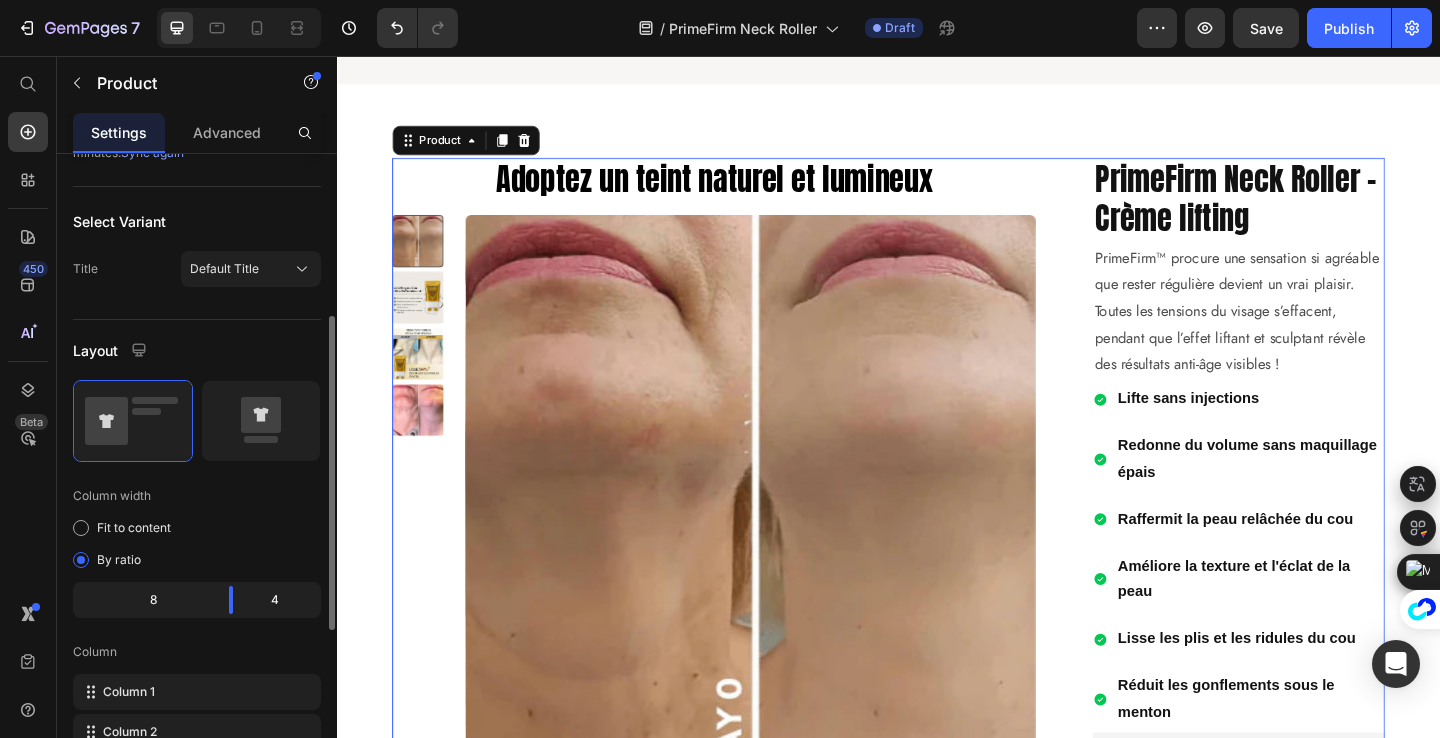 scroll, scrollTop: 246, scrollLeft: 0, axis: vertical 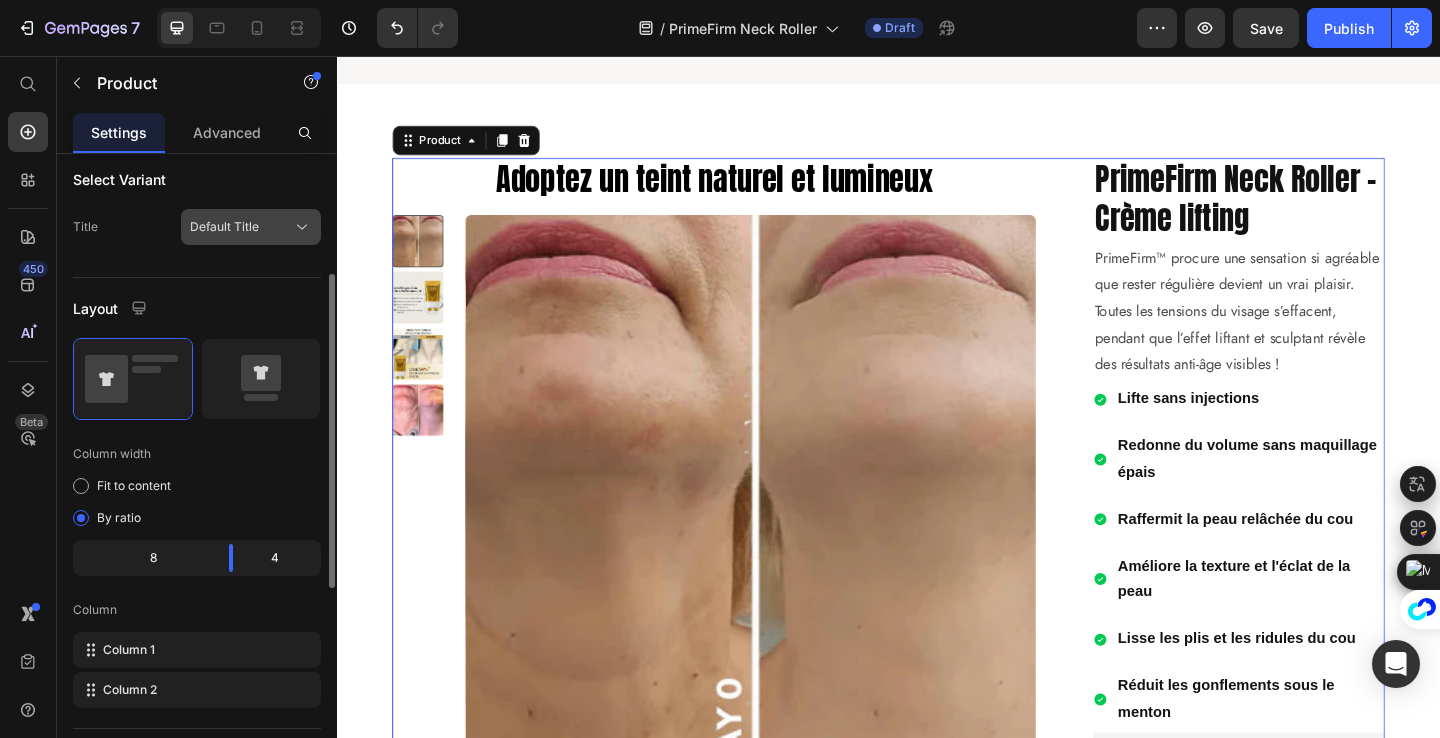 click on "Default Title" at bounding box center [251, 227] 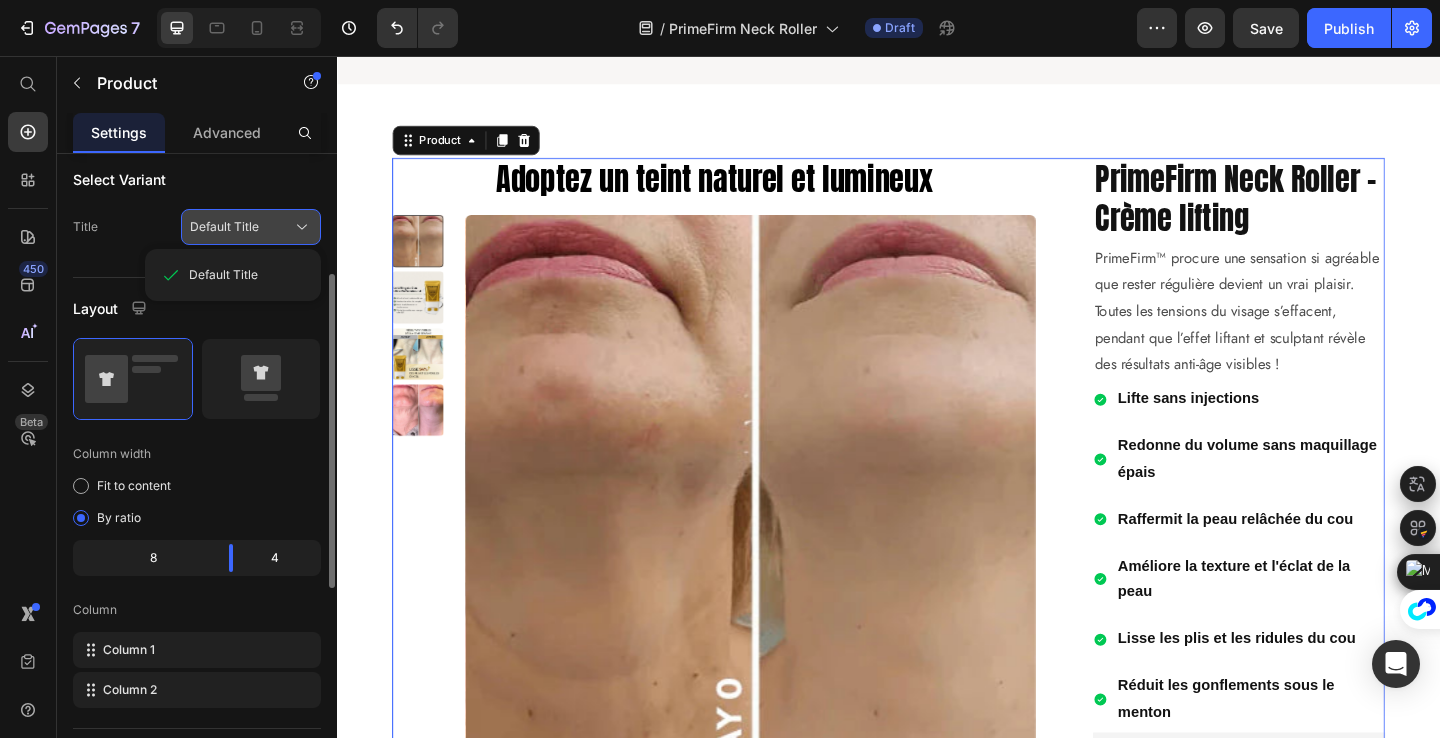 click on "Default Title" at bounding box center [251, 227] 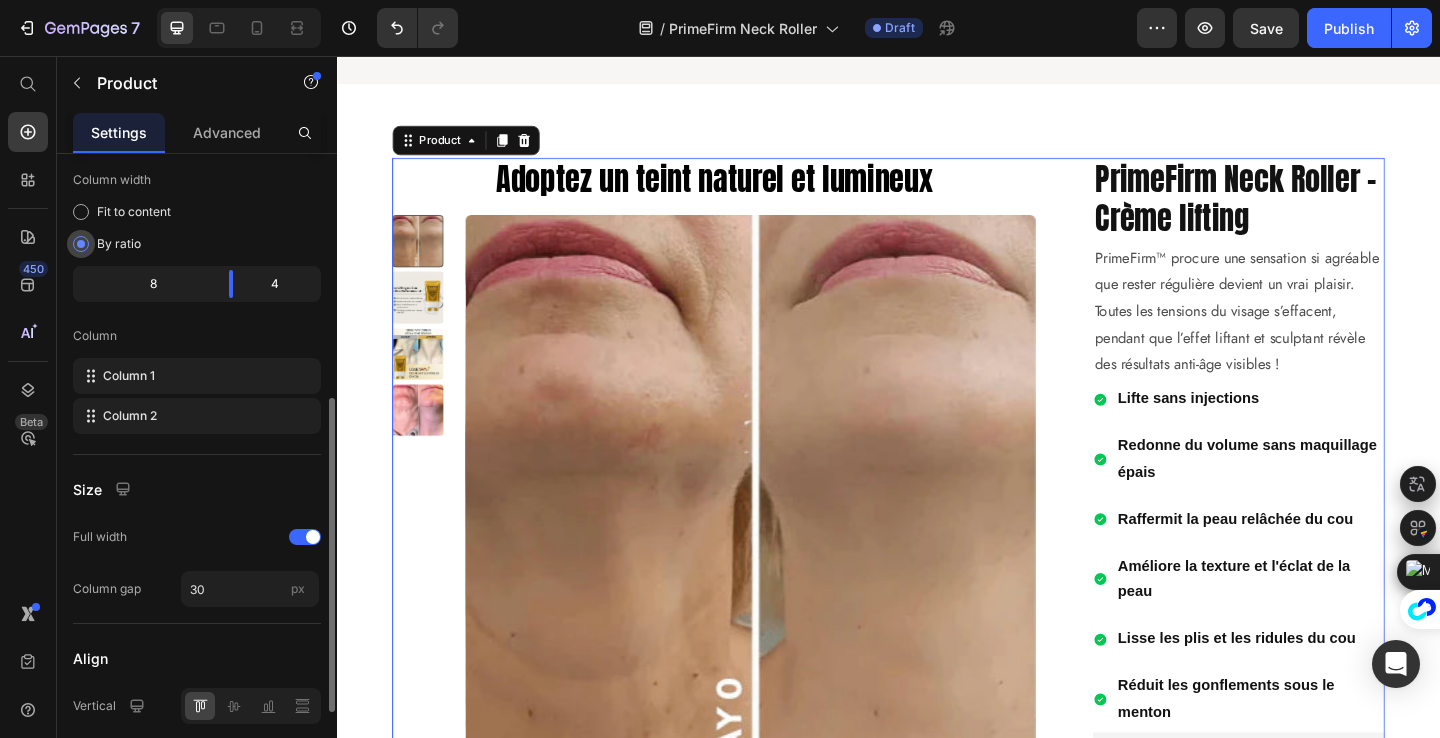 scroll, scrollTop: 522, scrollLeft: 0, axis: vertical 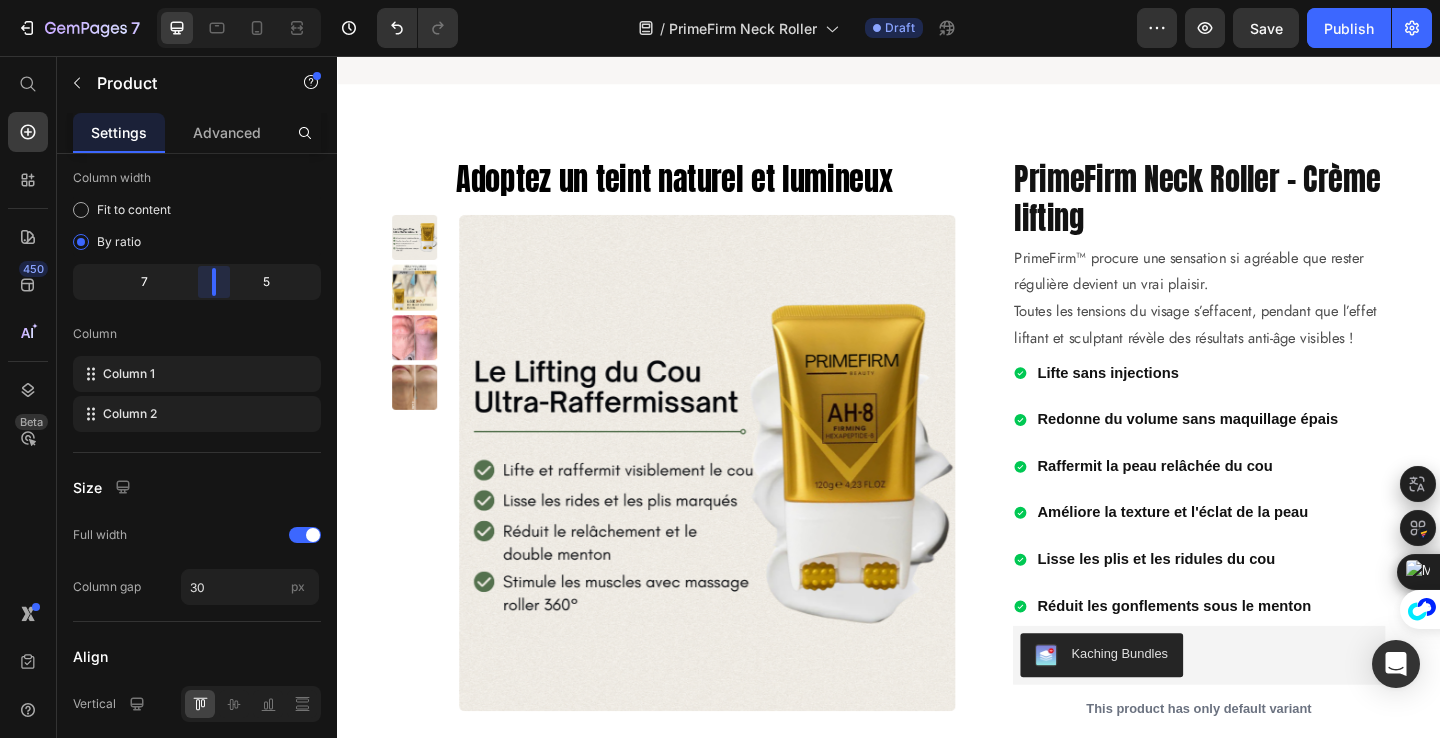 drag, startPoint x: 228, startPoint y: 292, endPoint x: 210, endPoint y: 296, distance: 18.439089 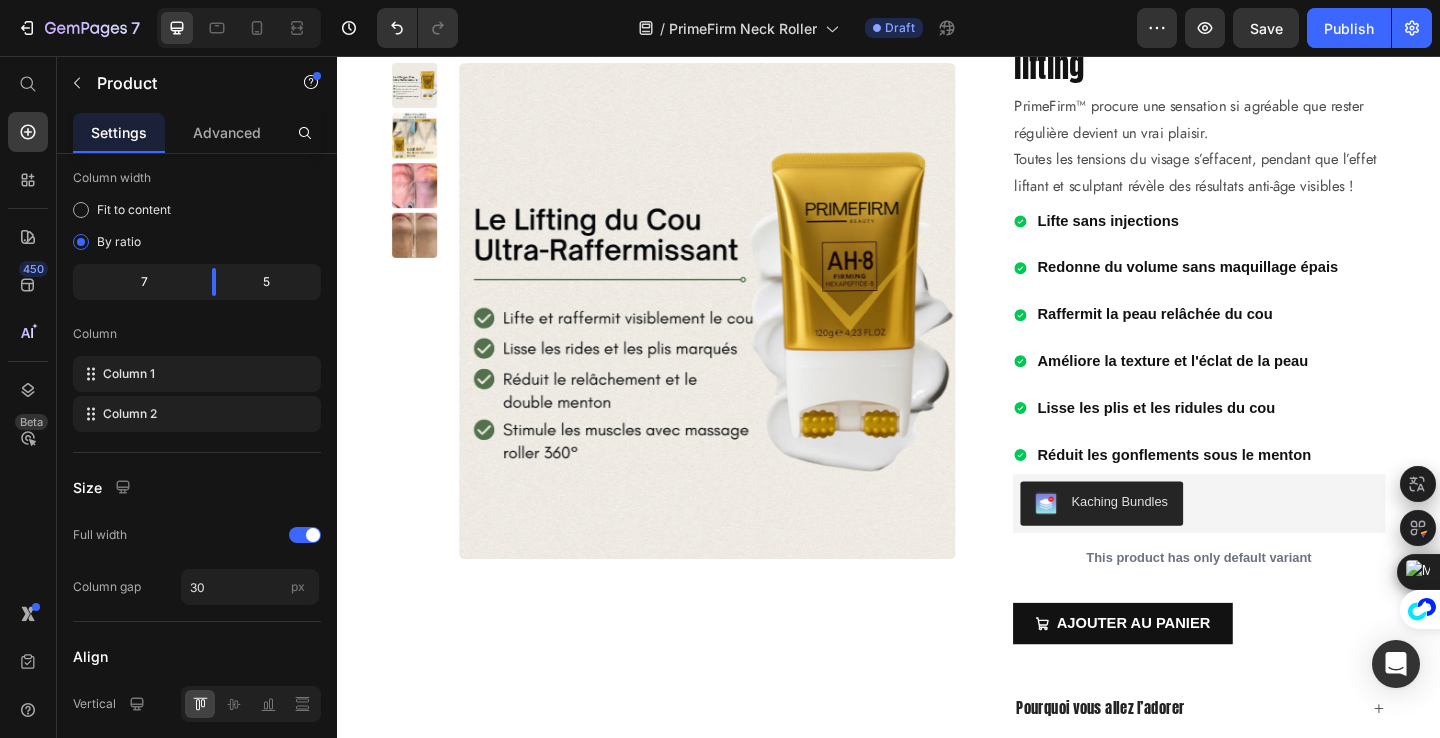 scroll, scrollTop: 2691, scrollLeft: 0, axis: vertical 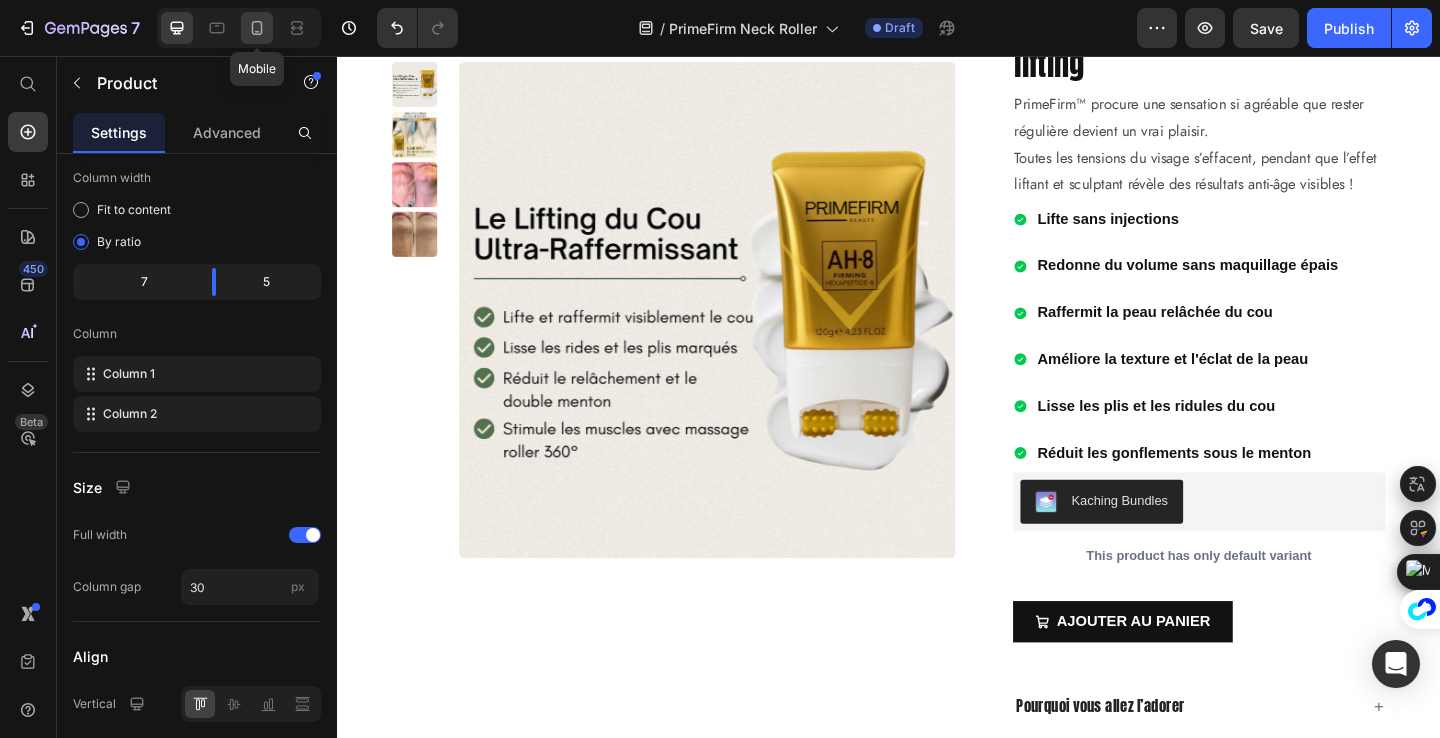 click 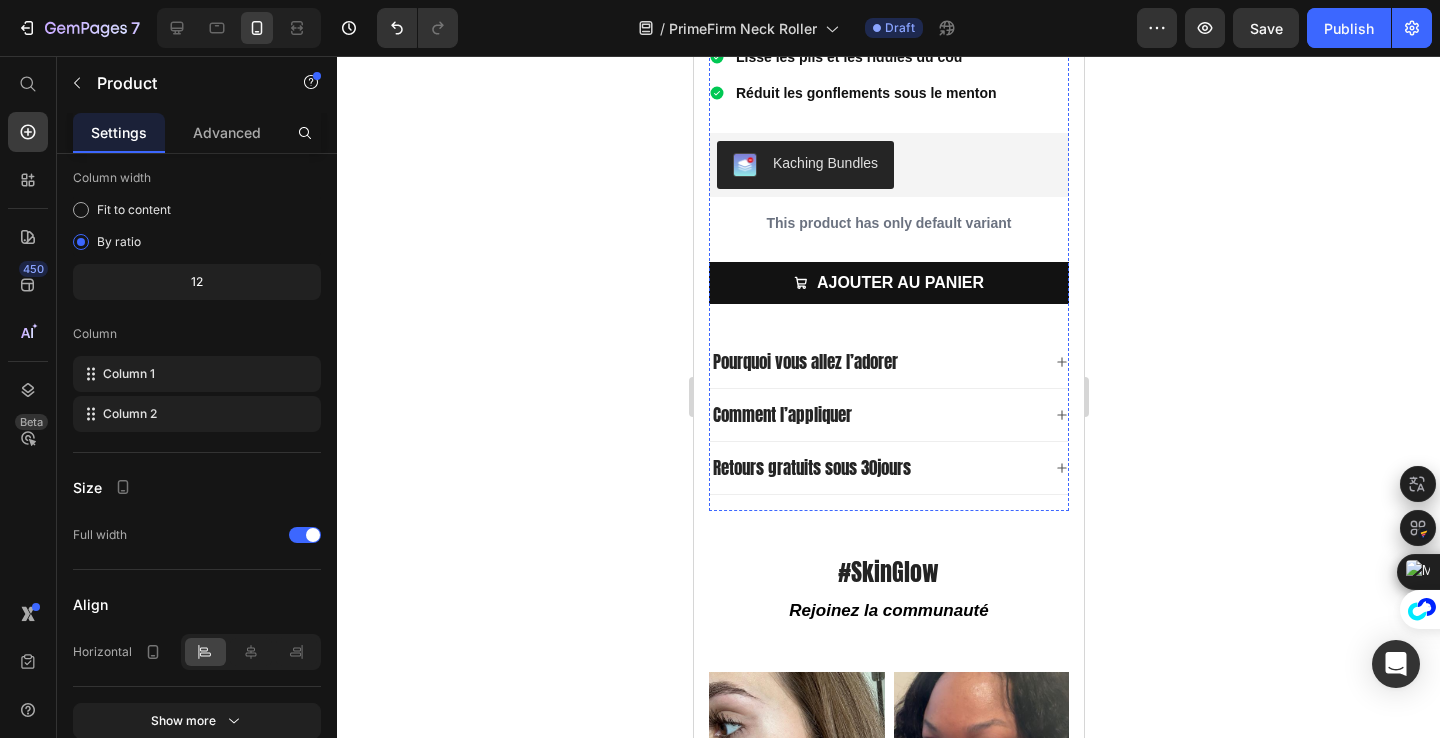 scroll, scrollTop: 3863, scrollLeft: 0, axis: vertical 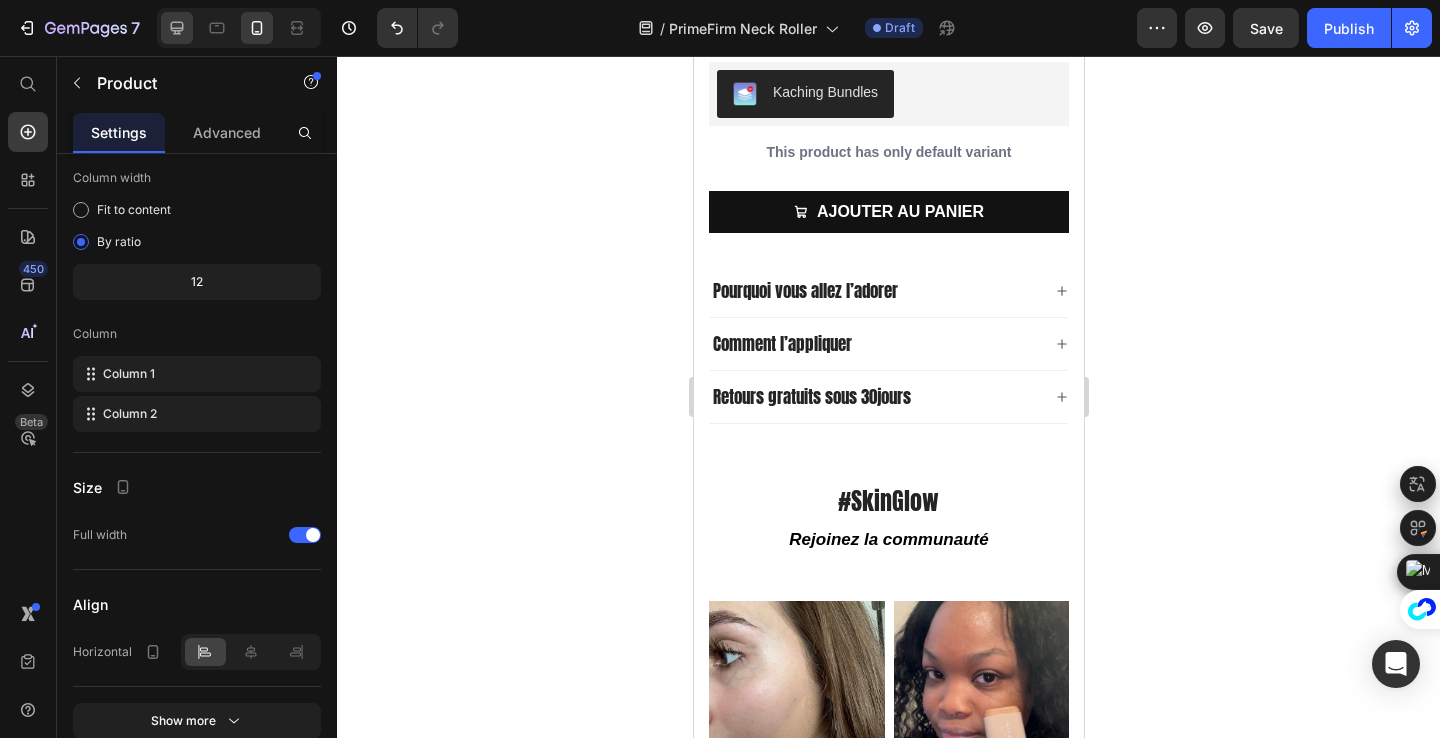 click 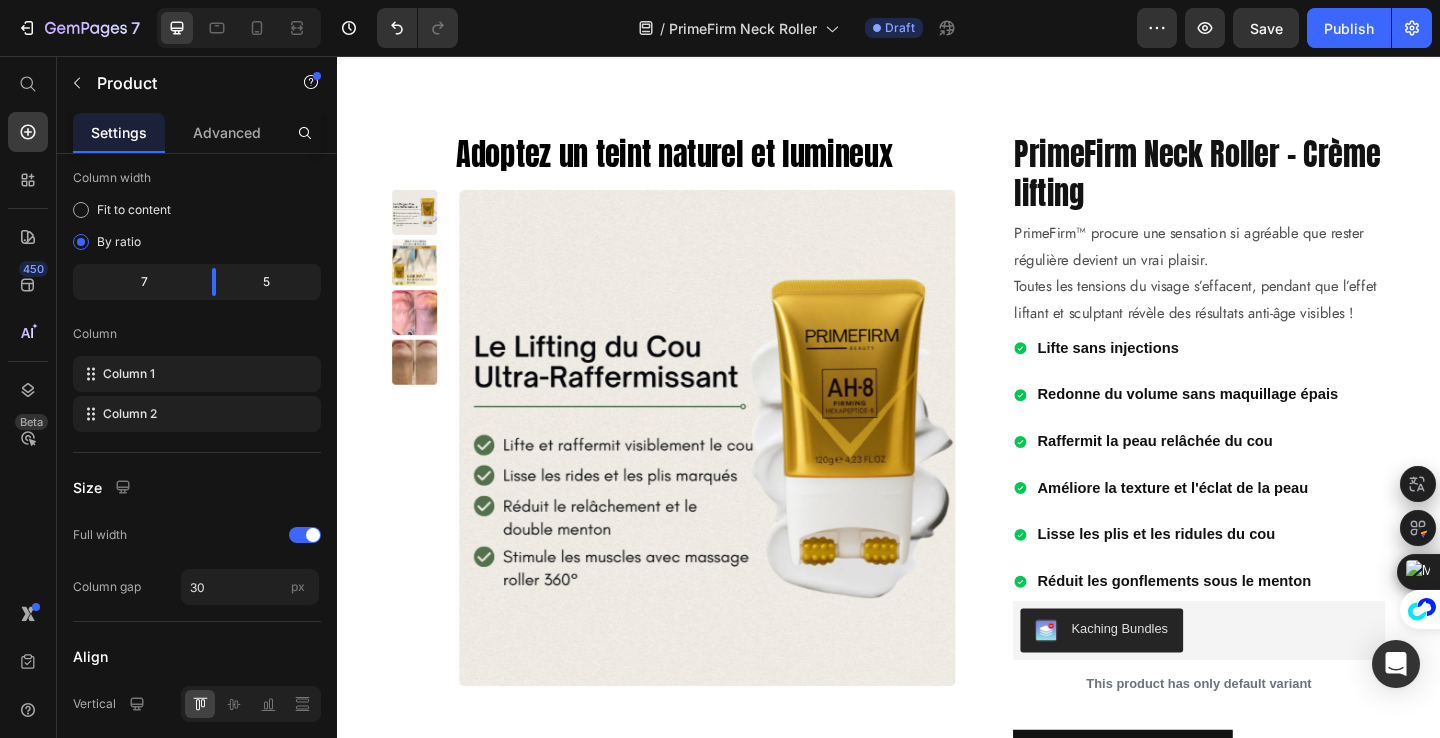 scroll, scrollTop: 2642, scrollLeft: 0, axis: vertical 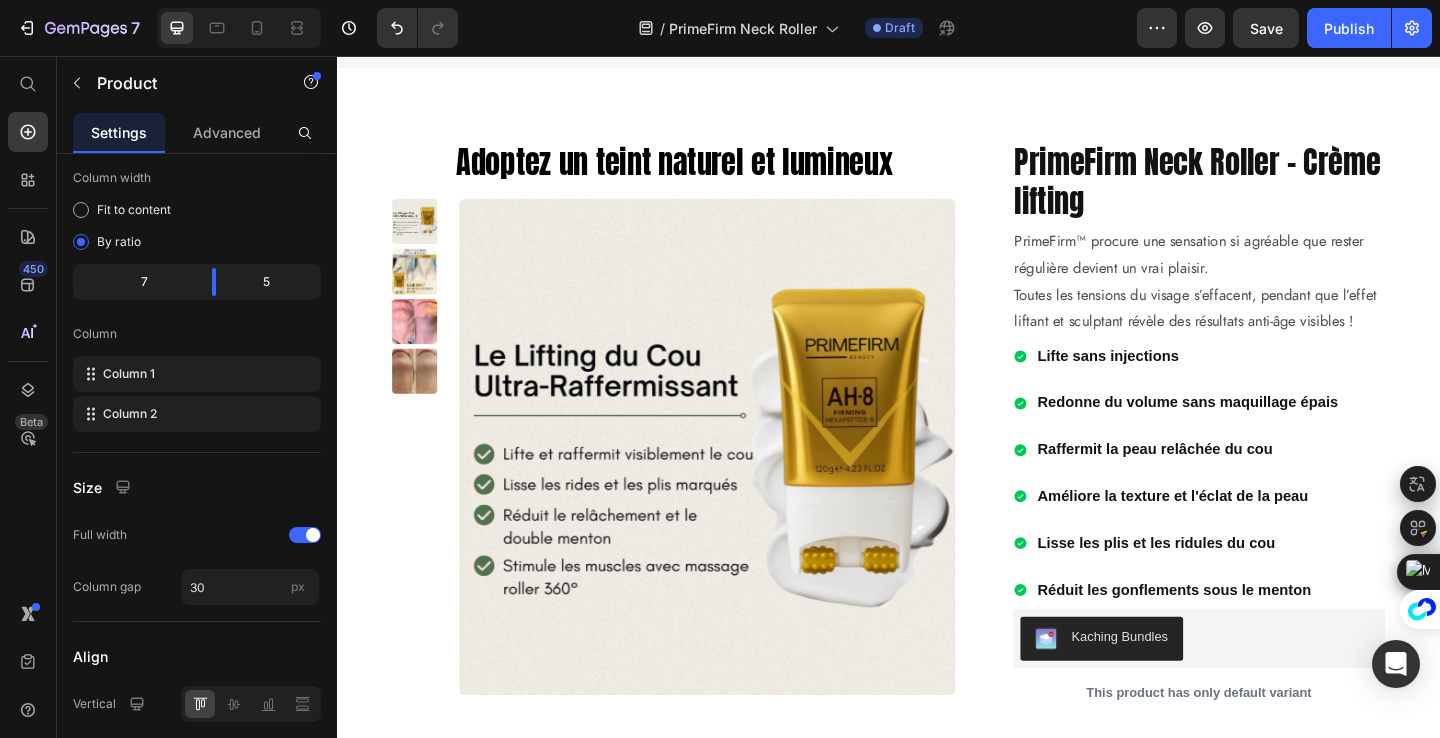 click on "Adoptez un teint naturel et lumineux Heading Product Images PrimeFirm Neck Roller - Crème lifting Product Title PrimeFirm™ procure une sensation si agréable que rester régulière devient un vrai plaisir. Toutes les tensions du visage s’effacent, pendant que l’effet liftant et sculptant révèle des résultats anti-âge visibles ! Text Block Lifte sans injections Redonne du volume sans maquillage épais Raffermit la peau relâchée du cou Améliore la texture et l'éclat de la peau Lisse les plis et les ridules du cou Réduit les gonflements sous le menton Item List Kaching Bundles Kaching Bundles This product has only default variant Product Variants & Swatches
AJOUTER AU PANIER Add to Cart
Pourquoi vous allez l’adorer
Comment l’appliquer
Retours gratuits sous 30jours Accordion Row Product" at bounding box center (937, 634) 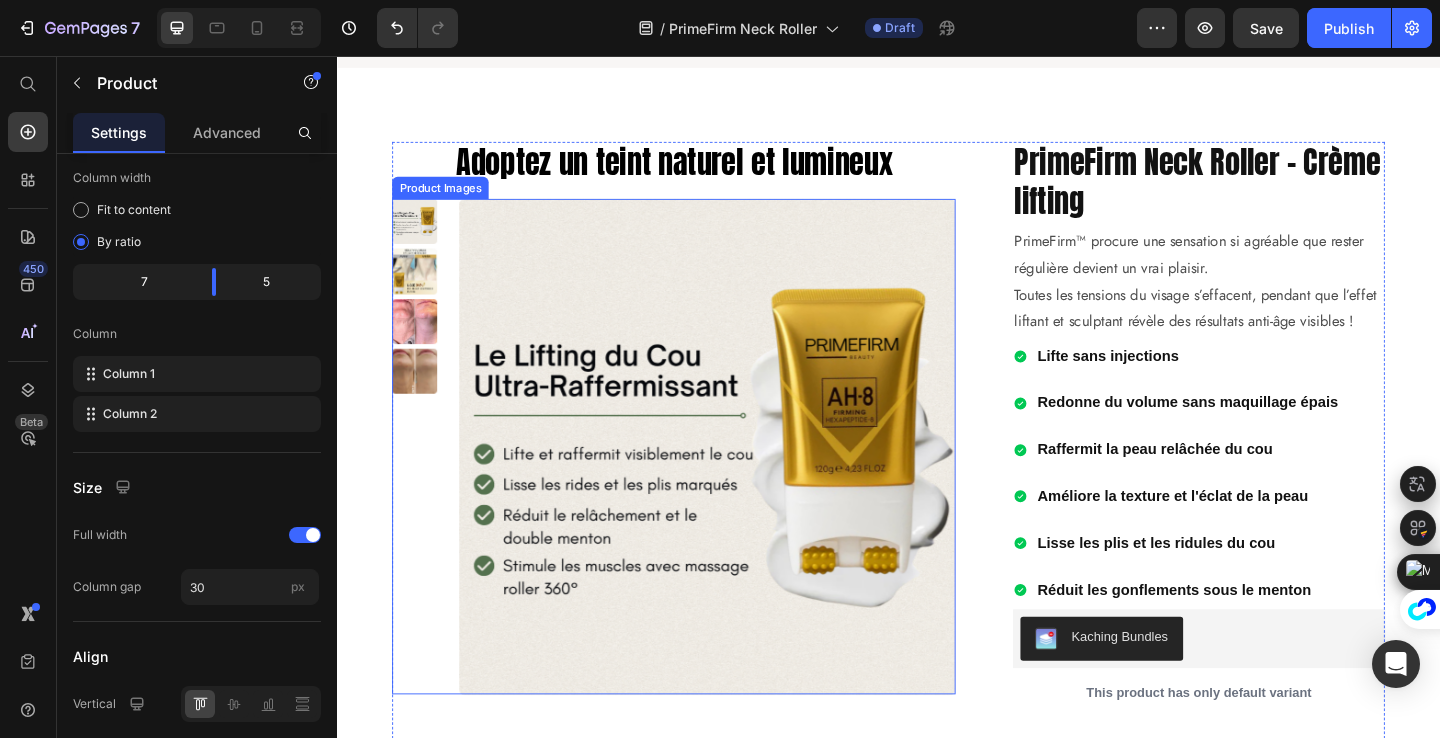 click at bounding box center (421, 480) 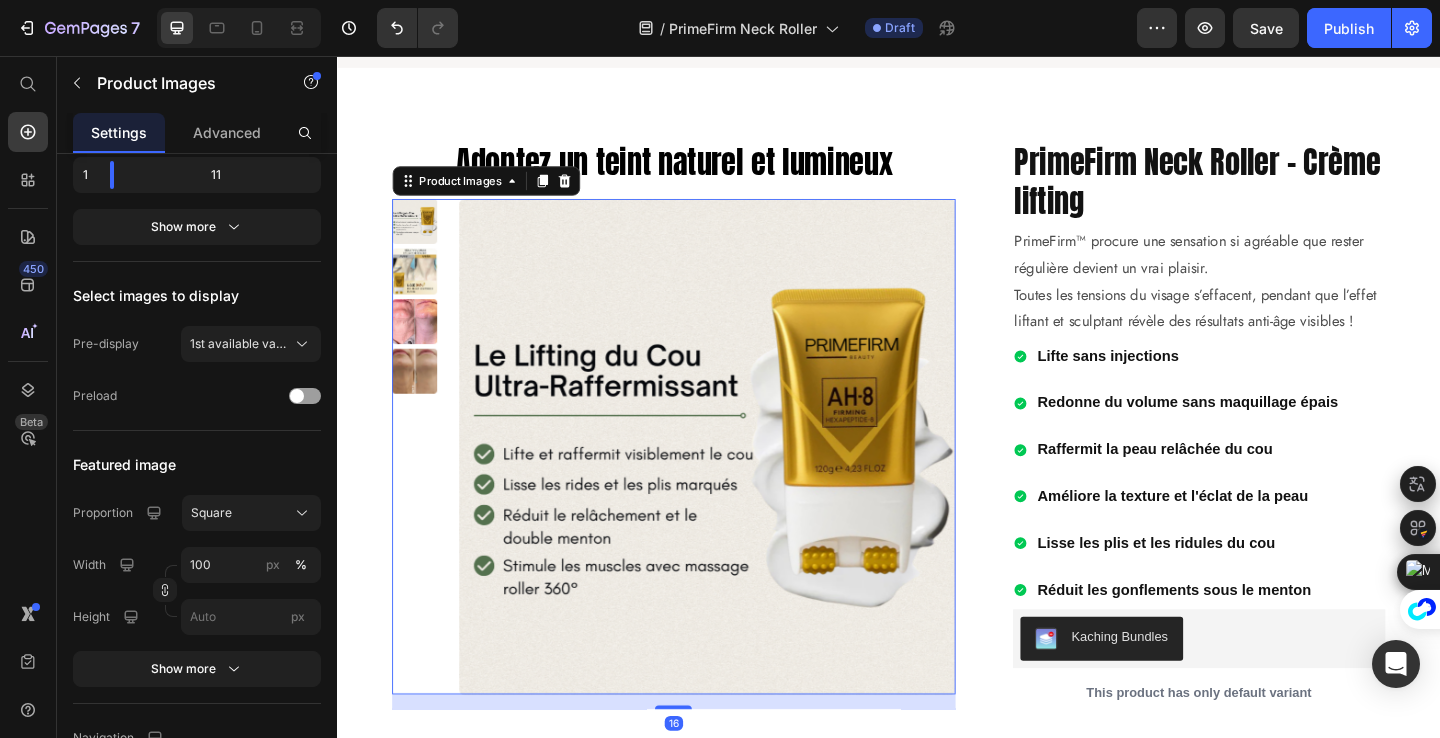 scroll, scrollTop: 0, scrollLeft: 0, axis: both 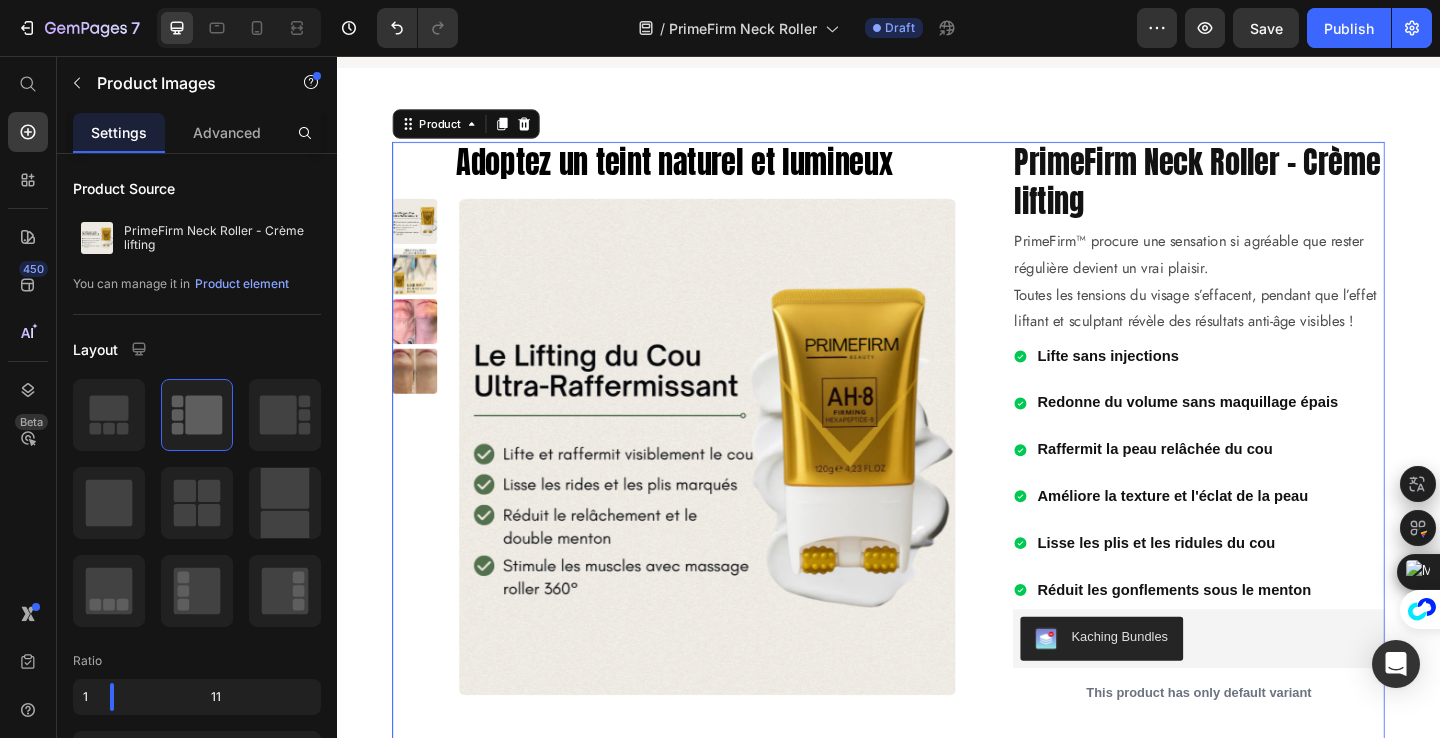 click on "Adoptez un teint naturel et lumineux Heading Product Images PrimeFirm Neck Roller - Crème lifting Product Title PrimeFirm™ procure une sensation si agréable que rester régulière devient un vrai plaisir. Toutes les tensions du visage s’effacent, pendant que l’effet liftant et sculptant révèle des résultats anti-âge visibles ! Text Block Lifte sans injections Redonne du volume sans maquillage épais Raffermit la peau relâchée du cou Améliore la texture et l'éclat de la peau Lisse les plis et les ridules du cou Réduit les gonflements sous le menton Item List Kaching Bundles Kaching Bundles This product has only default variant Product Variants & Swatches
AJOUTER AU PANIER Add to Cart
Pourquoi vous allez l’adorer
Comment l’appliquer
Retours gratuits sous 30jours Accordion Row Product   16" at bounding box center (937, 634) 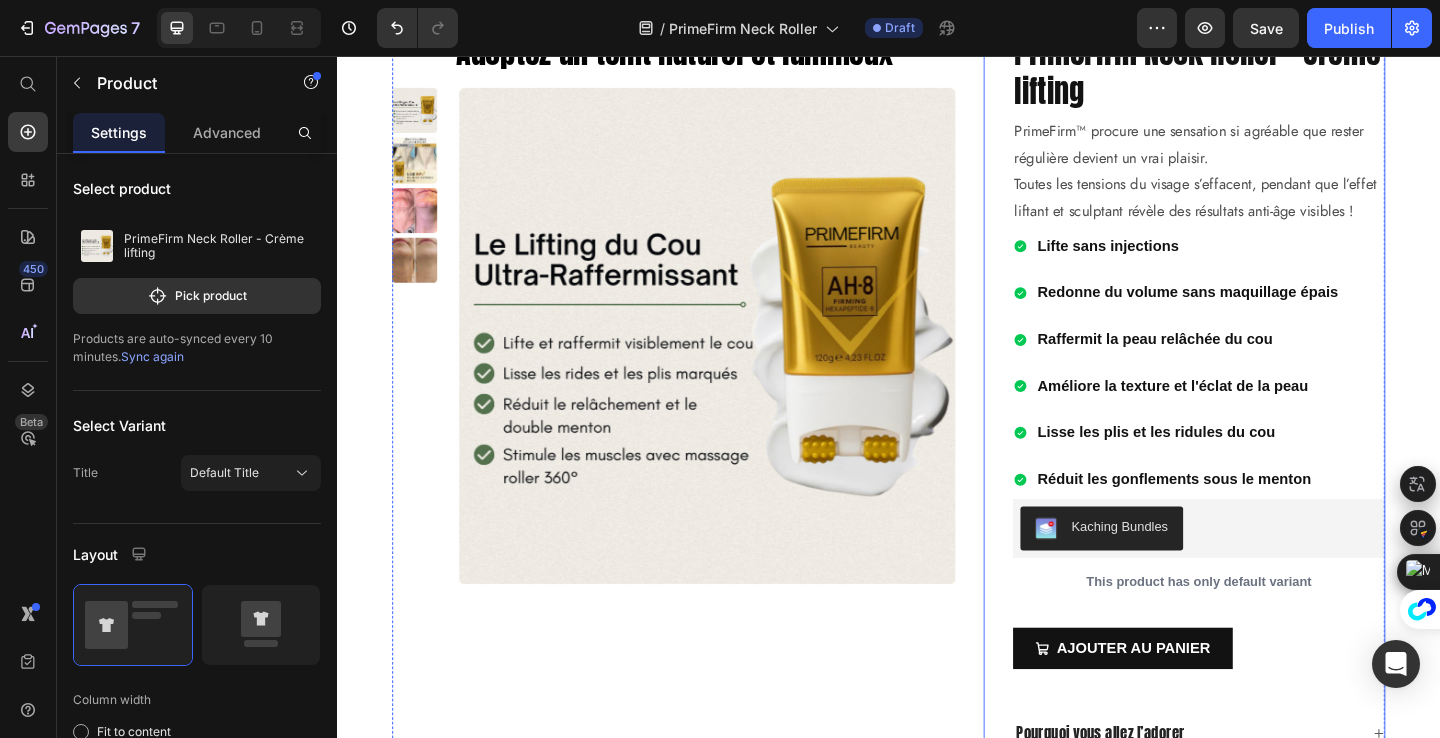 scroll, scrollTop: 2770, scrollLeft: 0, axis: vertical 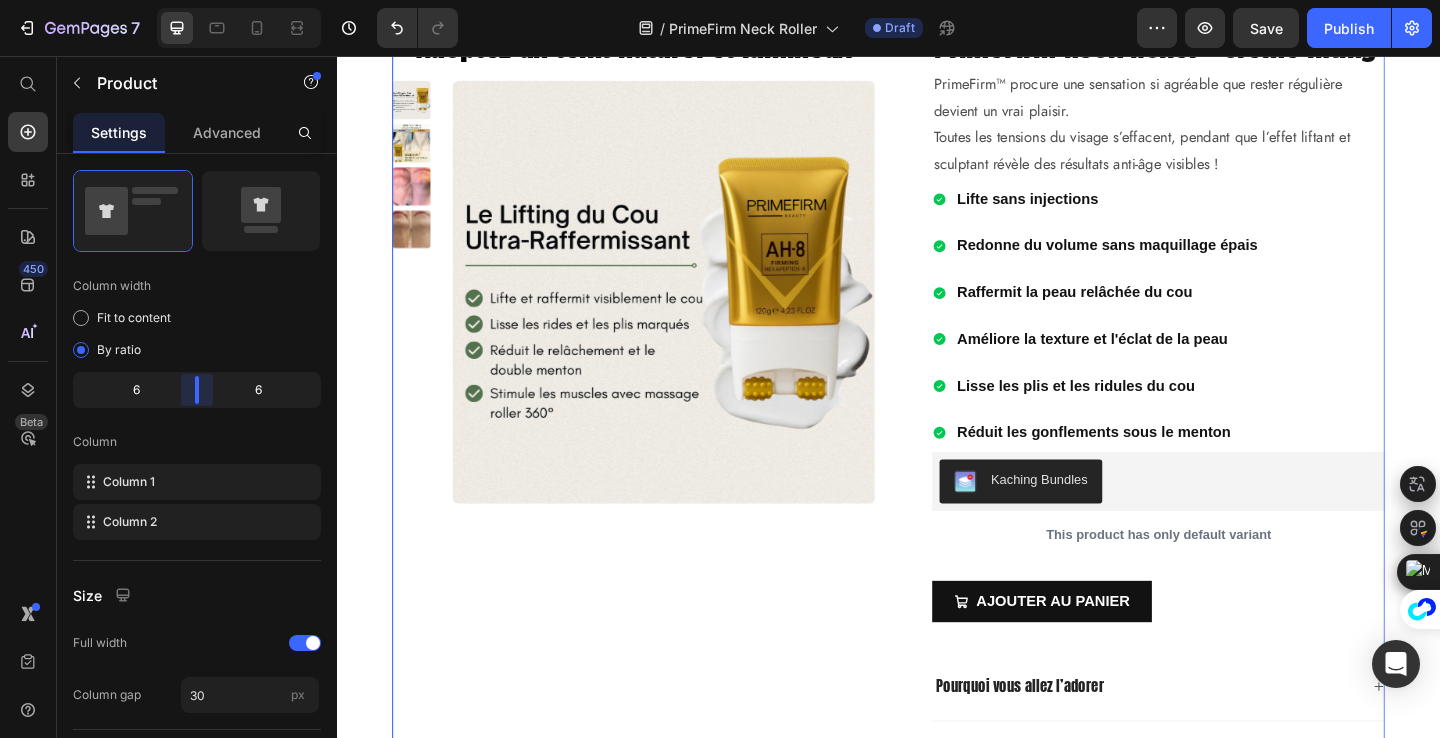 drag, startPoint x: 214, startPoint y: 396, endPoint x: 201, endPoint y: 396, distance: 13 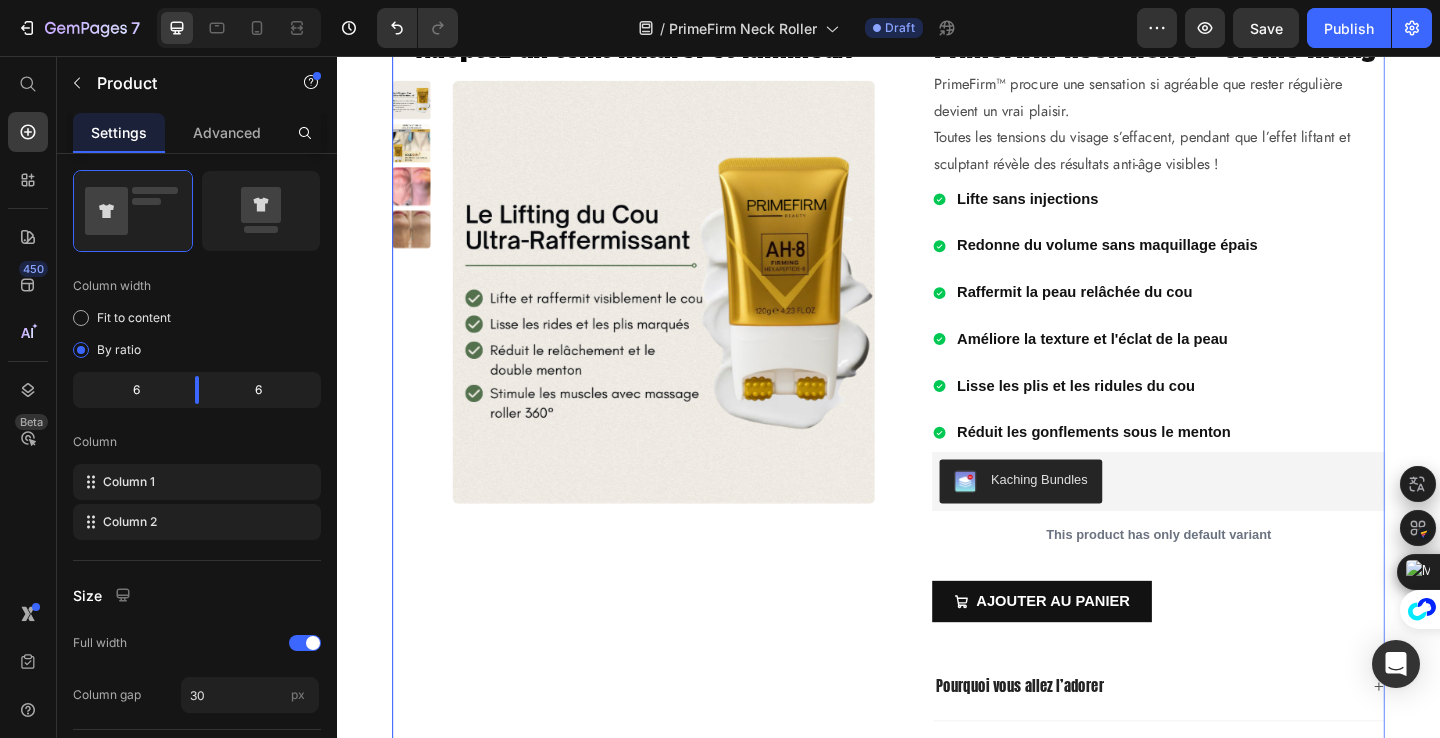 click on "Adoptez un teint naturel et lumineux Heading Product Images" at bounding box center (659, 484) 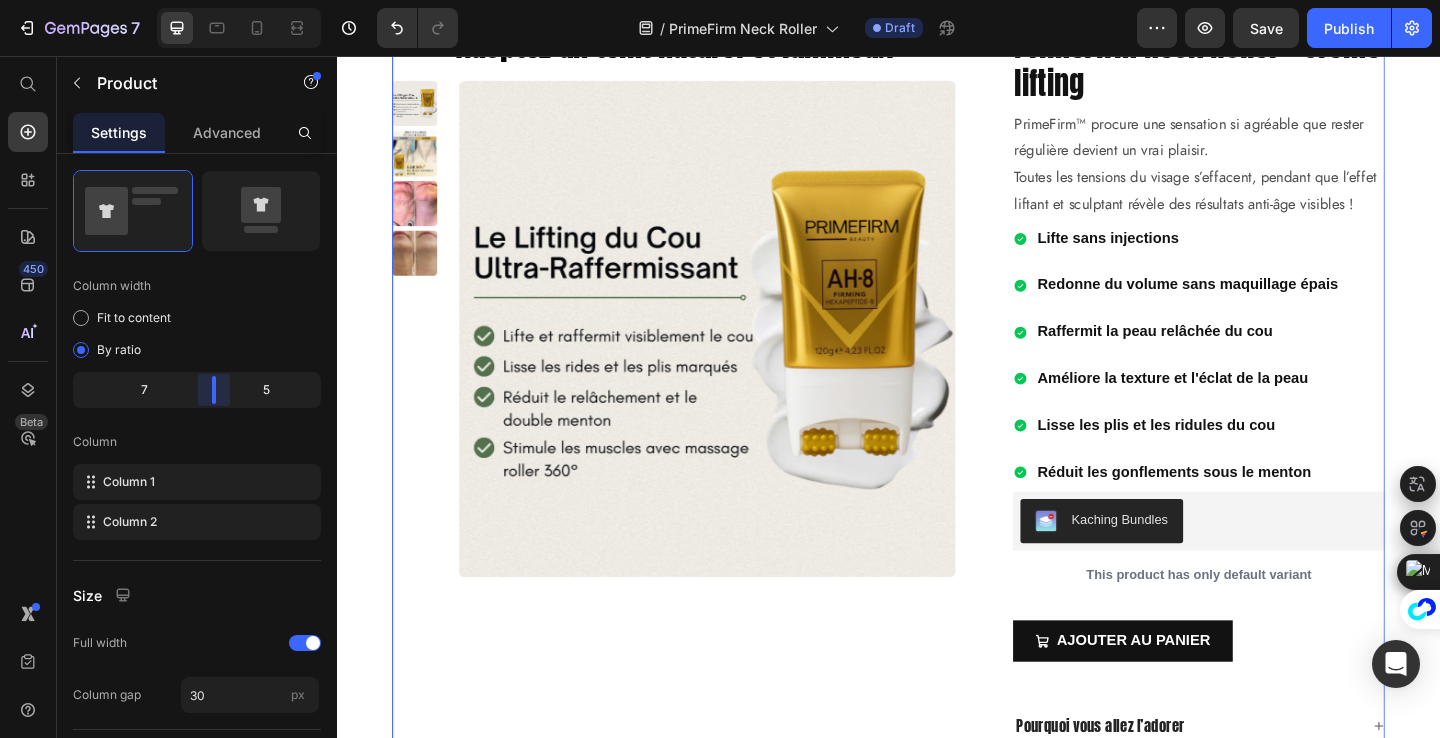 drag, startPoint x: 201, startPoint y: 397, endPoint x: 215, endPoint y: 397, distance: 14 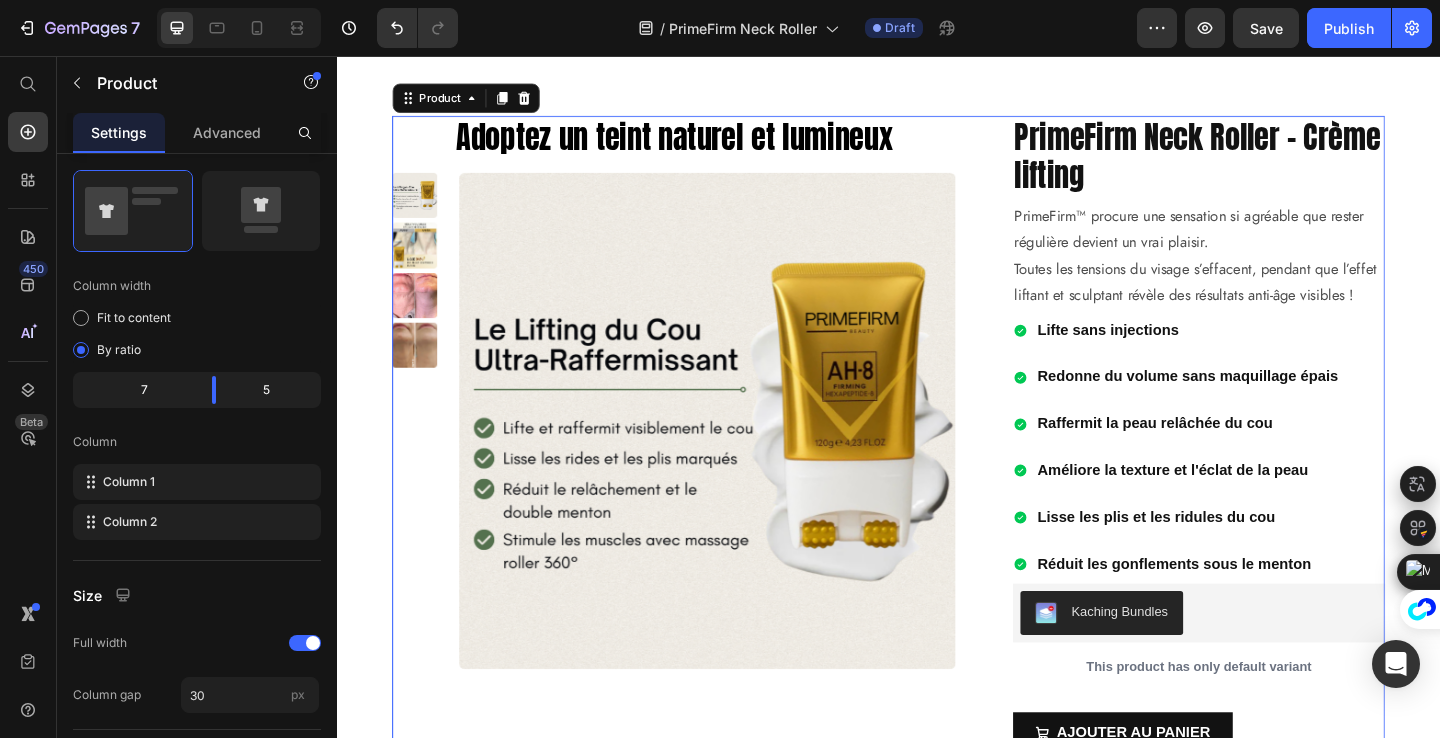 scroll, scrollTop: 2654, scrollLeft: 0, axis: vertical 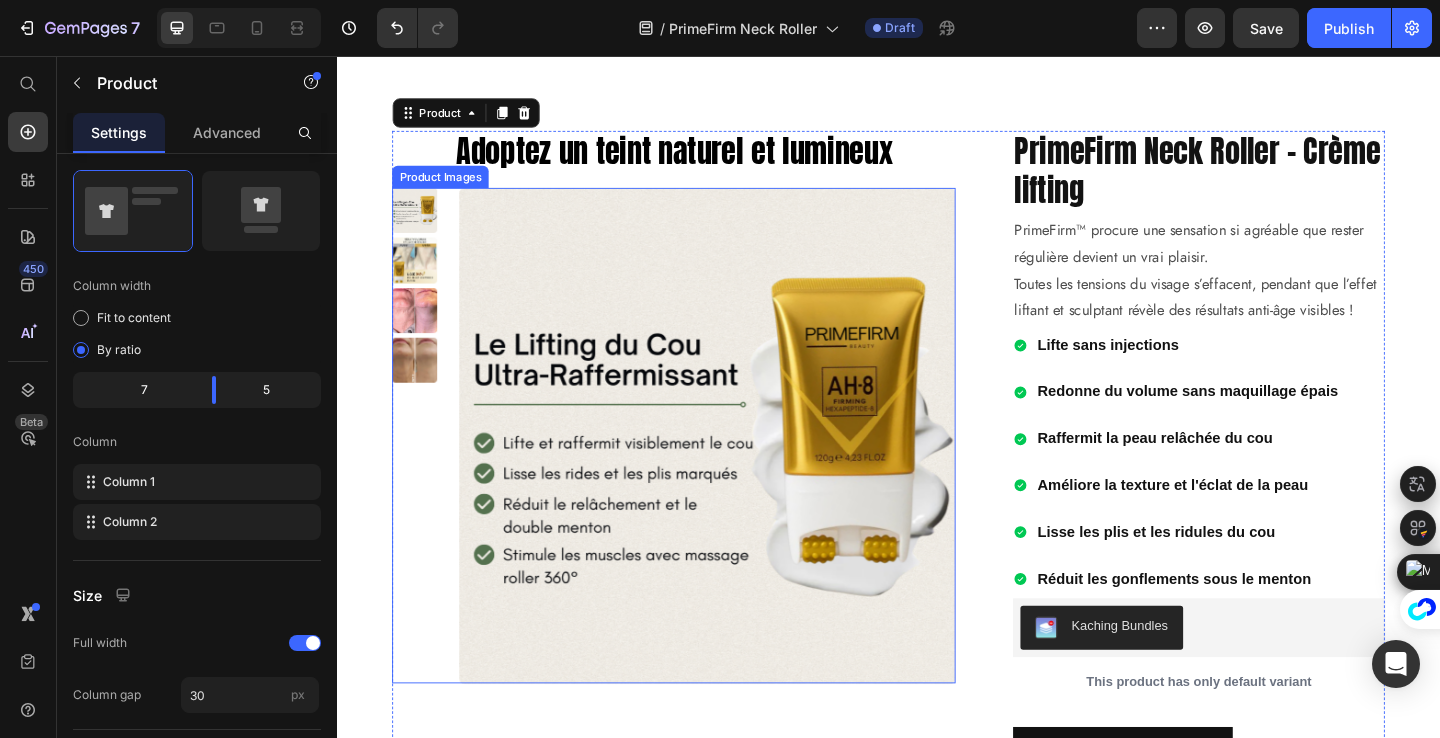 click at bounding box center [703, 468] 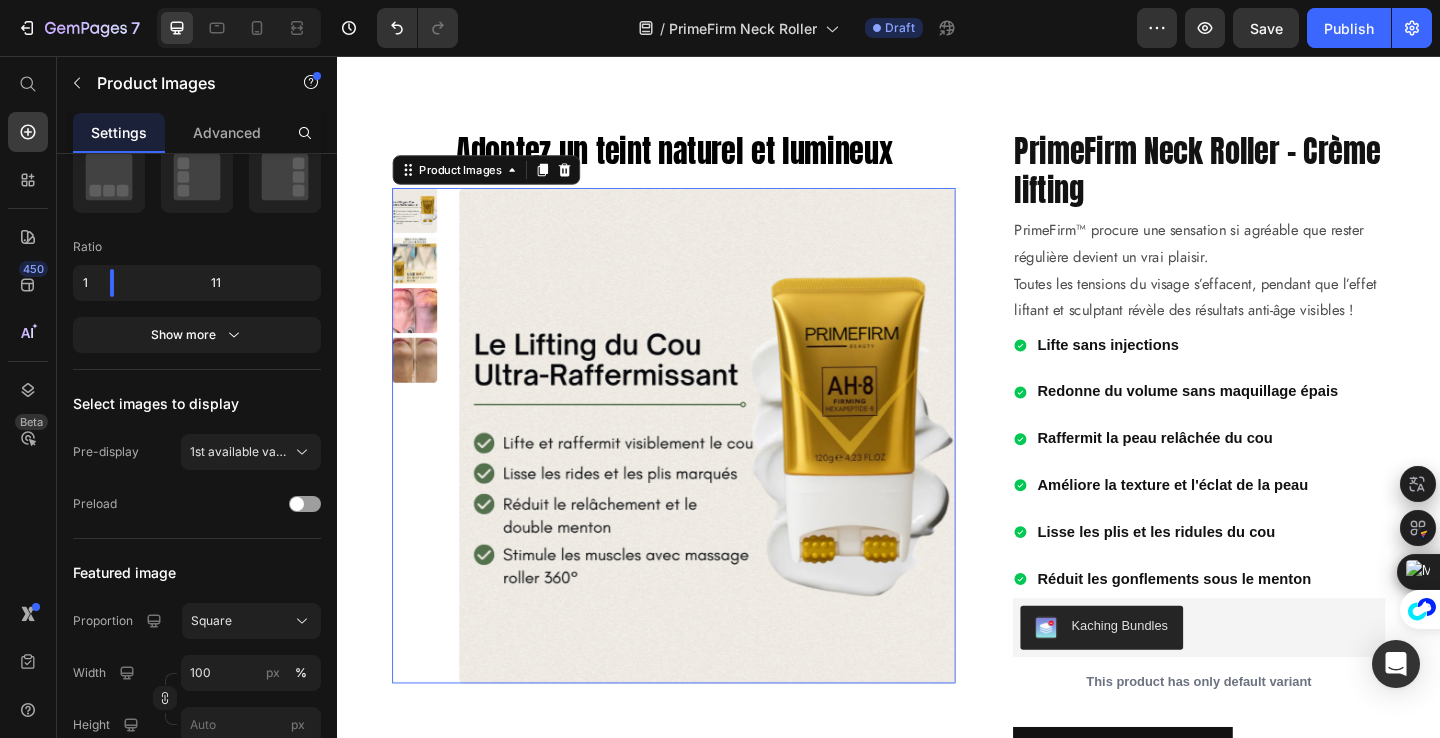 scroll, scrollTop: 0, scrollLeft: 0, axis: both 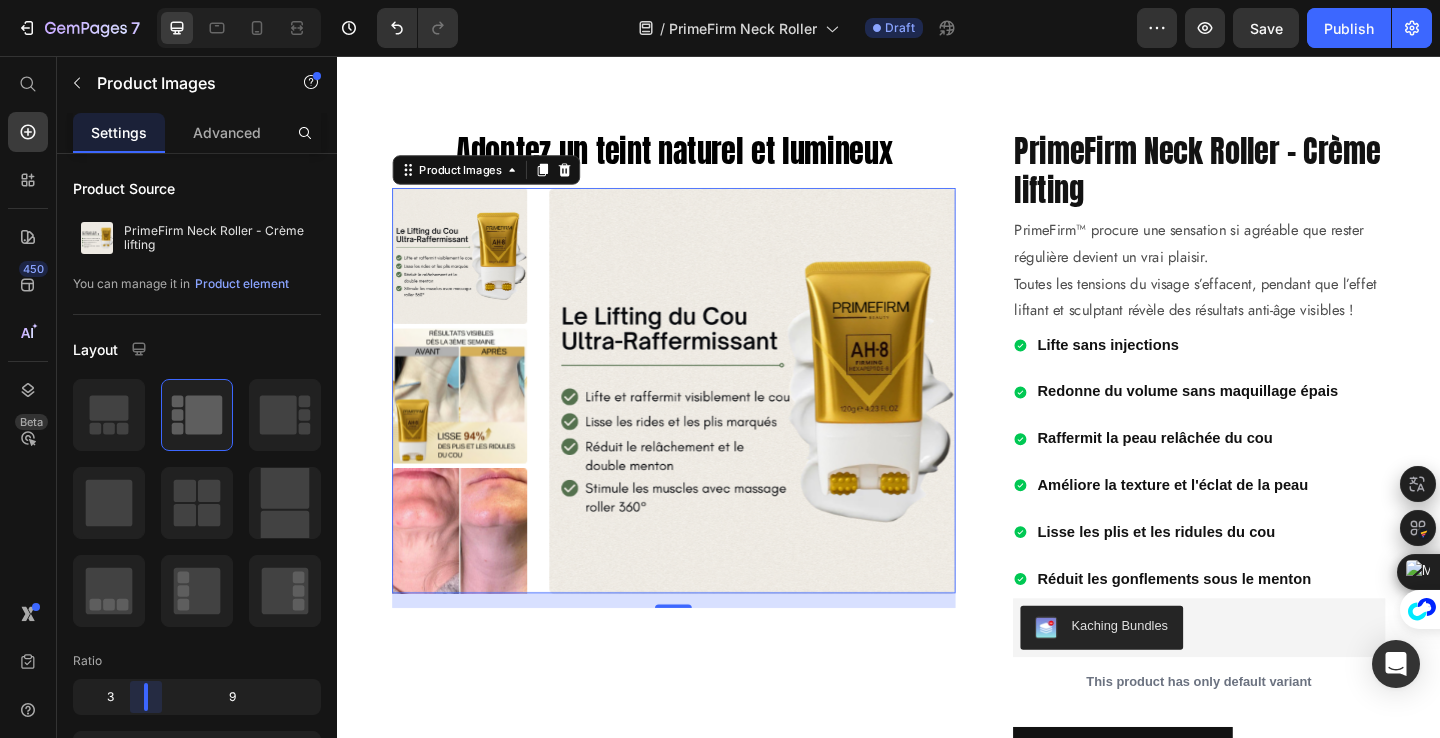 drag, startPoint x: 116, startPoint y: 698, endPoint x: 130, endPoint y: 694, distance: 14.56022 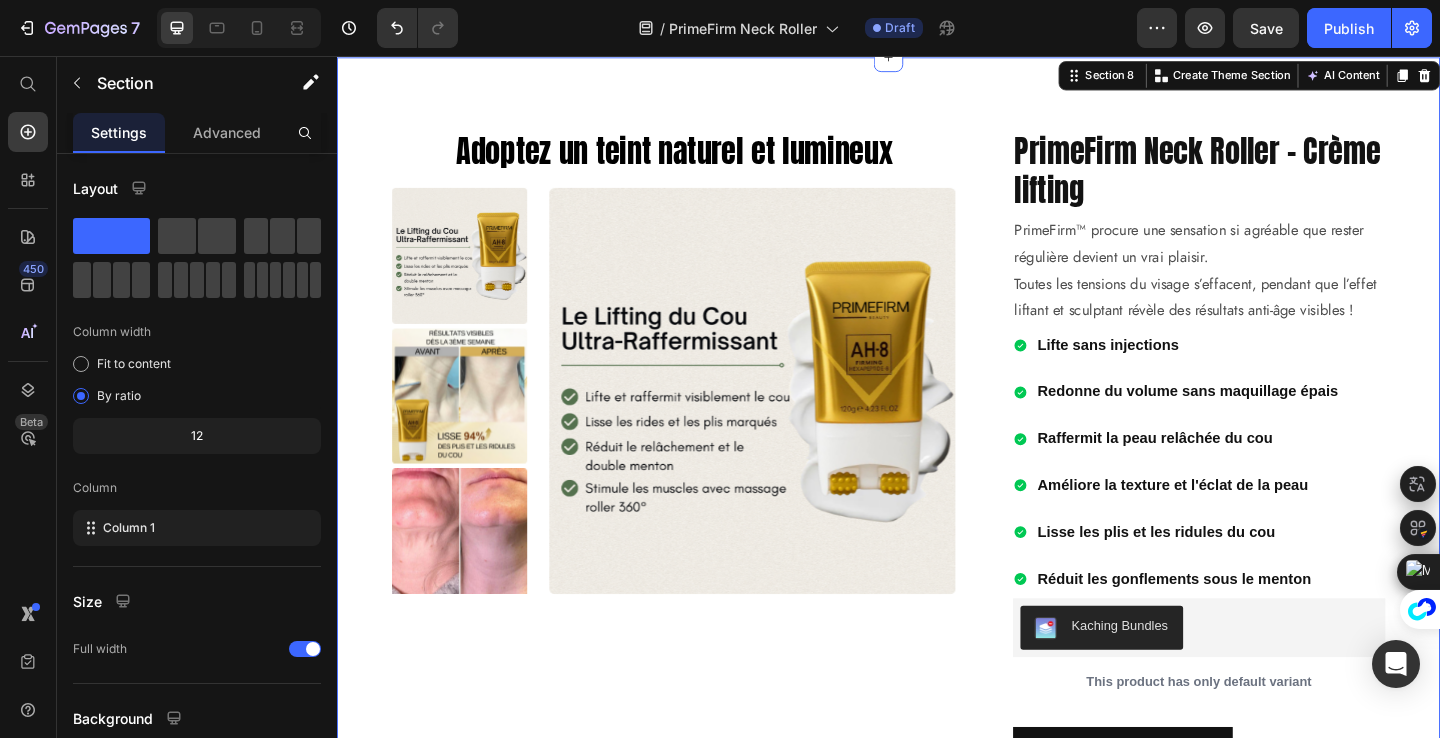 click on "Adoptez un teint naturel et lumineux Heading Product Images PrimeFirm Neck Roller - Crème lifting Product Title PrimeFirm™ procure une sensation si agréable que rester régulière devient un vrai plaisir. Toutes les tensions du visage s’effacent, pendant que l’effet liftant et sculptant révèle des résultats anti-âge visibles ! Text Block Lifte sans injections Redonne du volume sans maquillage épais Raffermit la peau relâchée du cou Améliore la texture et l'éclat de la peau Lisse les plis et les ridules du cou Réduit les gonflements sous le menton Item List Kaching Bundles Kaching Bundles This product has only default variant Product Variants & Swatches
AJOUTER AU PANIER Add to Cart
Pourquoi vous allez l’adorer
Comment l’appliquer
Retours gratuits sous 30jours Accordion Row Product Section 8   Create Theme Section AI Content Write with GemAI What would you like to describe here? Tone and Voice Persuasive Product Show more" at bounding box center [937, 614] 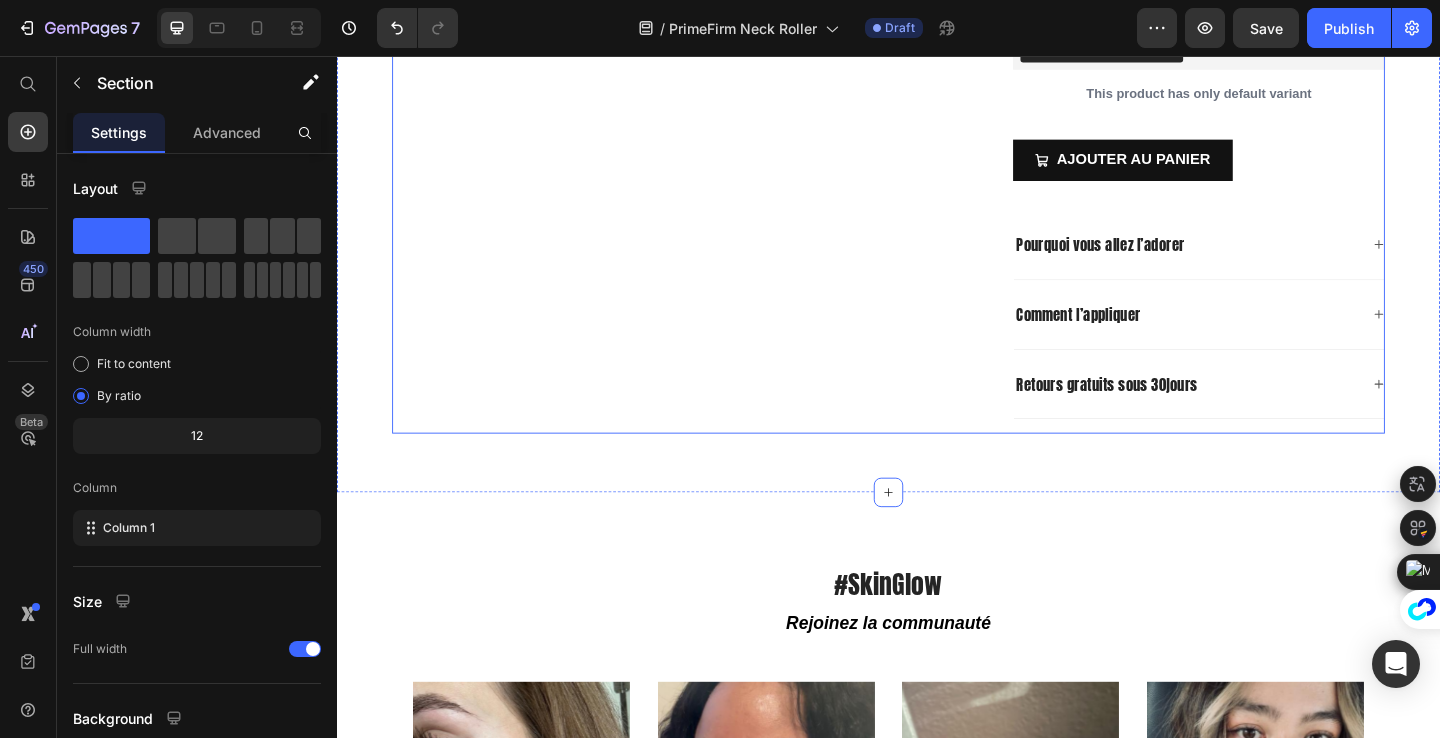 scroll, scrollTop: 3327, scrollLeft: 0, axis: vertical 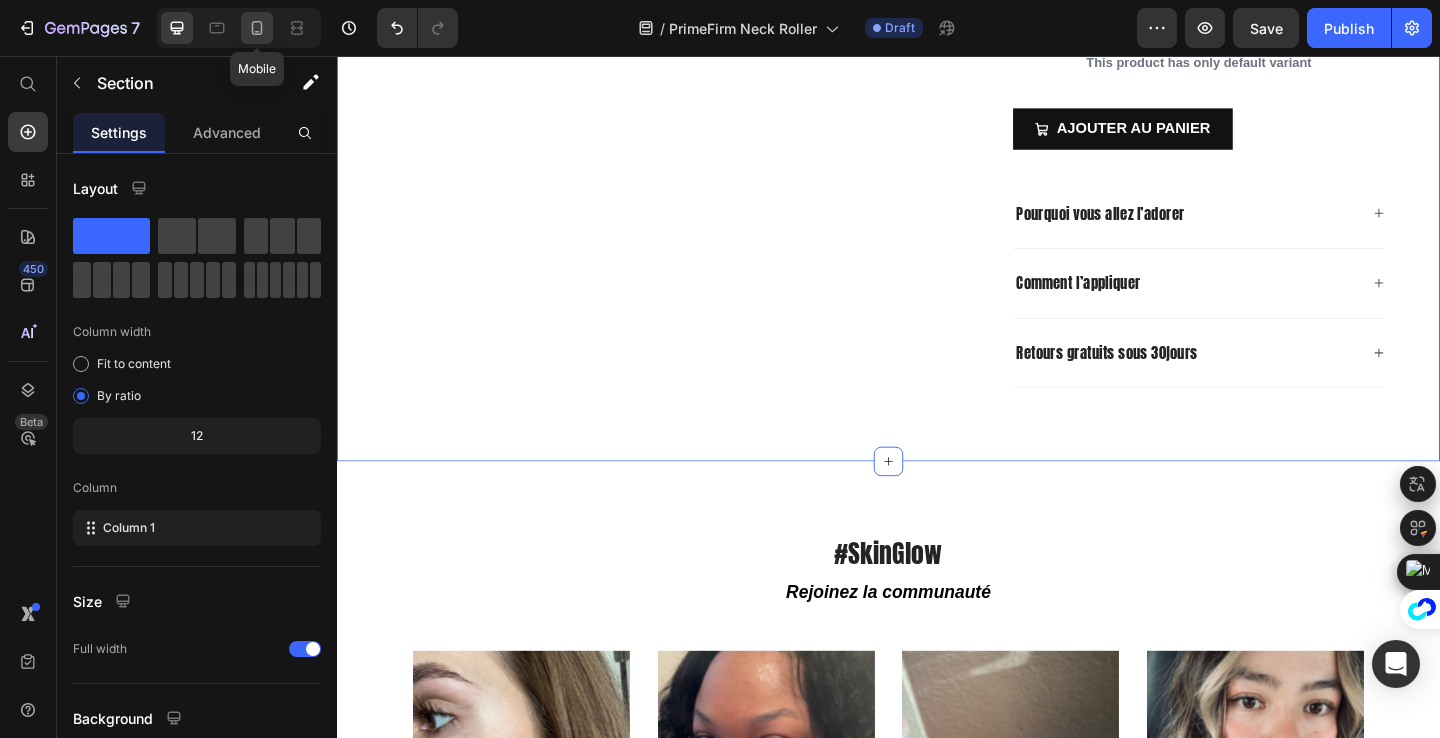 click 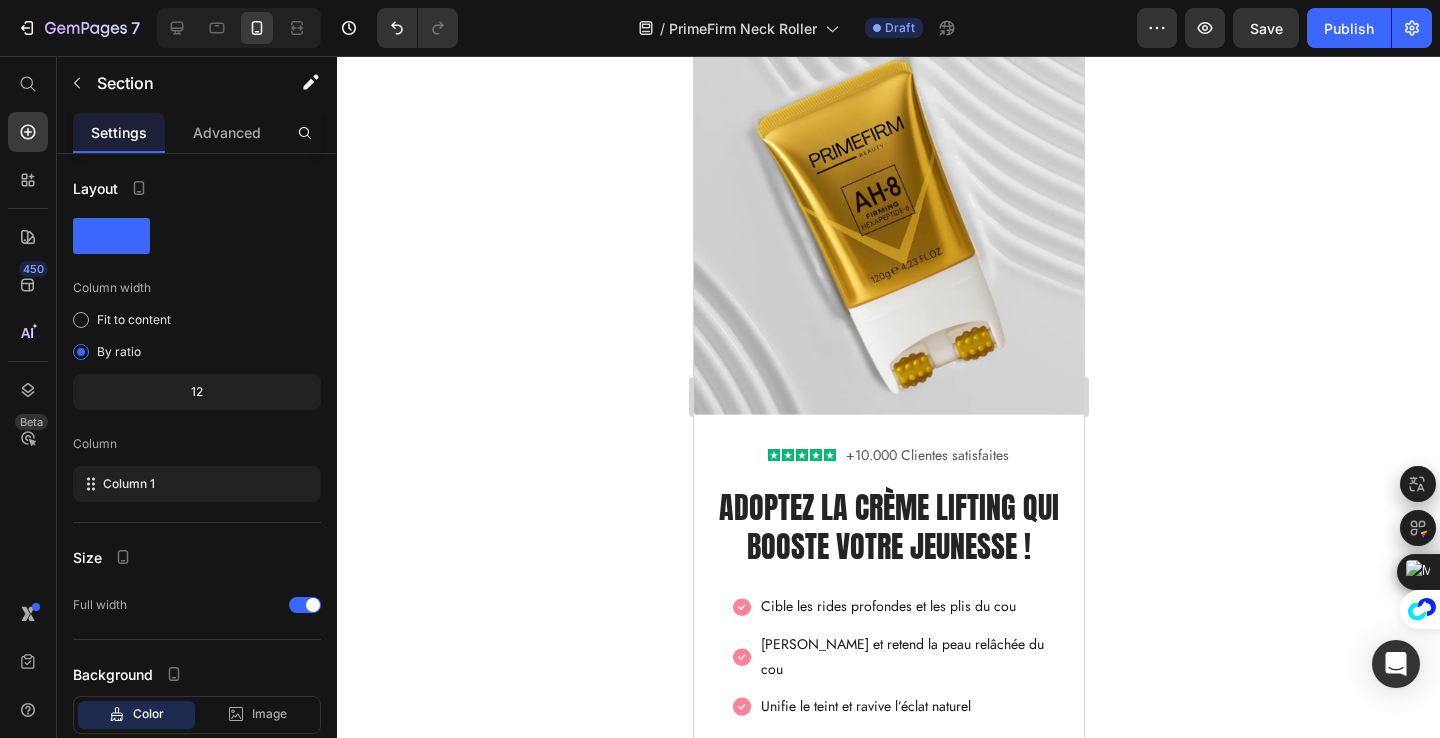 scroll, scrollTop: 0, scrollLeft: 0, axis: both 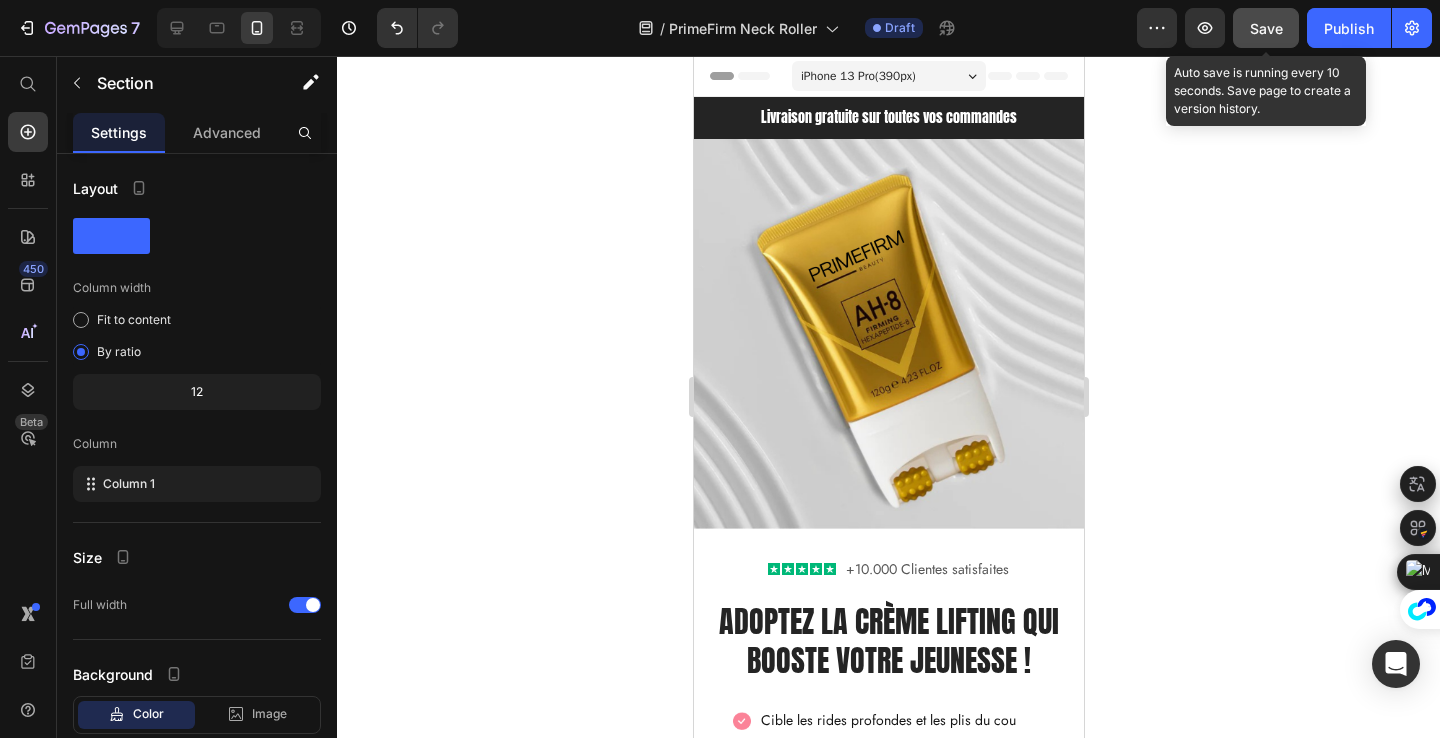 click on "Save" at bounding box center [1266, 28] 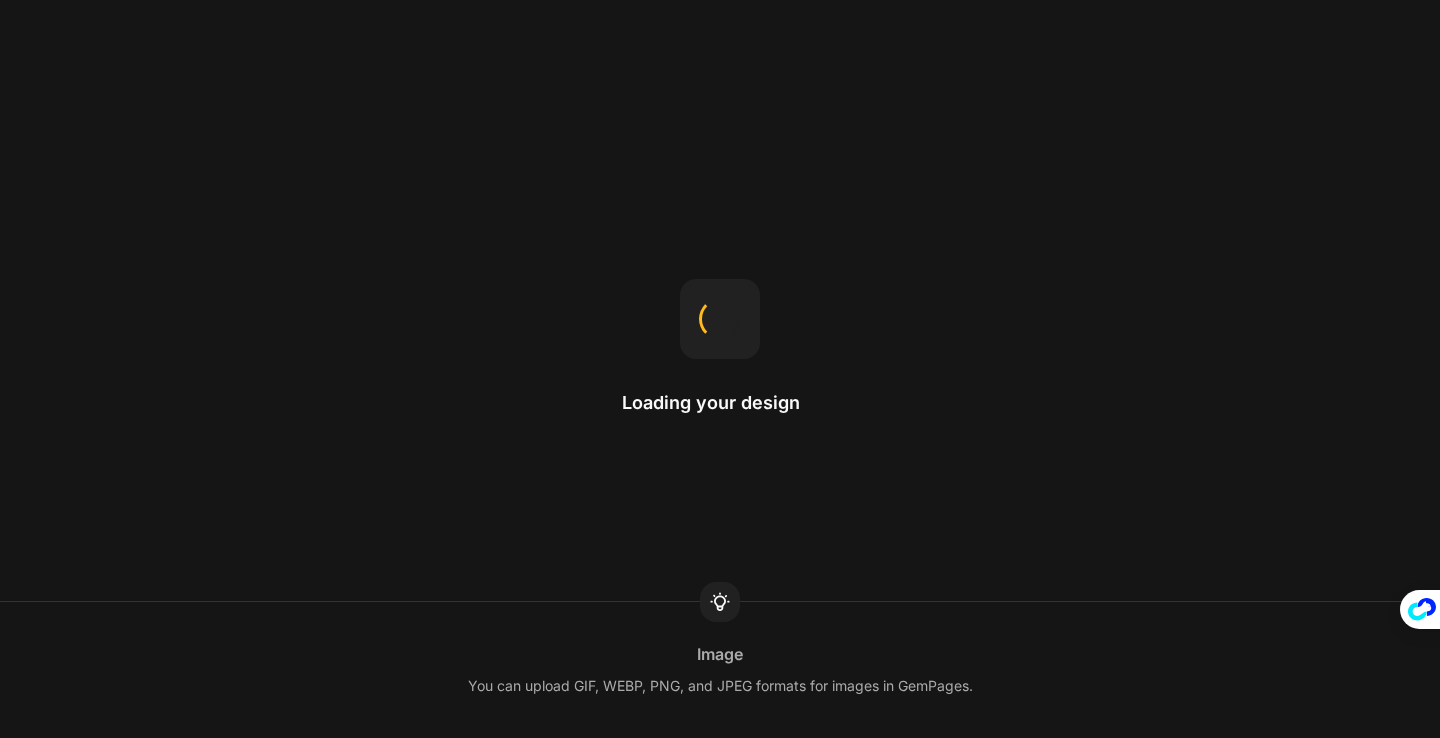 scroll, scrollTop: 0, scrollLeft: 0, axis: both 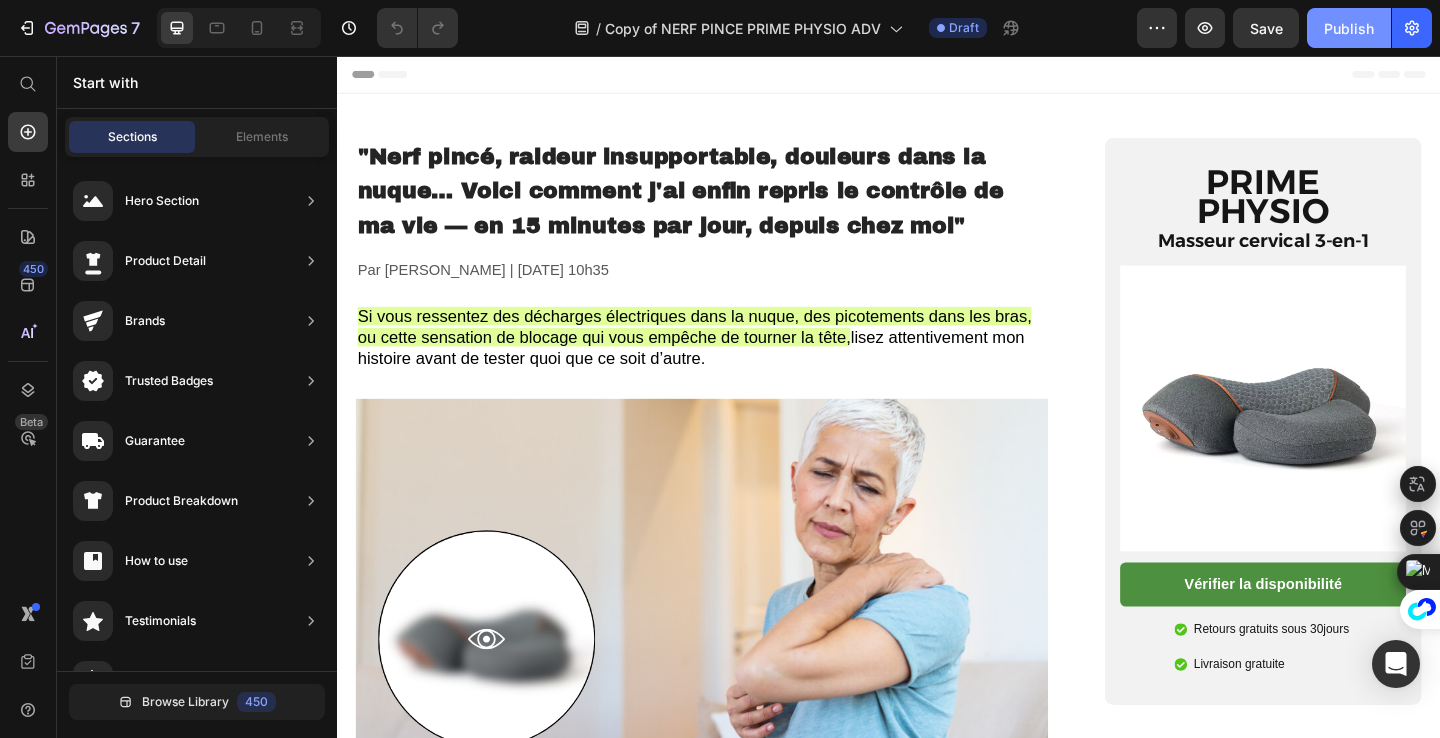 click on "Publish" at bounding box center (1349, 28) 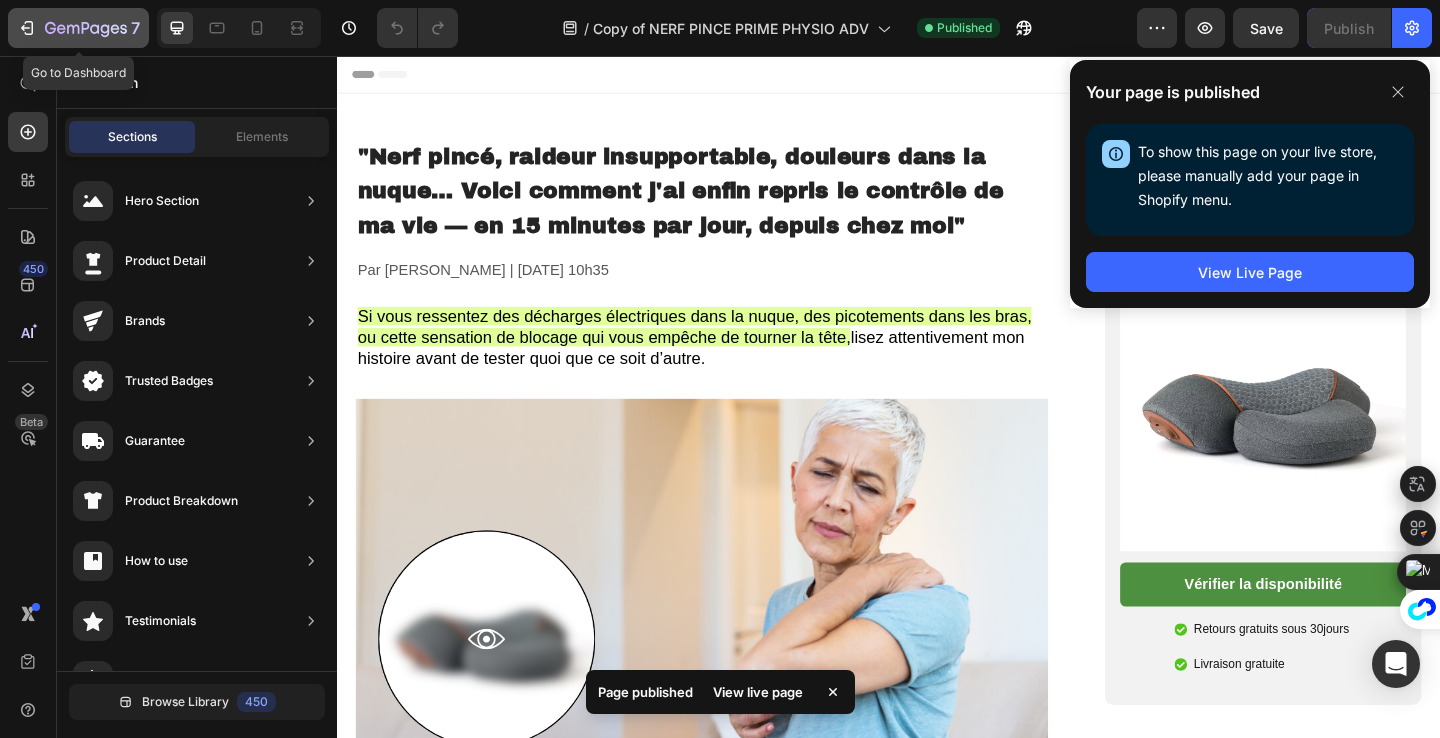 click 